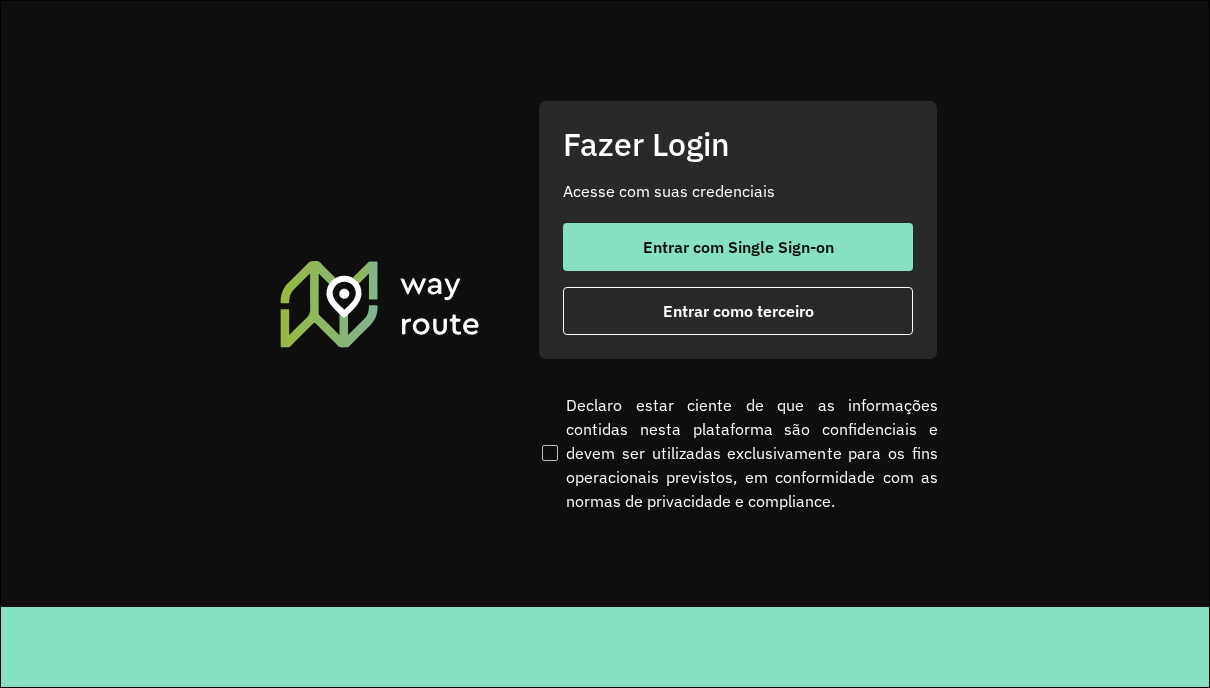 scroll, scrollTop: 0, scrollLeft: 0, axis: both 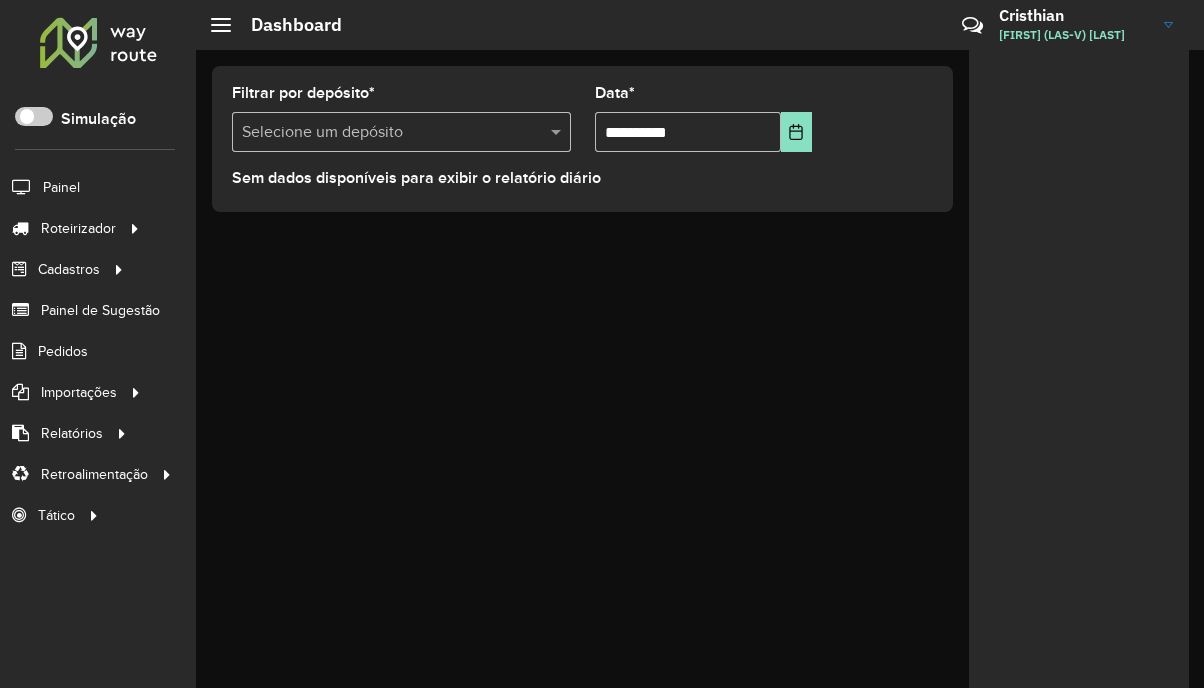 click at bounding box center [401, 132] 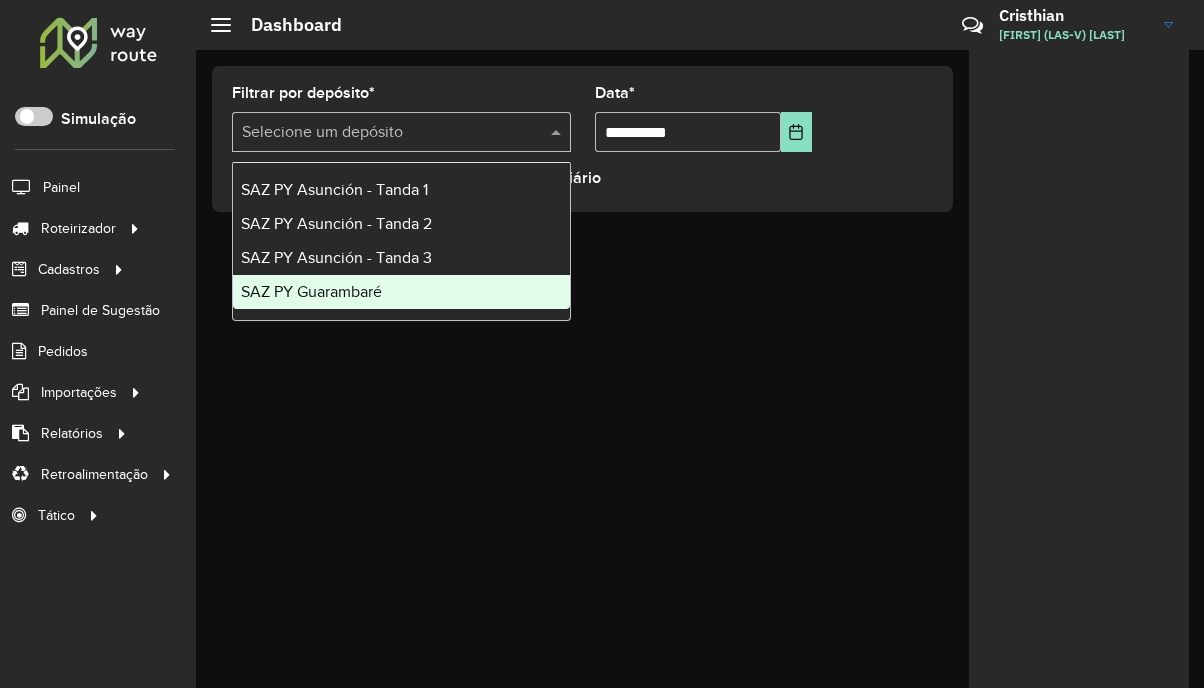 click on "SAZ PY Guarambaré" at bounding box center [401, 292] 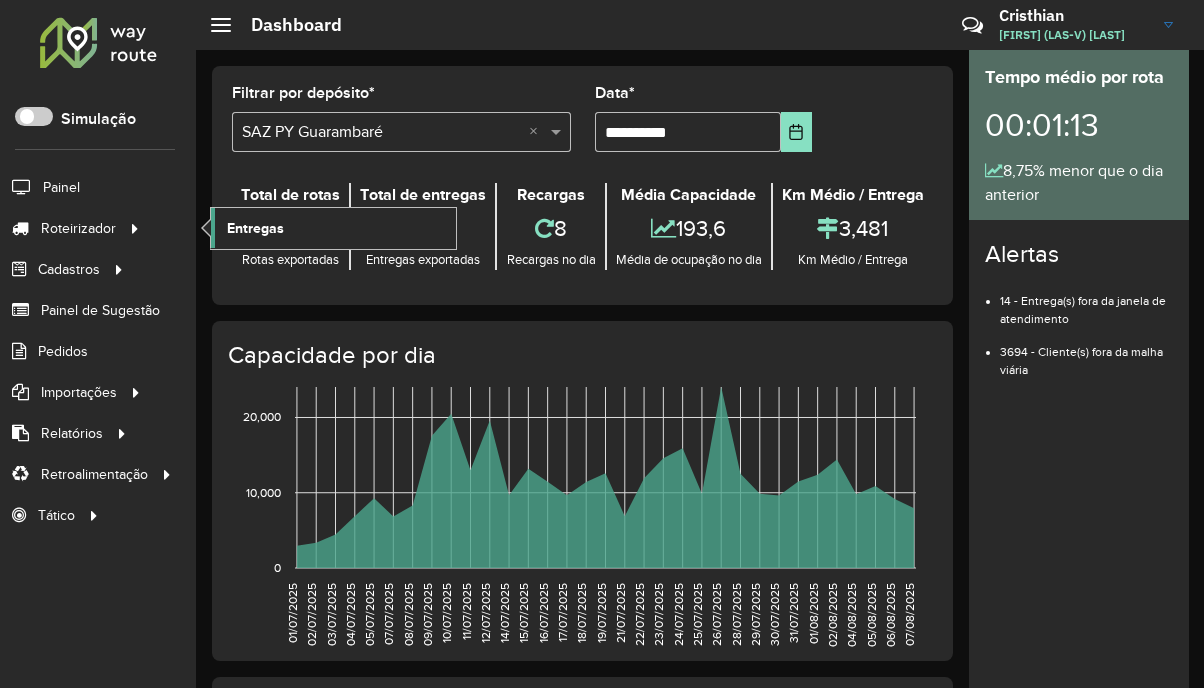 click on "Entregas" 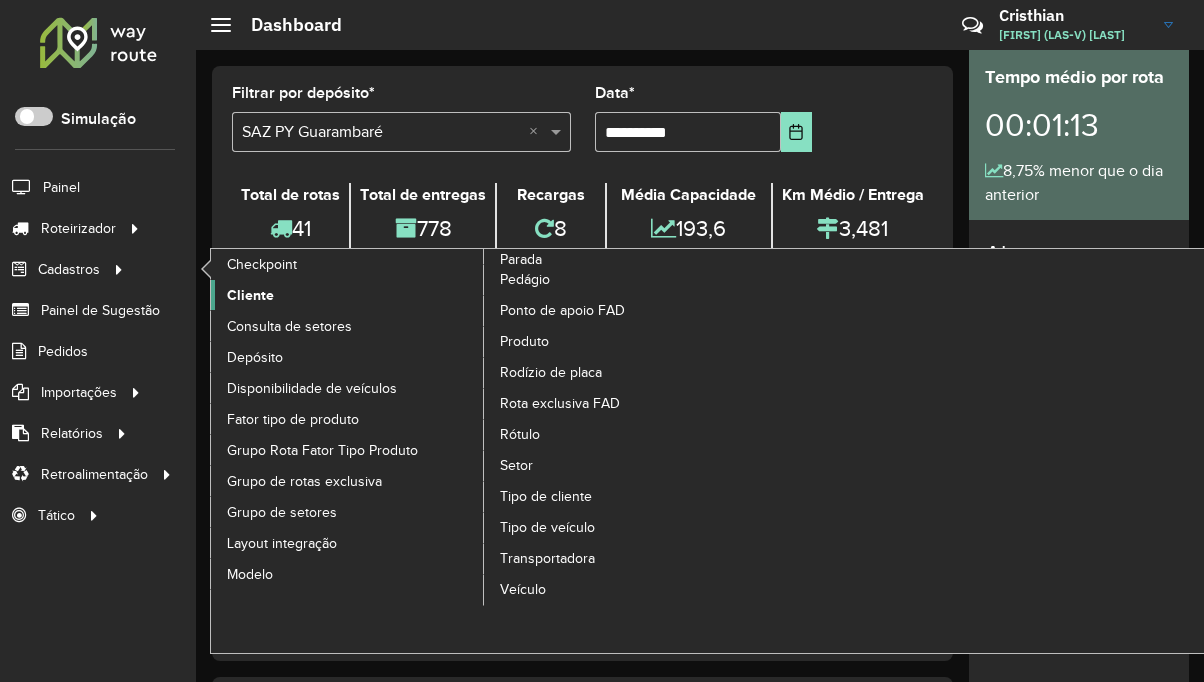 click on "Cliente" 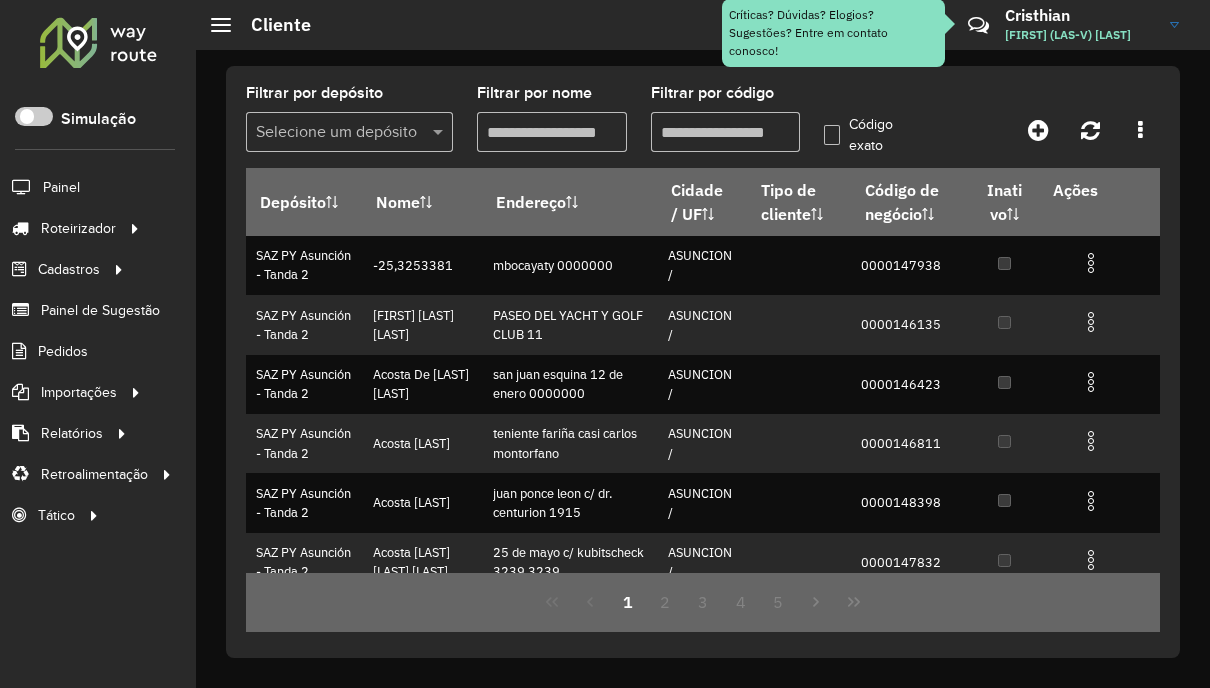 click on "Filtrar por código" at bounding box center [725, 132] 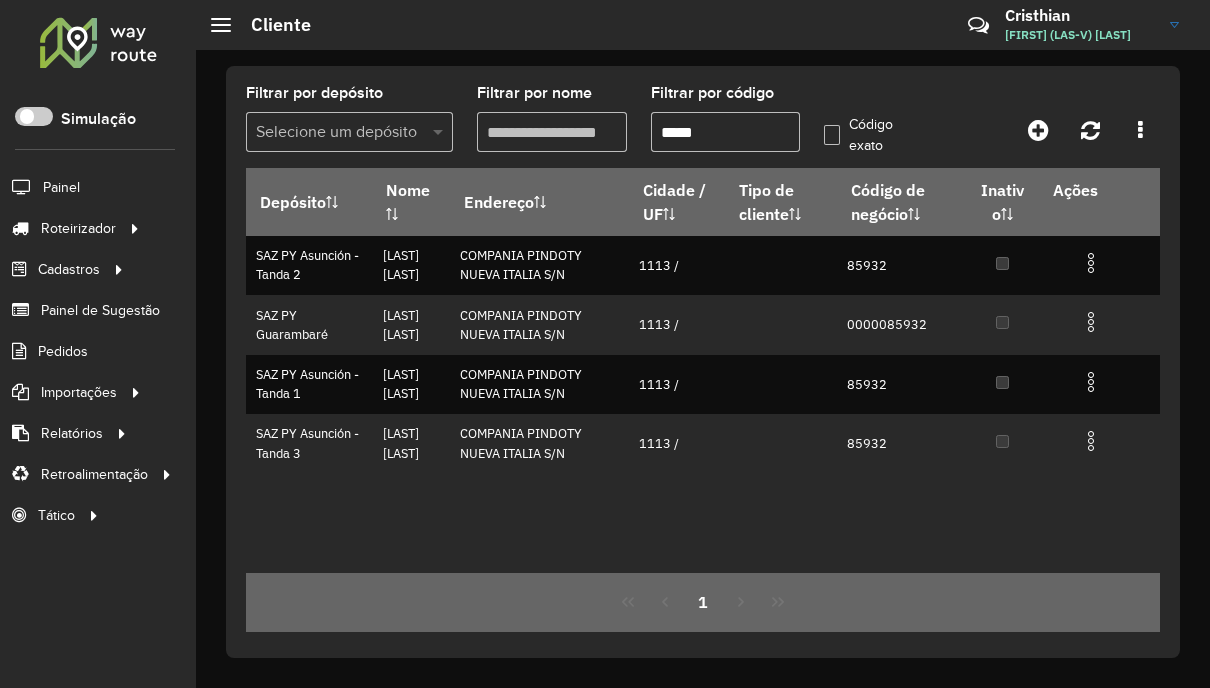 type on "*****" 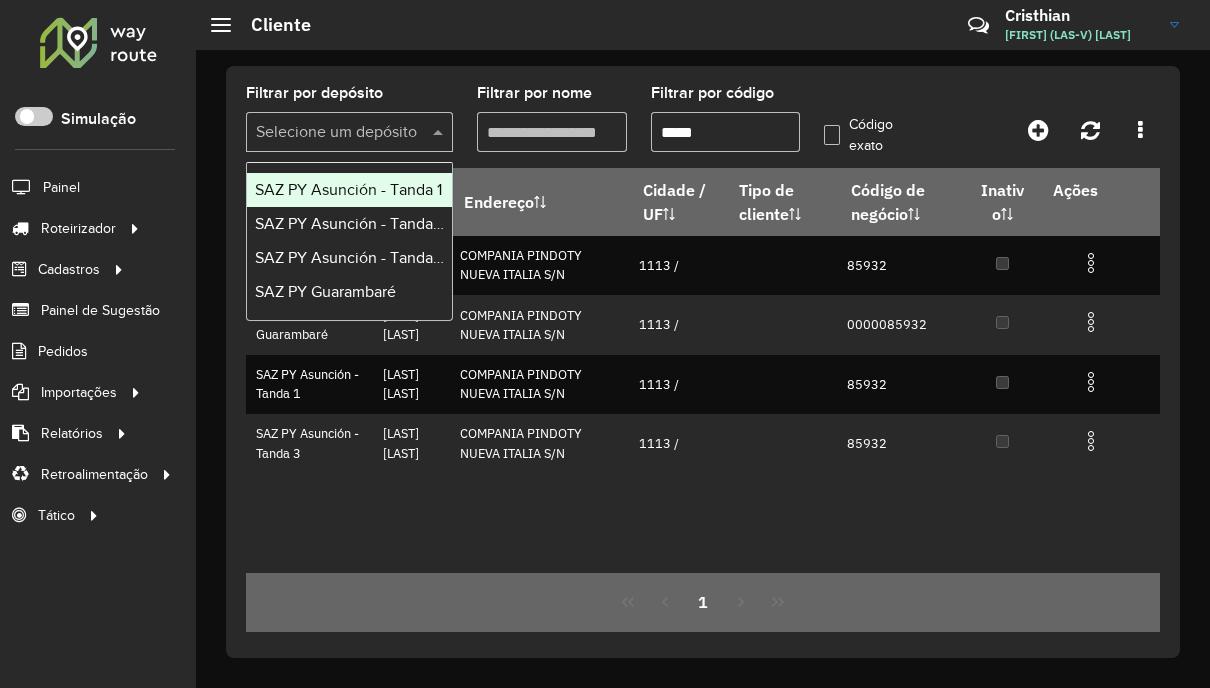 click at bounding box center [440, 132] 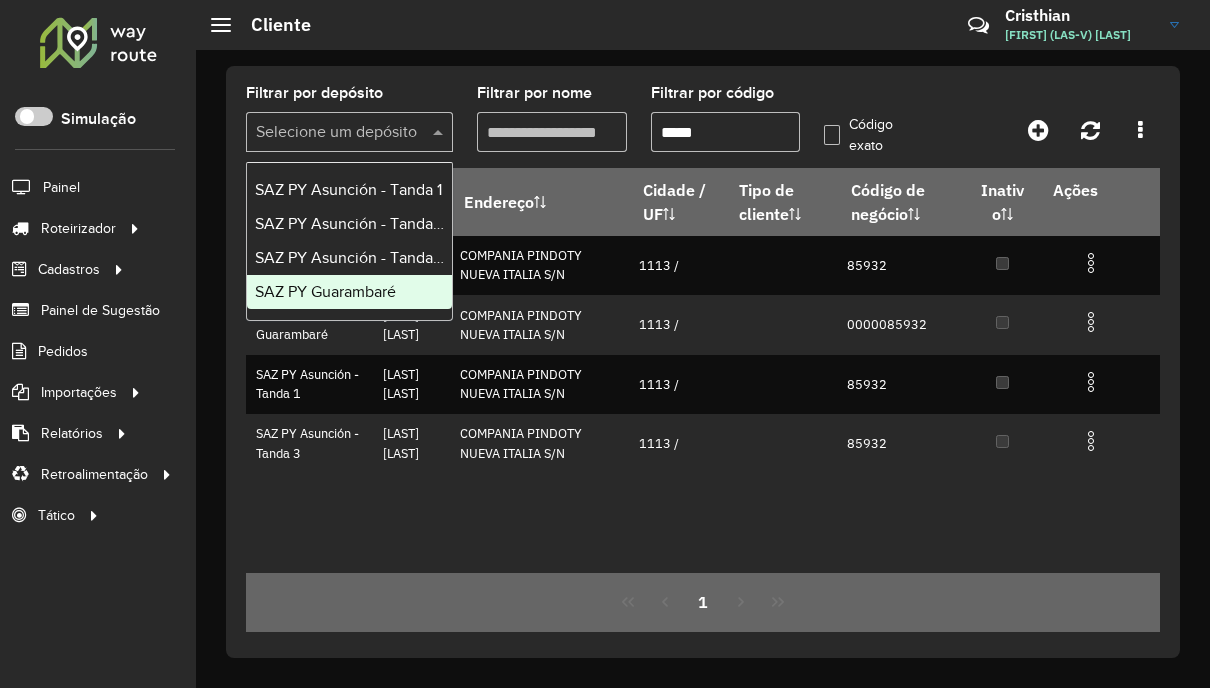 click on "SAZ PY Guarambaré" at bounding box center (325, 291) 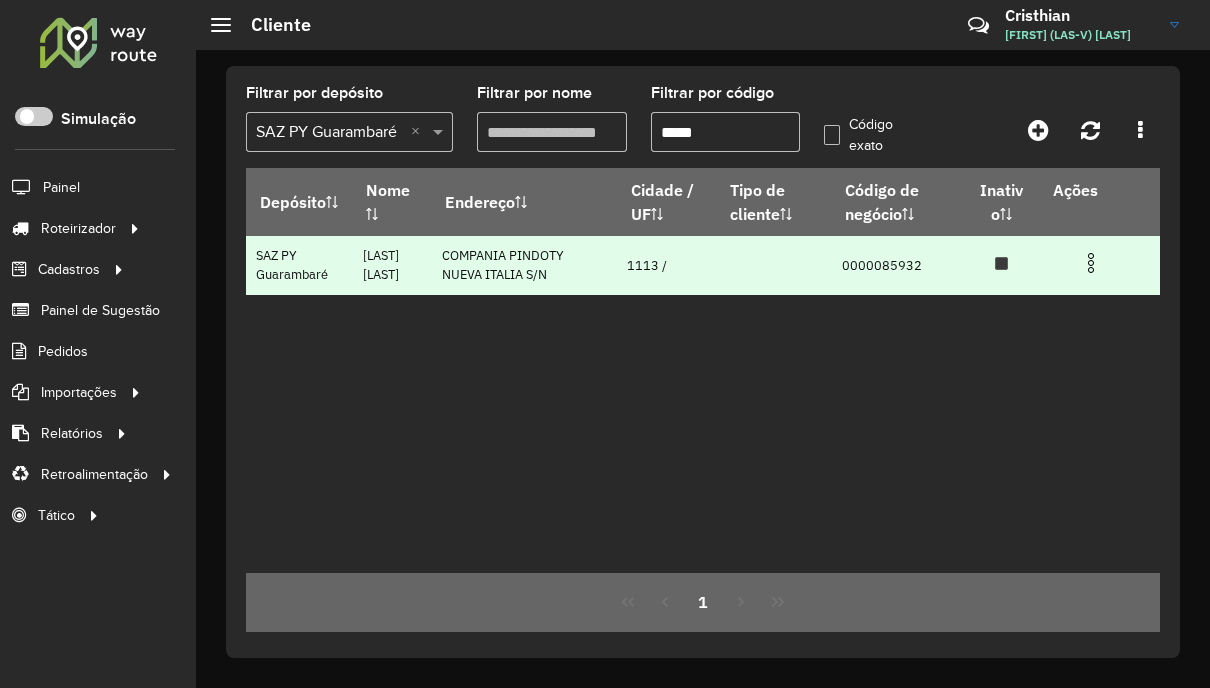 click at bounding box center [1099, 261] 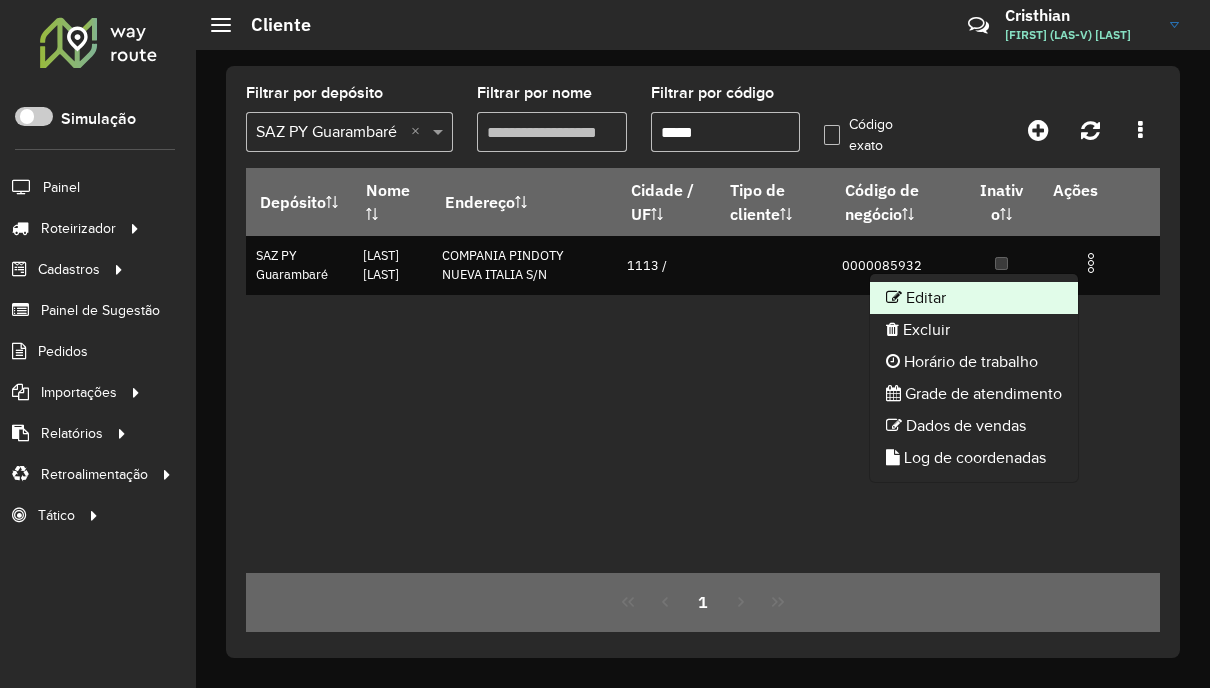 click on "Editar" 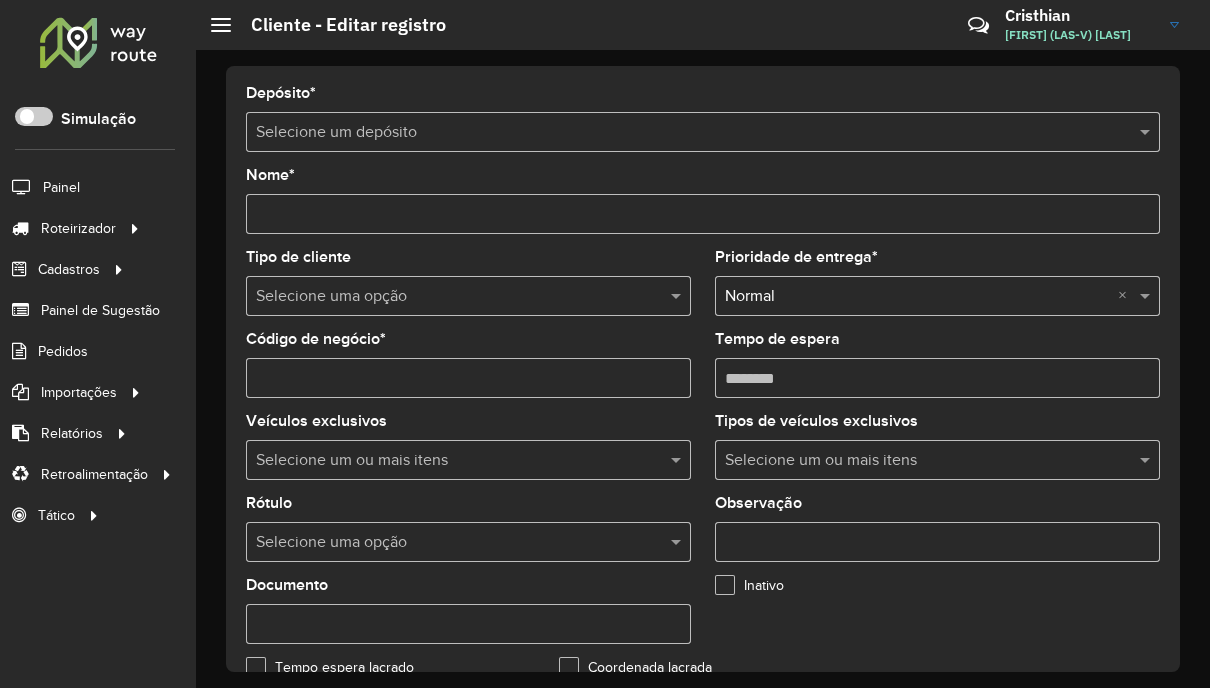 type on "**********" 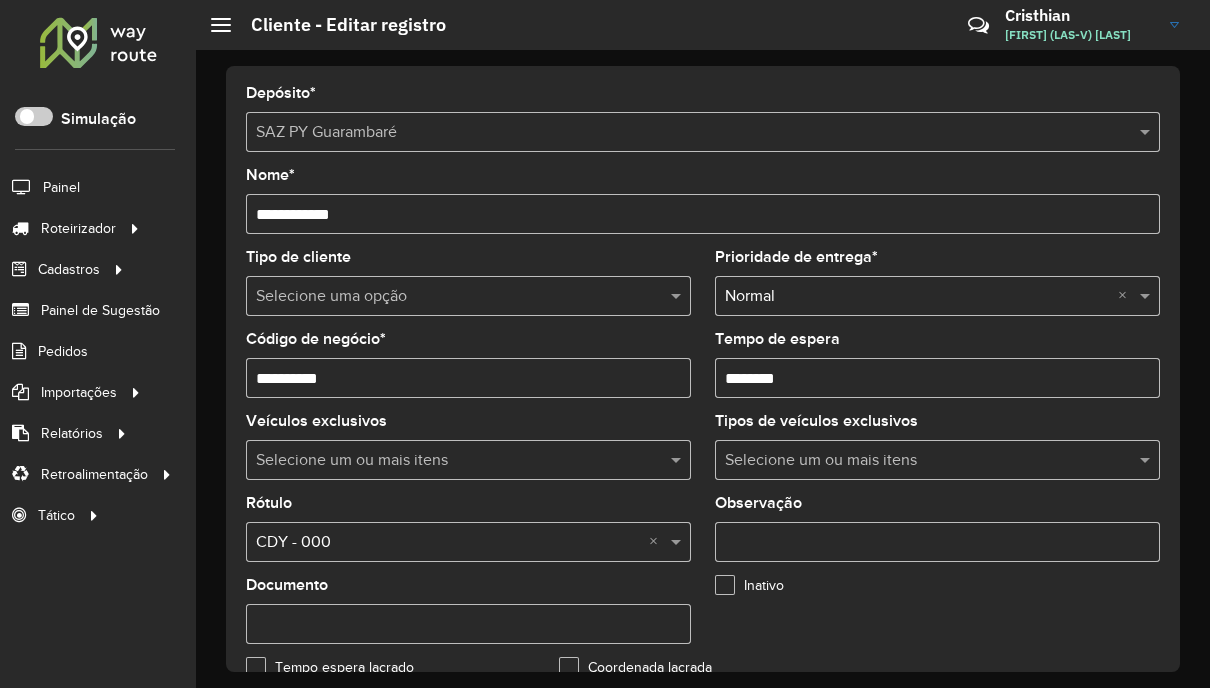 scroll, scrollTop: 100, scrollLeft: 0, axis: vertical 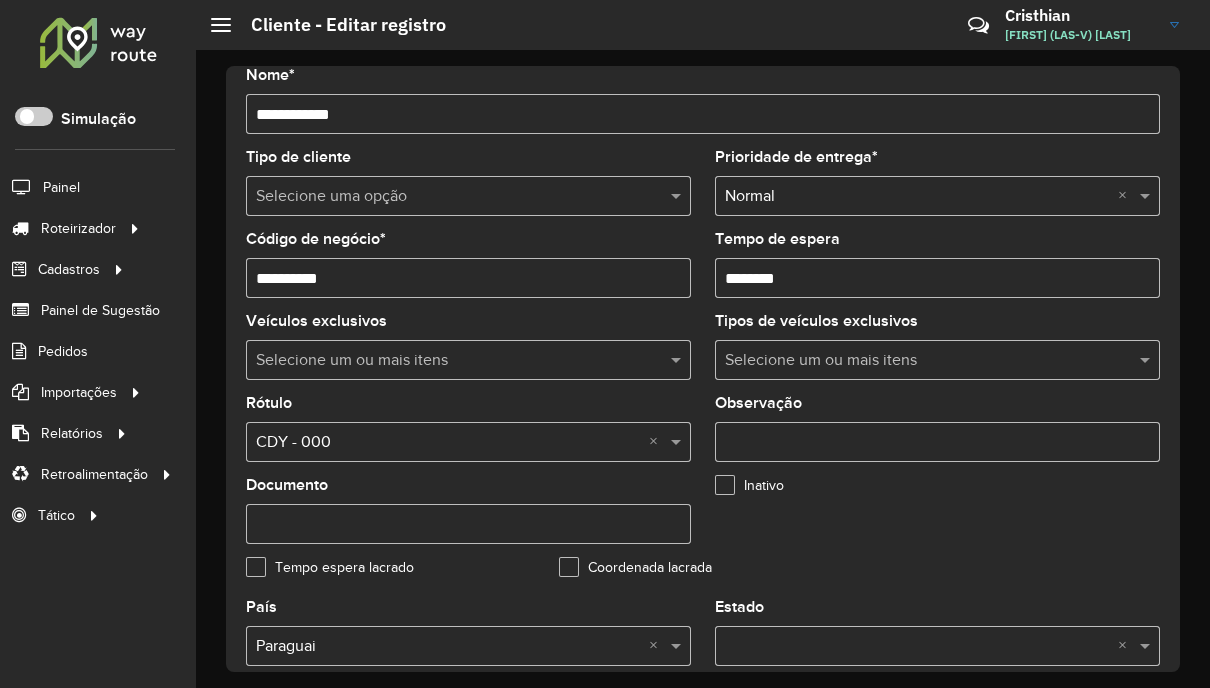 click on "Tempo de espera" at bounding box center [937, 278] 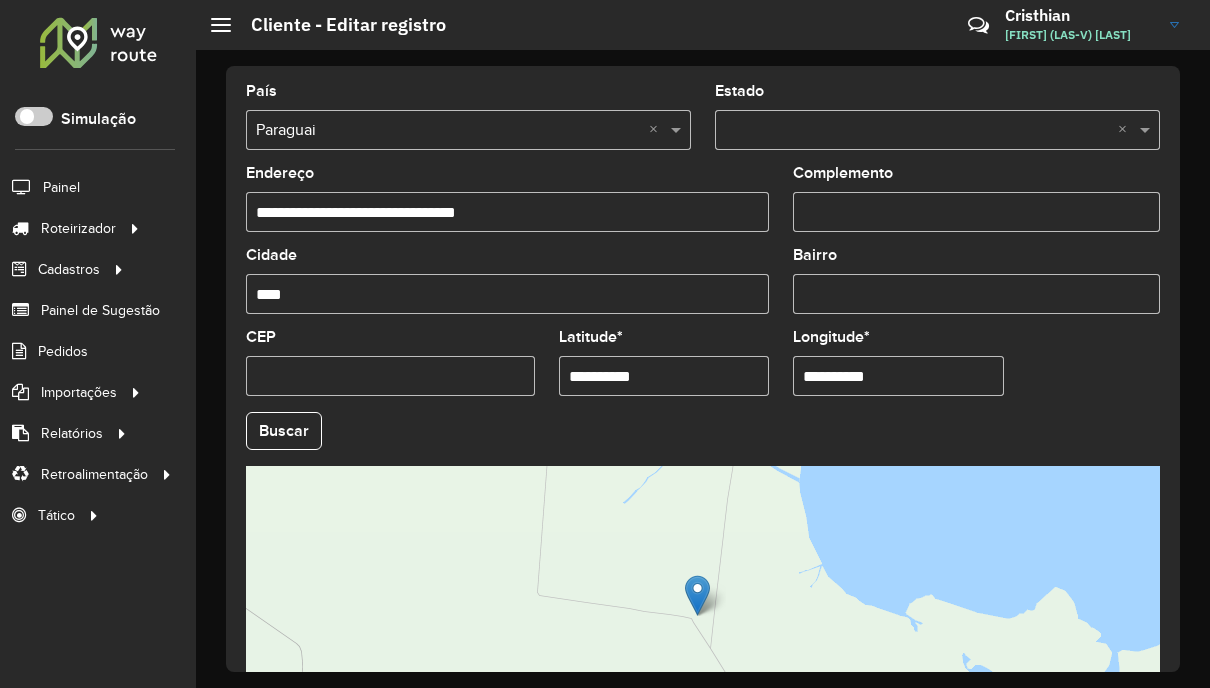 scroll, scrollTop: 700, scrollLeft: 0, axis: vertical 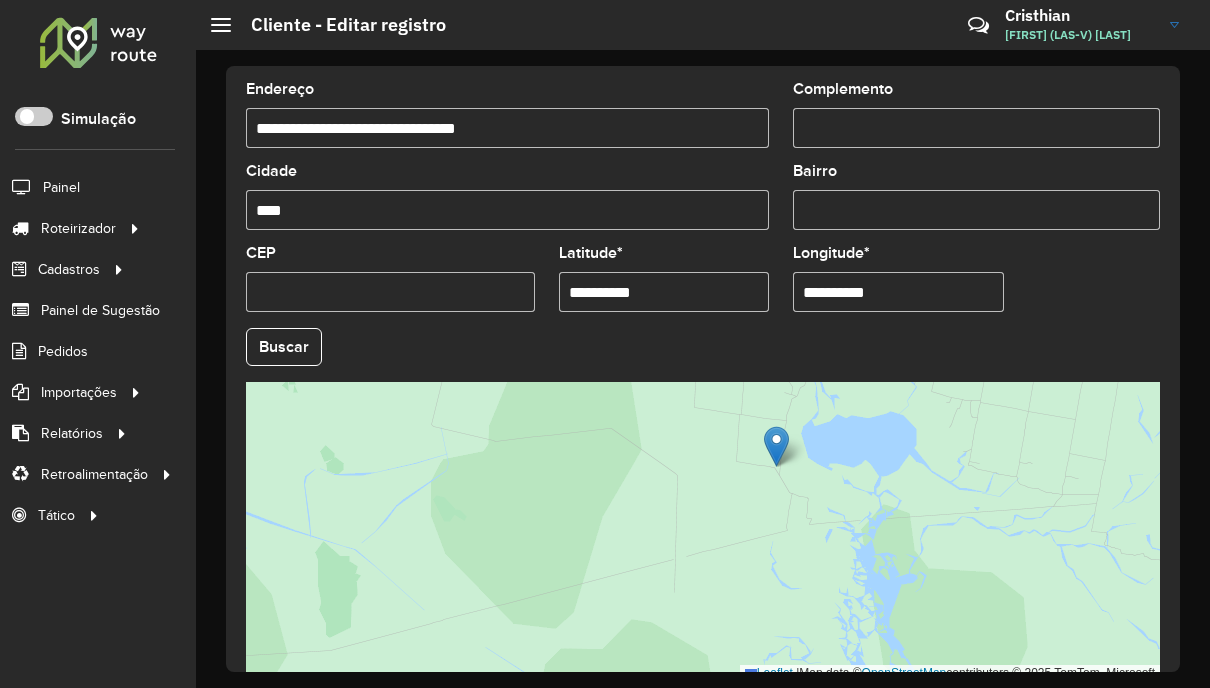 type on "********" 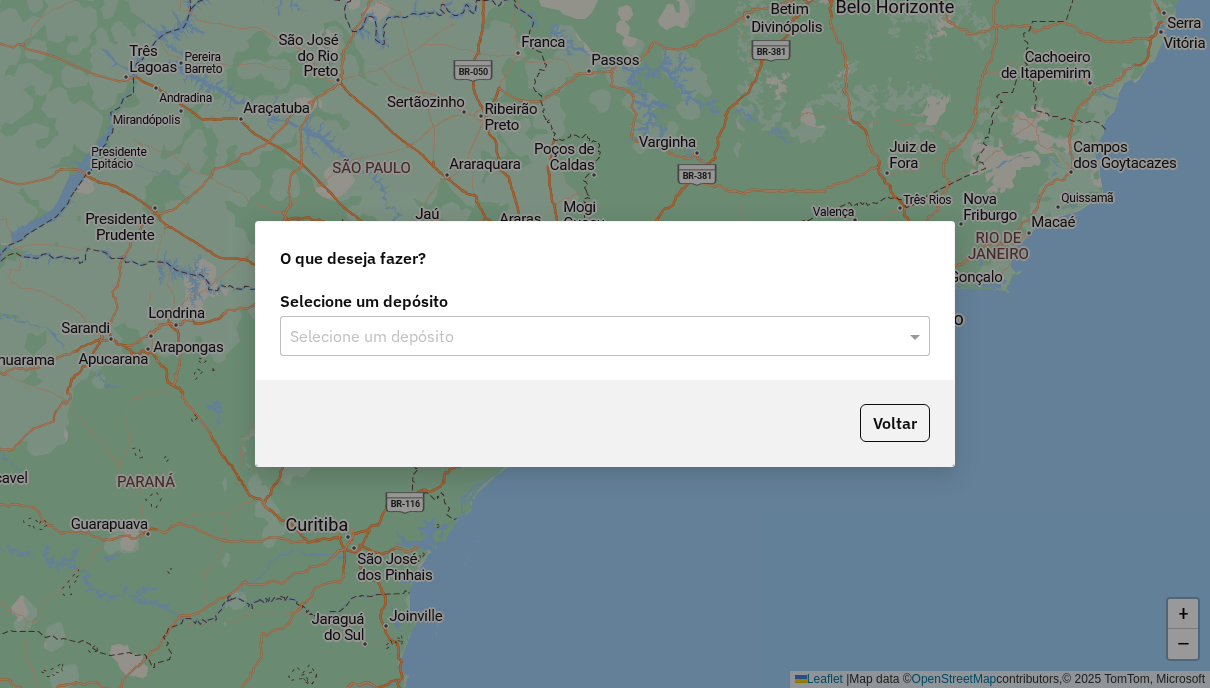 scroll, scrollTop: 0, scrollLeft: 0, axis: both 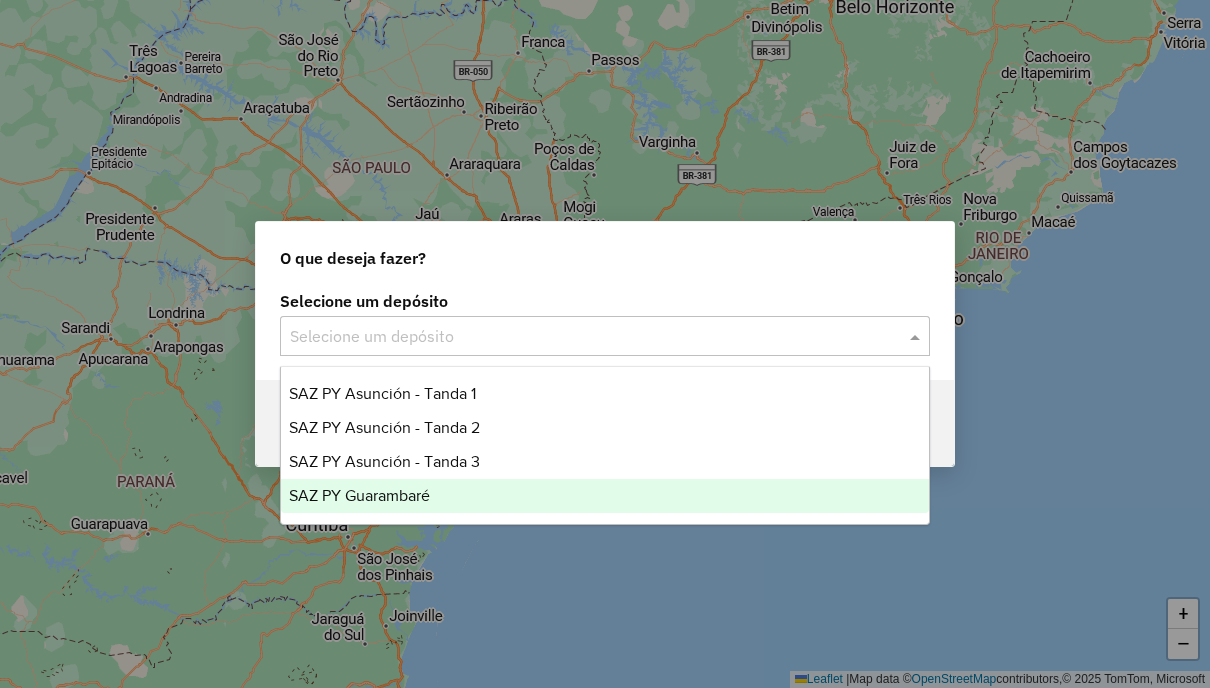 click on "SAZ PY Guarambaré" at bounding box center (604, 496) 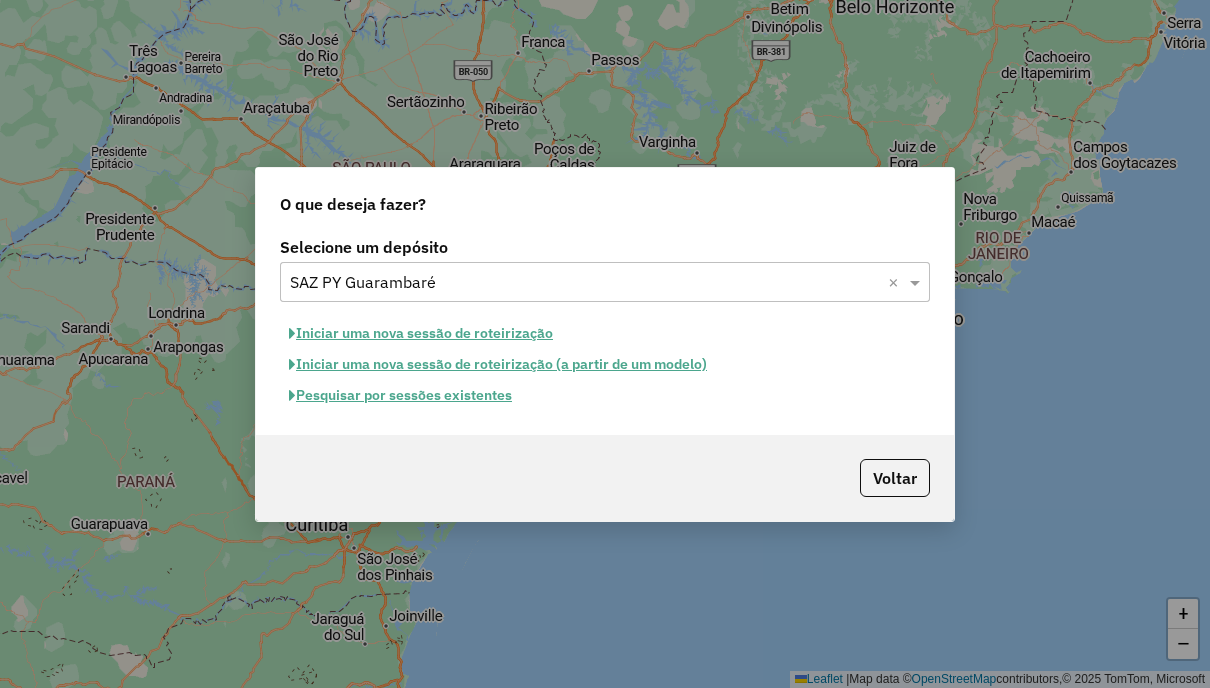 click on "Pesquisar por sessões existentes" 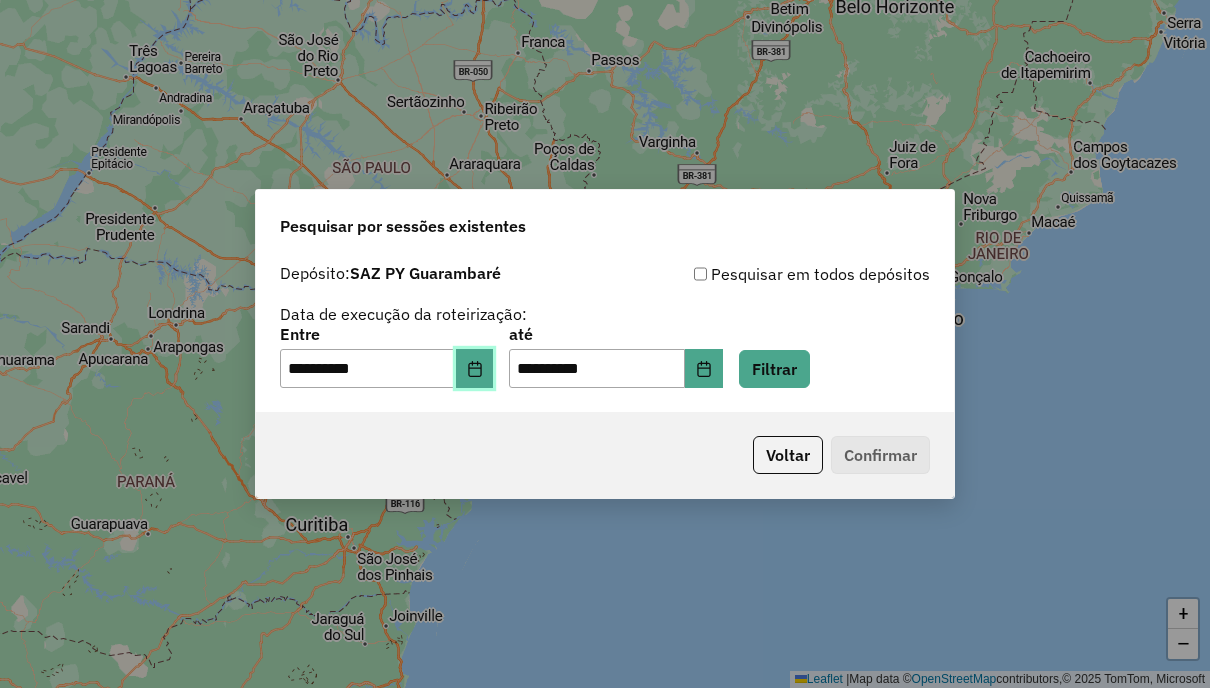 click at bounding box center [475, 369] 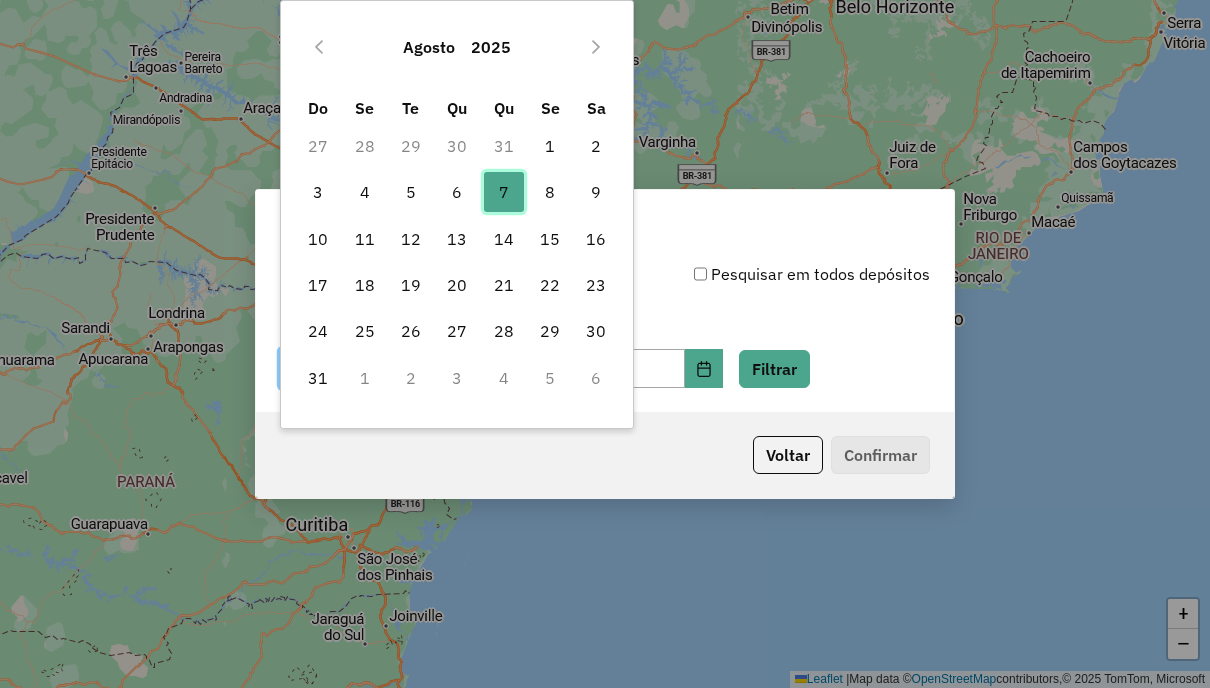 click on "7" at bounding box center (504, 192) 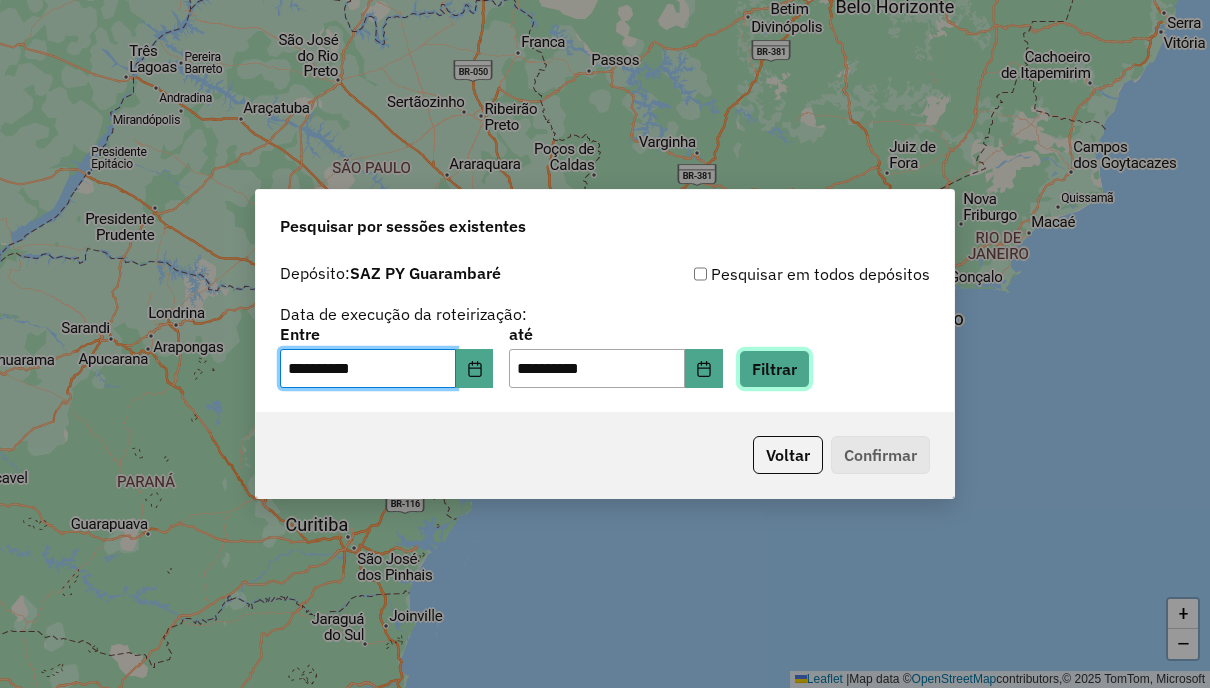 click on "Filtrar" 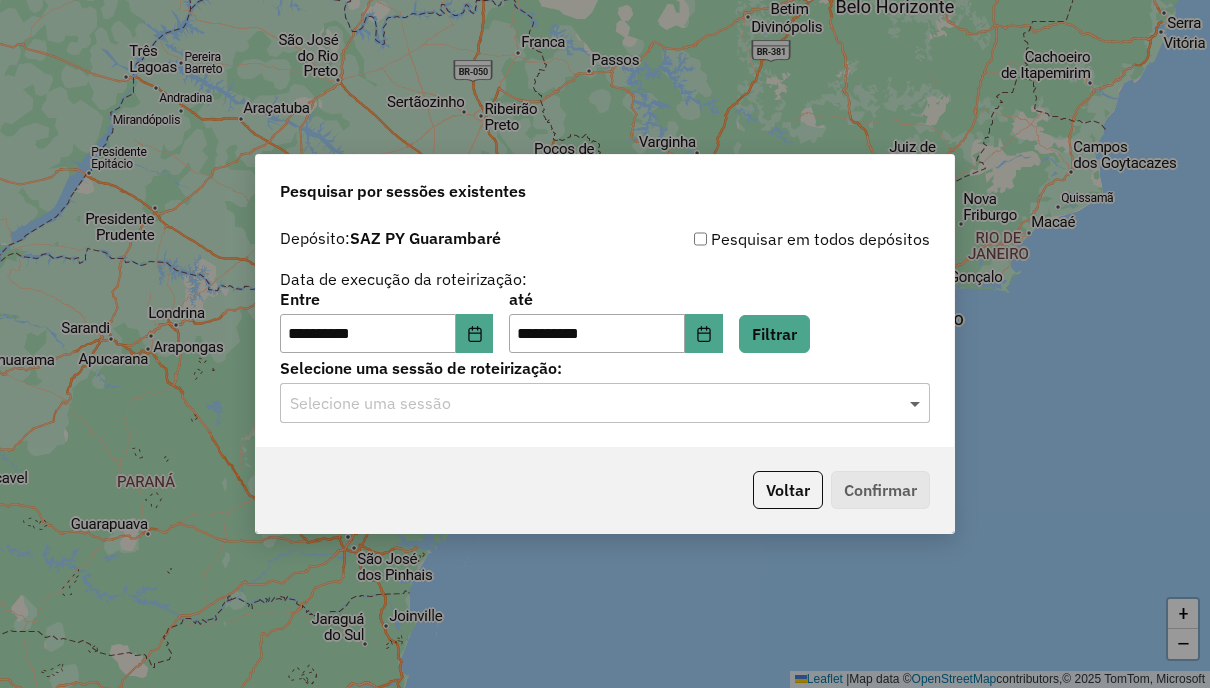 click 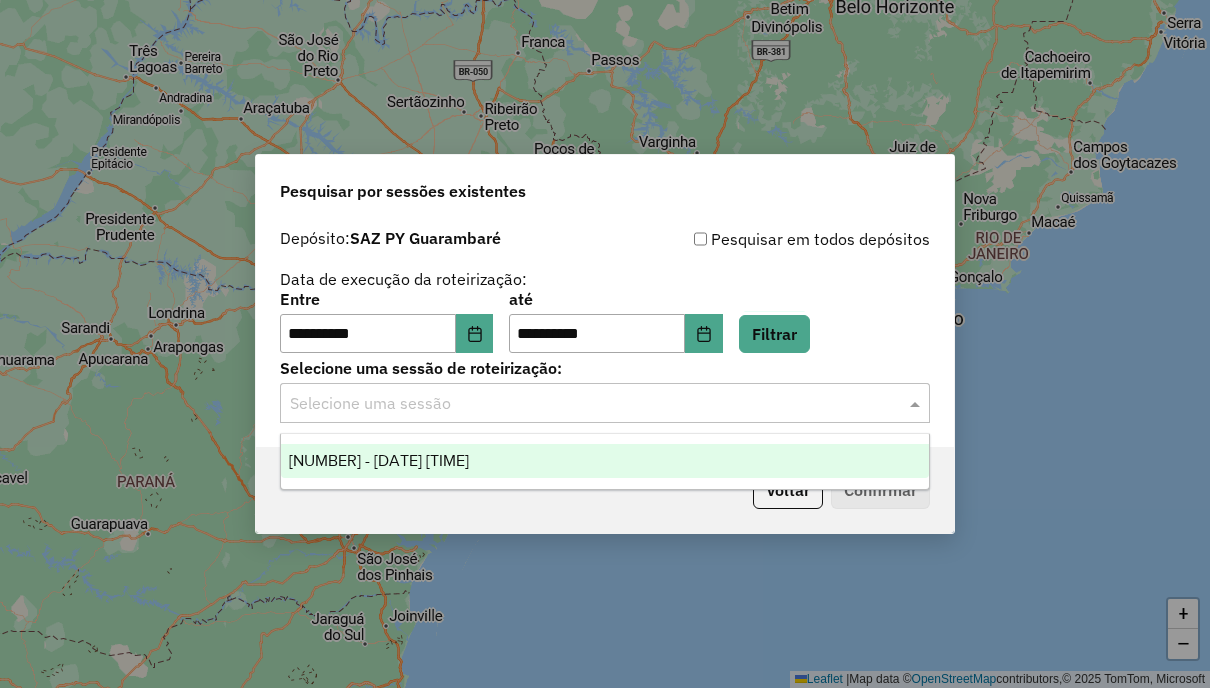 click on "1225533 - 07/08/2025 19:33" at bounding box center [604, 461] 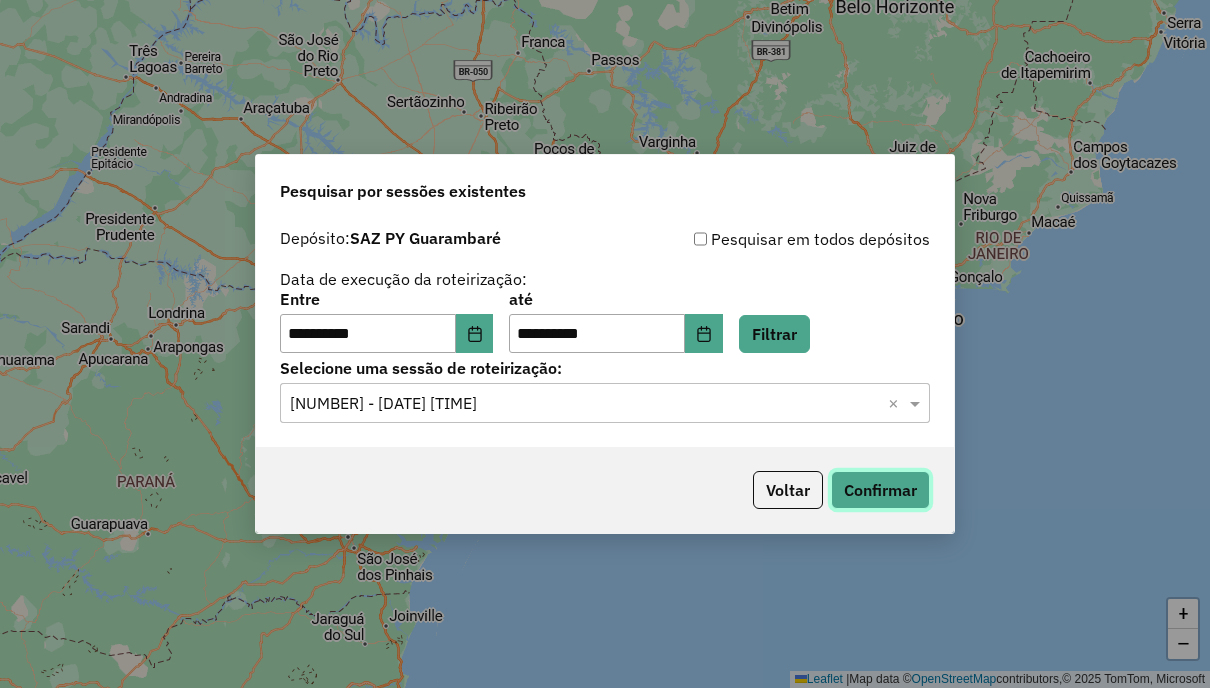 click on "Confirmar" 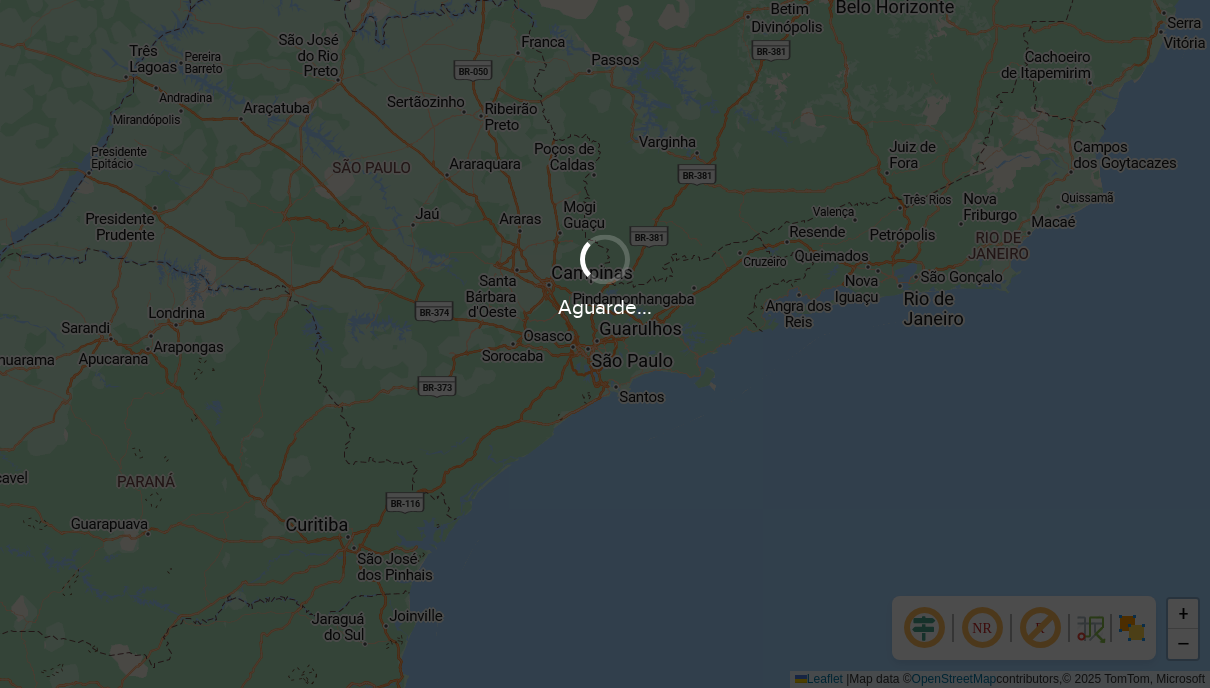 scroll, scrollTop: 0, scrollLeft: 0, axis: both 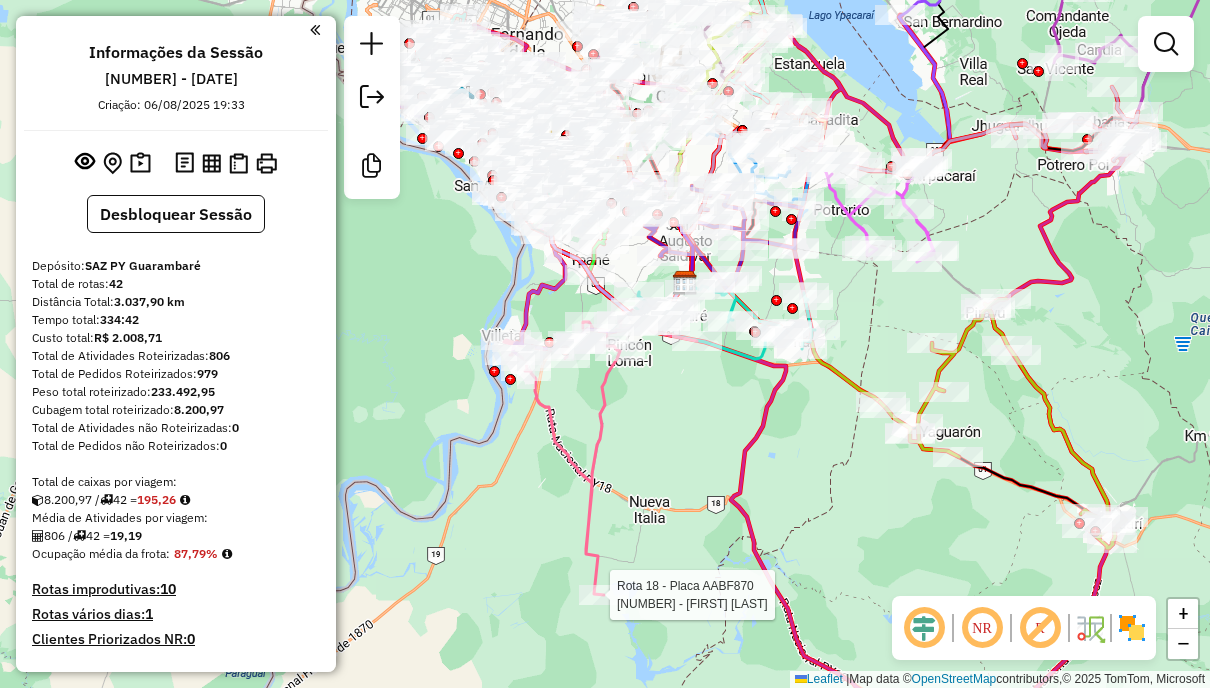 select on "**********" 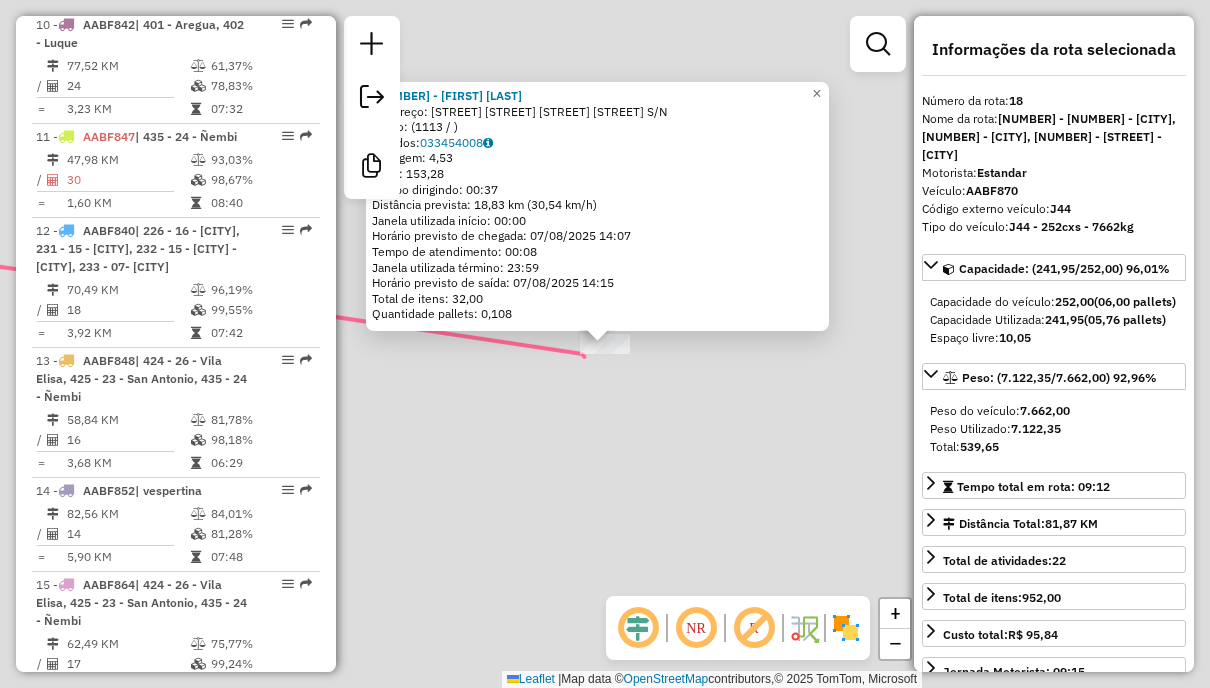 scroll, scrollTop: 2733, scrollLeft: 0, axis: vertical 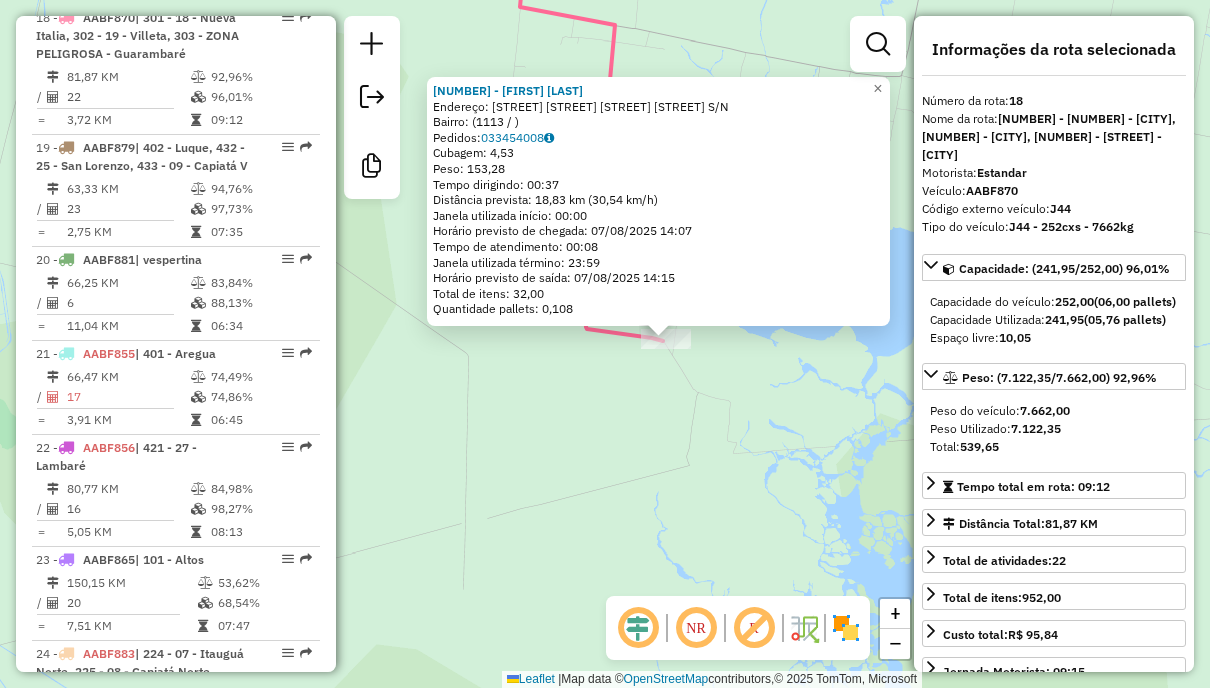 click on "[NUMBER] - [NUMBER] - [LAST] [FIRST]  Endereço: [STREET] [LAST] [CITY] [NUMBER] [NUMBER]   Bairro:  ([NUMBER] / )   Pedidos:  [NUMBER]   Cubagem: [NUMBER]  Peso: [NUMBER]  Tempo dirigindo: [TIME]   Distância prevista: [NUMBER] km ([NUMBER] km/h)   Janela utilizada início: [TIME]   Horário previsto de chegada: [DATE] [TIME]   Tempo de atendimento: [TIME]   Janela utilizada término: [TIME]   Horário previsto de saída: [DATE] [TIME]   Total de itens: [NUMBER]   Quantidade pallets: [NUMBER]  × Janela de atendimento Grade de atendimento Capacidade Transportadoras Veículos Cliente Pedidos  Rotas Selecione os dias de semana para filtrar as janelas de atendimento  Seg   Ter   Qua   Qui   Sex   Sáb   Dom  Informe o período da janela de atendimento: De:   Até:  Filtrar exatamente a janela do cliente  Considerar janela de atendimento padrão  Selecione os dias de semana para filtrar as grades de atendimento  Seg   Ter   Qua   Qui   Sex   Sáb   Dom   Considerar clientes sem dia de atendimento cadastrado  Peso mínimo:   Peso máximo:   De:   De:" 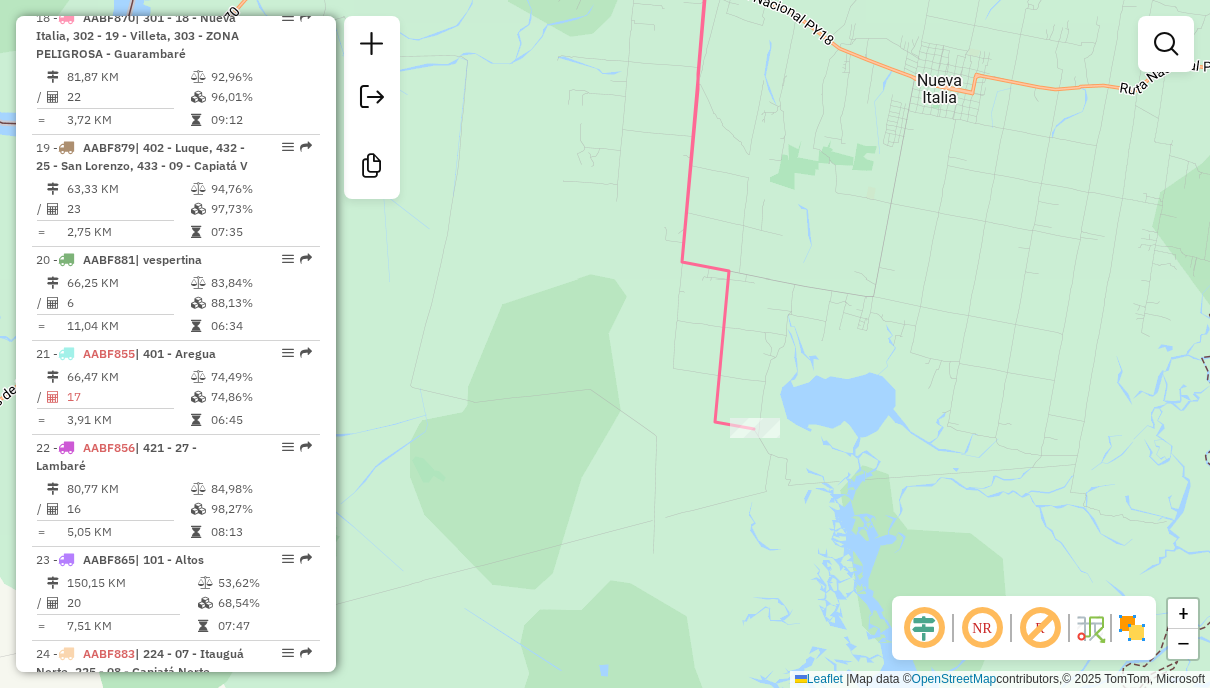 drag, startPoint x: 810, startPoint y: 492, endPoint x: 758, endPoint y: 302, distance: 196.9873 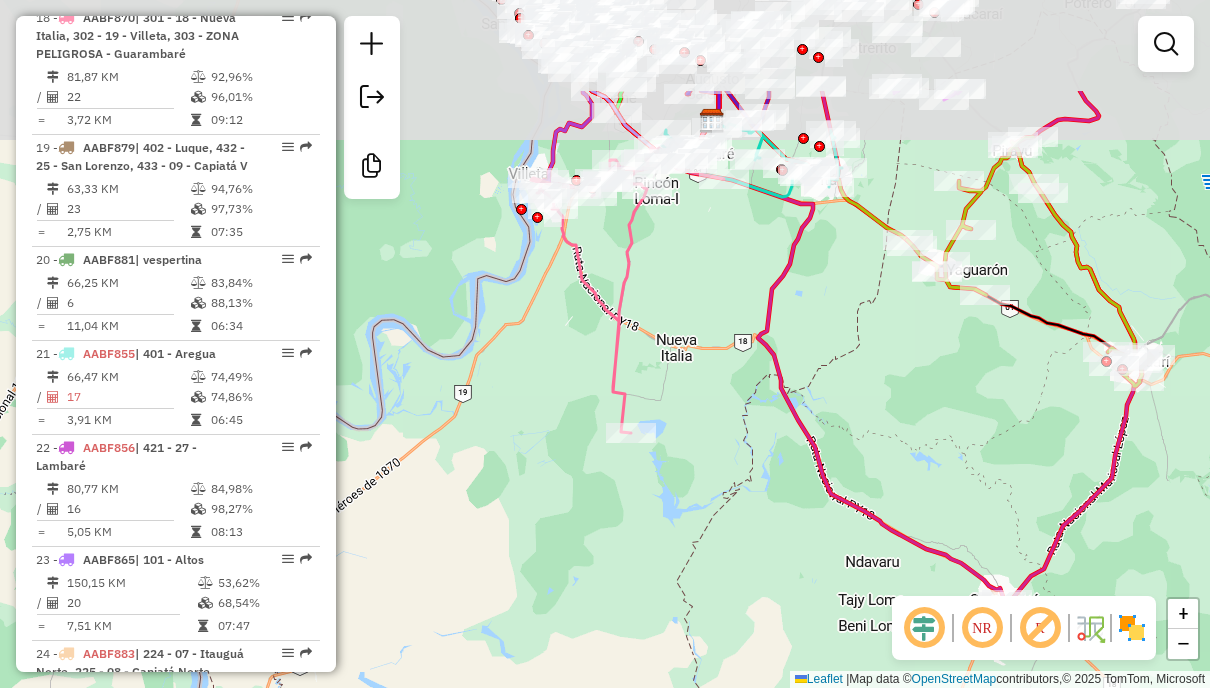 drag, startPoint x: 855, startPoint y: 302, endPoint x: 774, endPoint y: 380, distance: 112.44999 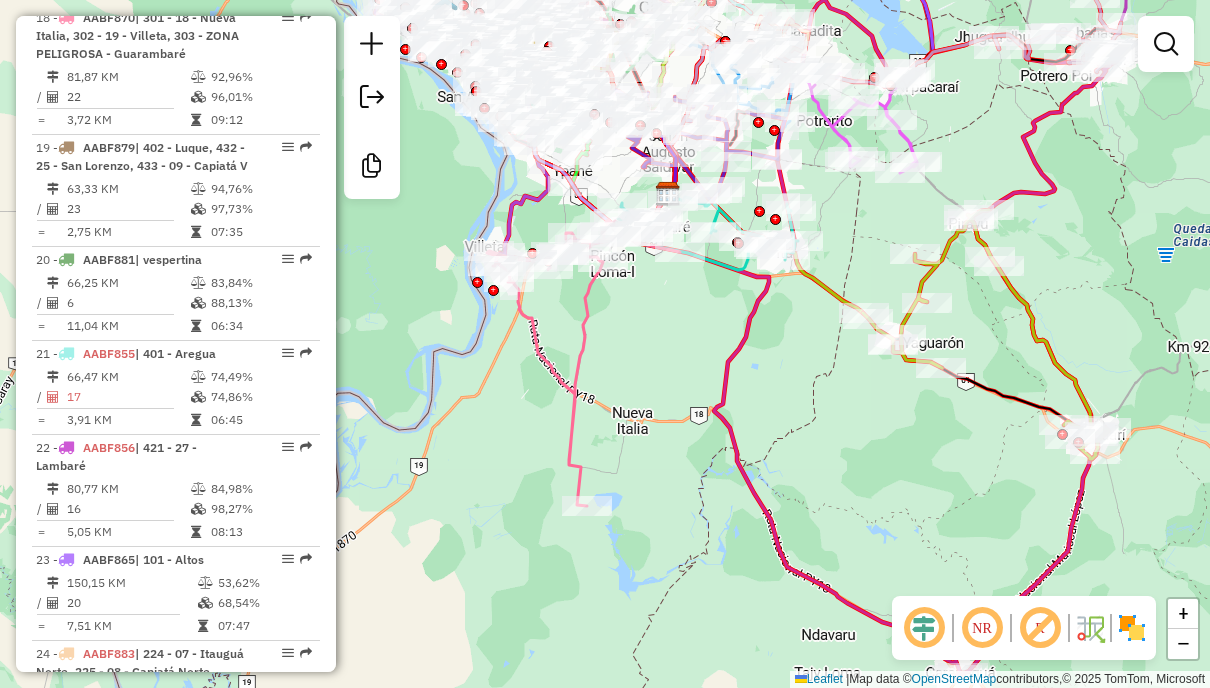 click at bounding box center [1166, 44] 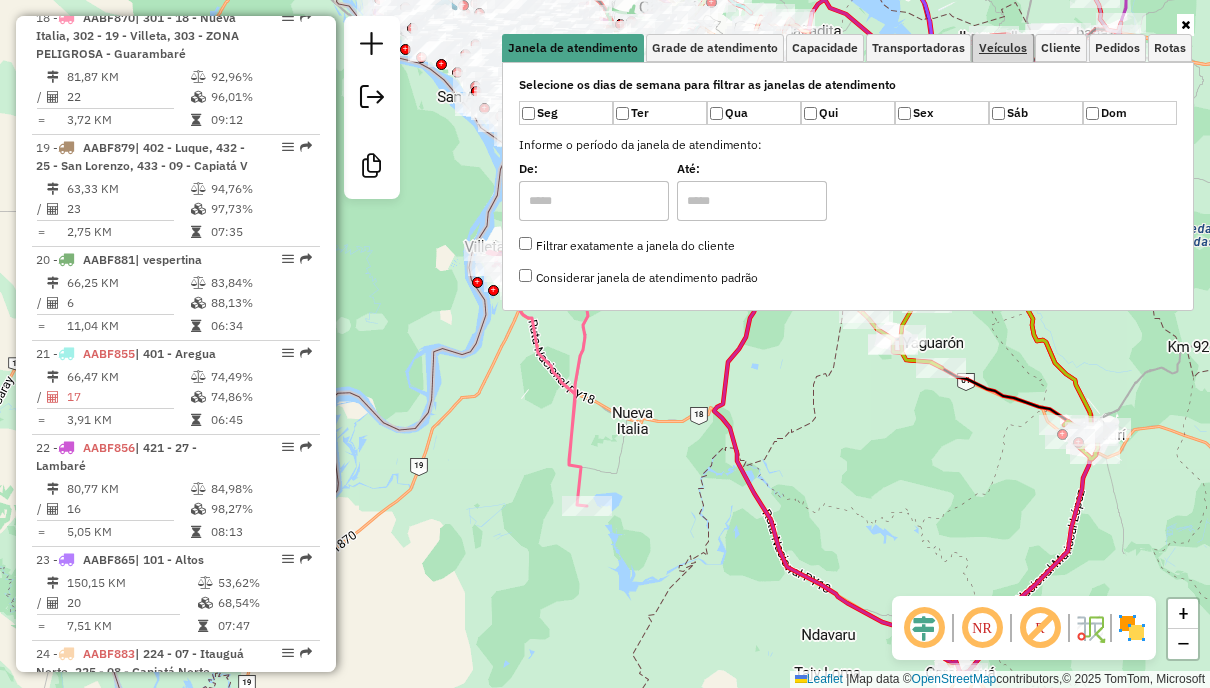 click on "Veículos" at bounding box center (1003, 48) 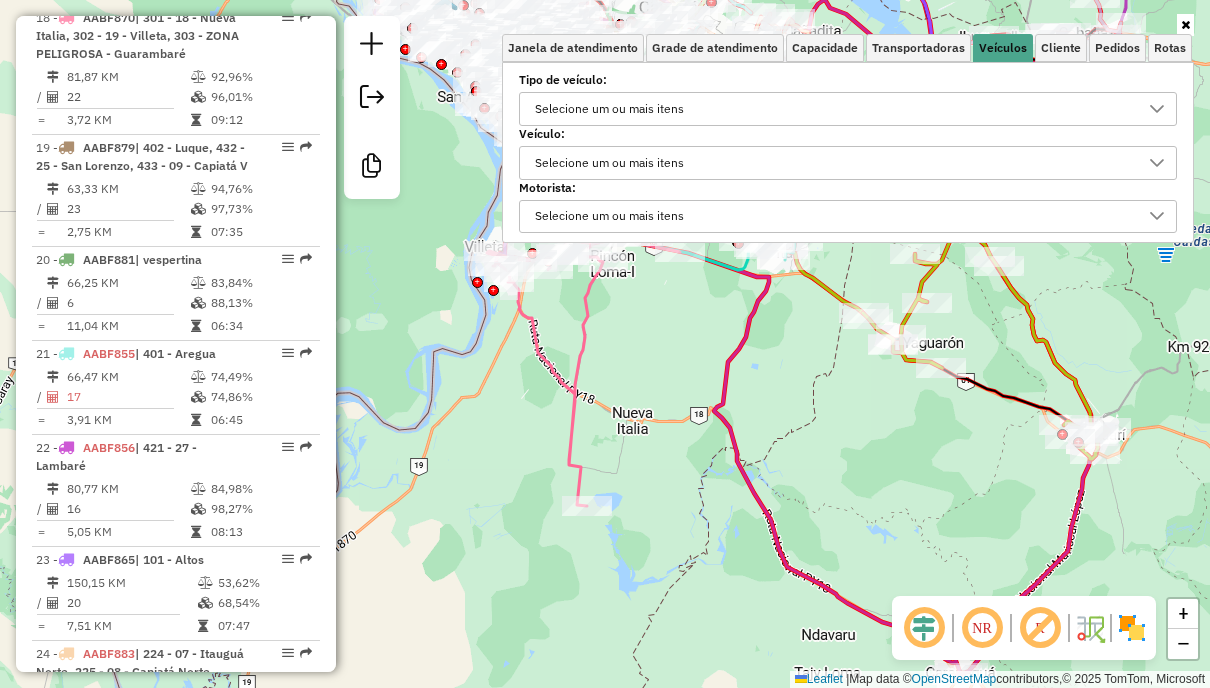 click on "Selecione um ou mais itens" at bounding box center (833, 109) 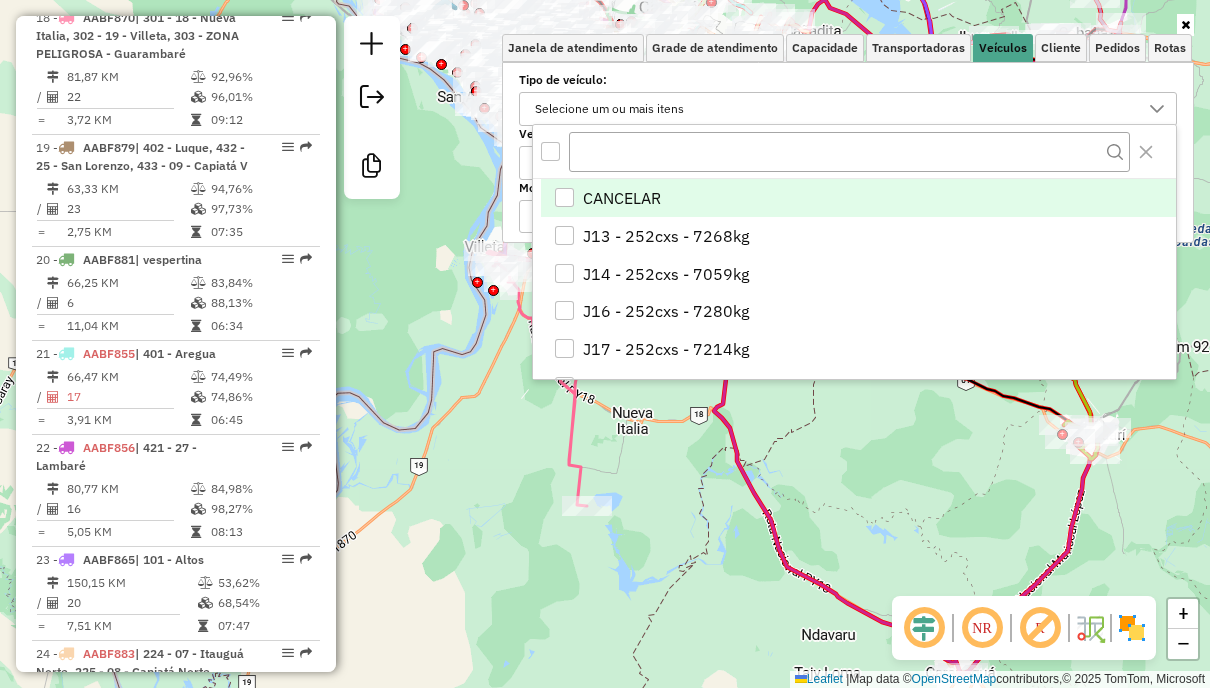 scroll, scrollTop: 12, scrollLeft: 68, axis: both 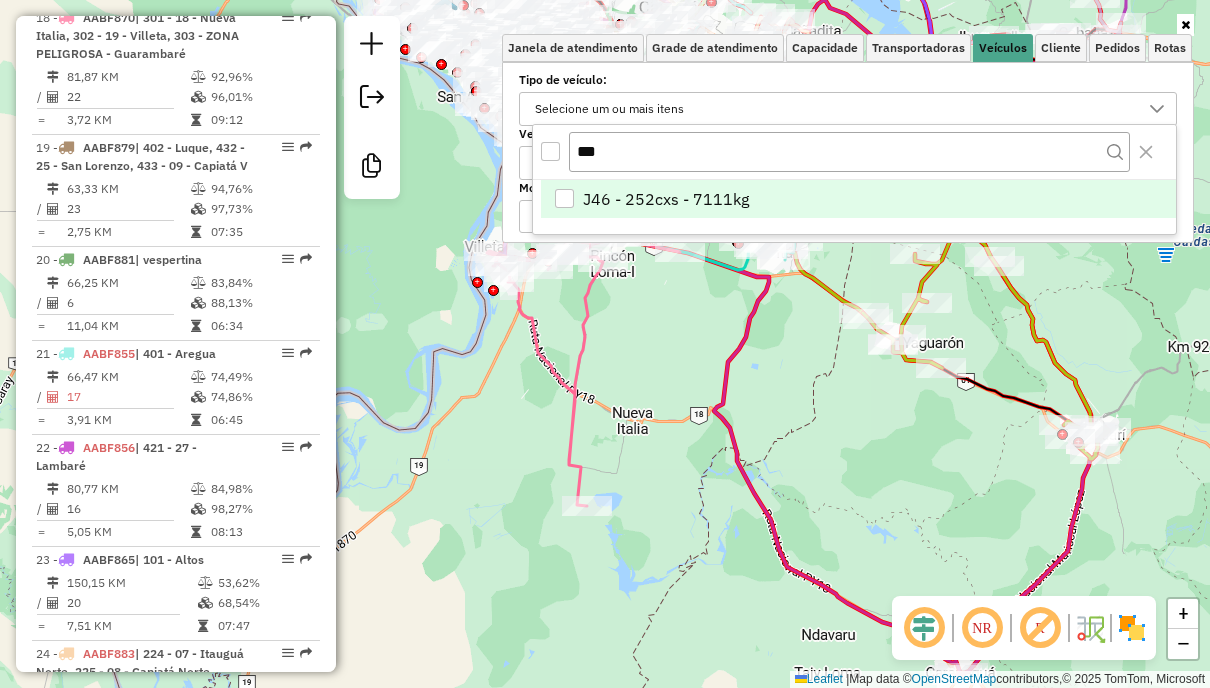 type on "***" 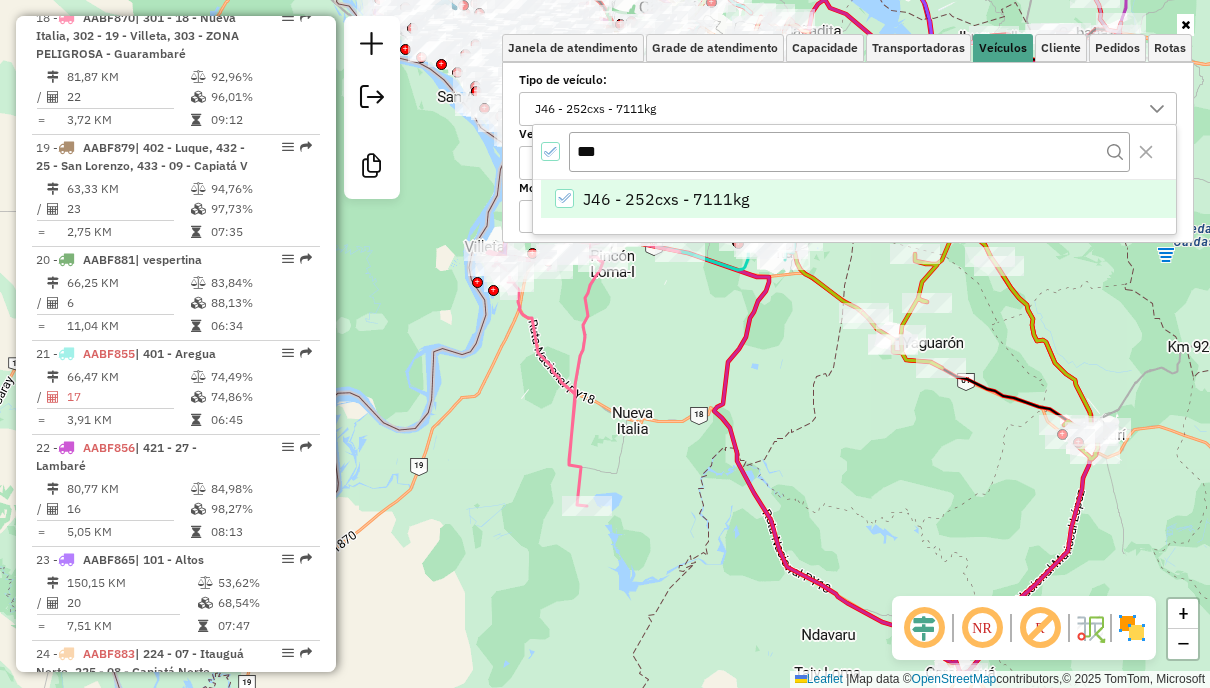 scroll, scrollTop: 283, scrollLeft: 0, axis: vertical 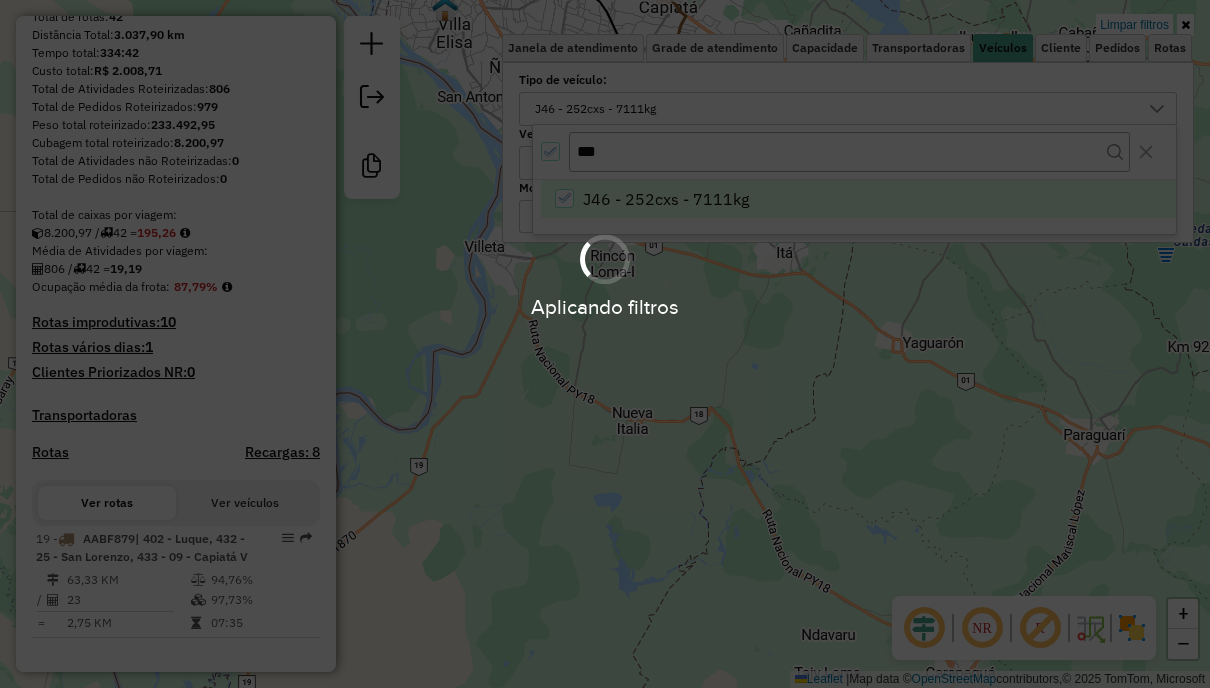 click on "Aplicando filtros  Pop-up bloqueado!  Seu navegador bloqueou automáticamente a abertura de uma nova janela.   Acesse as configurações e adicione o endereço do sistema a lista de permissão.   Fechar  Informações da Sessão [NUMBER] - [DATE]     Criação: [DATE] [TIME]   Desbloquear Sessão   Depósito:  [COMPANY]  Total de rotas:  [NUMBER]  Distância Total:  [NUMBER] km  Tempo total:  [TIME]  Custo total:  R$ [NUMBER]  Total de Atividades Roteirizadas:  [NUMBER]  Total de Pedidos Roteirizados:  [NUMBER]  Peso total roteirizado:  [NUMBER]  Cubagem total roteirizado:  [NUMBER]  Total de Atividades não Roteirizadas:  [NUMBER]  Total de Pedidos não Roteirizados:  [NUMBER] Total de caixas por viagem:  [NUMBER] /   [NUMBER] =  [NUMBER] Média de Atividades por viagem:  [NUMBER] /   [NUMBER] =  [NUMBER] Ocupação média da frota:  [PERCENT]%   Rotas improdutivas:  [NUMBER]  Rotas vários dias:  [NUMBER]  Clientes Priorizados NR:  [NUMBER]  Transportadoras  Rotas  Recargas: [NUMBER]   Ver rotas   Ver veículos   [NUMBER] - [PLATE] [NUMBER] KM [PERCENT]%  /  [NUMBER]   [PERCENT]%  =" at bounding box center [605, 344] 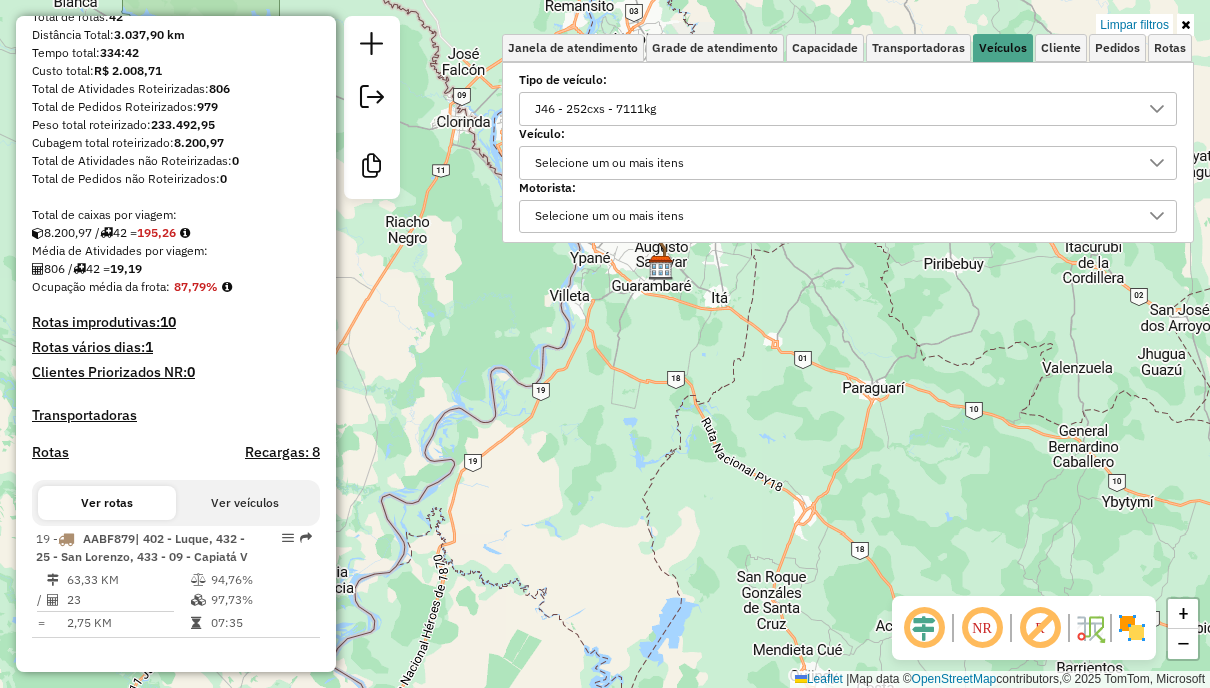 click on "Limpar filtros Janela de atendimento Grade de atendimento Capacidade Transportadoras Veículos Cliente Pedidos  Rotas Selecione os dias de semana para filtrar as janelas de atendimento  Seg   Ter   Qua   Qui   Sex   Sáb   Dom  Informe o período da janela de atendimento: De: Até:  Filtrar exatamente a janela do cliente  Considerar janela de atendimento padrão  Selecione os dias de semana para filtrar as grades de atendimento  Seg   Ter   Qua   Qui   Sex   Sáb   Dom   Considerar clientes sem dia de atendimento cadastrado  Clientes fora do dia de atendimento selecionado Filtrar as atividades entre os valores definidos abaixo:  Peso mínimo:   Peso máximo:   Cubagem mínima:   Cubagem máxima:   De:   Até:  Filtrar as atividades entre o tempo de atendimento definido abaixo:  De:   Até:   Considerar capacidade total dos clientes não roteirizados Transportadora: Selecione um ou mais itens Tipo de veículo: J46 - 252cxs - 7111kg Veículo: Selecione um ou mais itens Motorista: Selecione um ou mais itens De:" 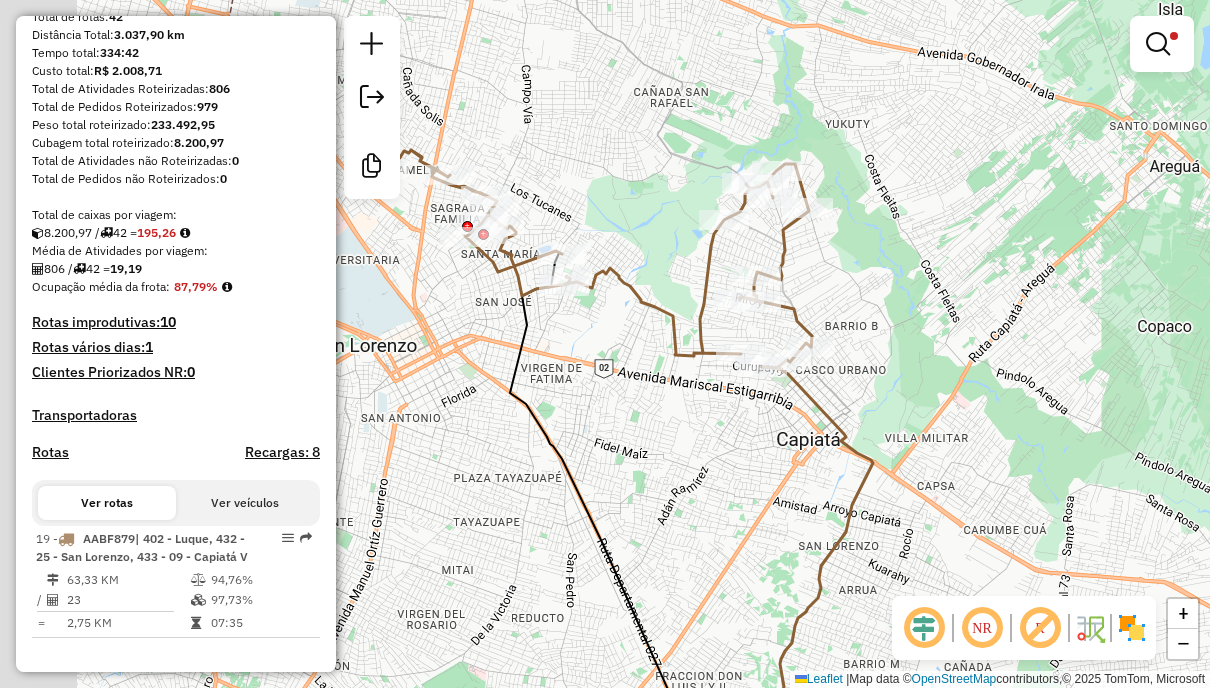 drag, startPoint x: 567, startPoint y: 149, endPoint x: 798, endPoint y: 189, distance: 234.43762 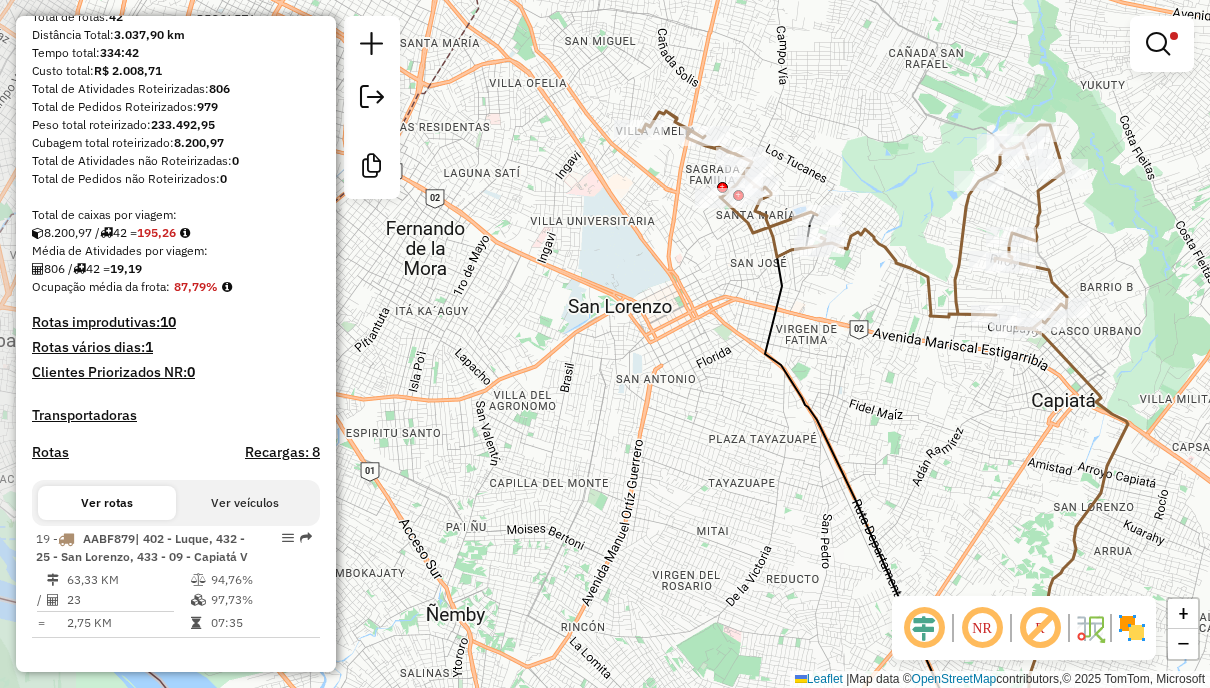 drag, startPoint x: 738, startPoint y: 186, endPoint x: 856, endPoint y: 132, distance: 129.76903 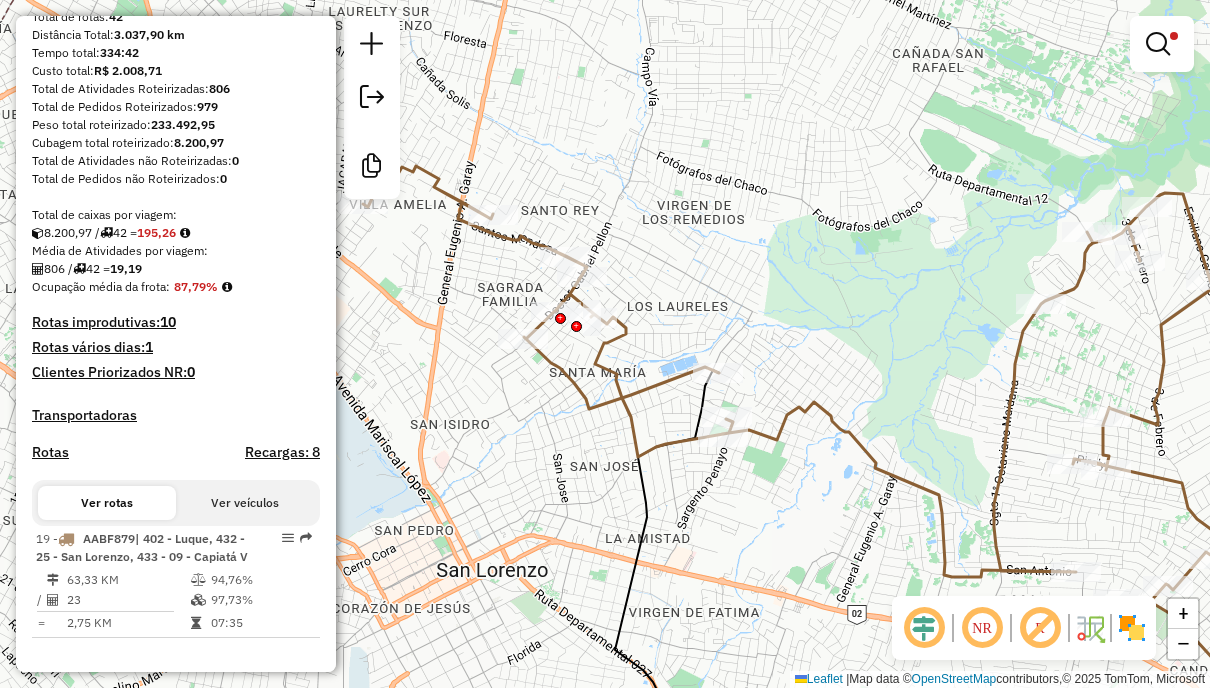 drag, startPoint x: 922, startPoint y: 145, endPoint x: 847, endPoint y: 218, distance: 104.66136 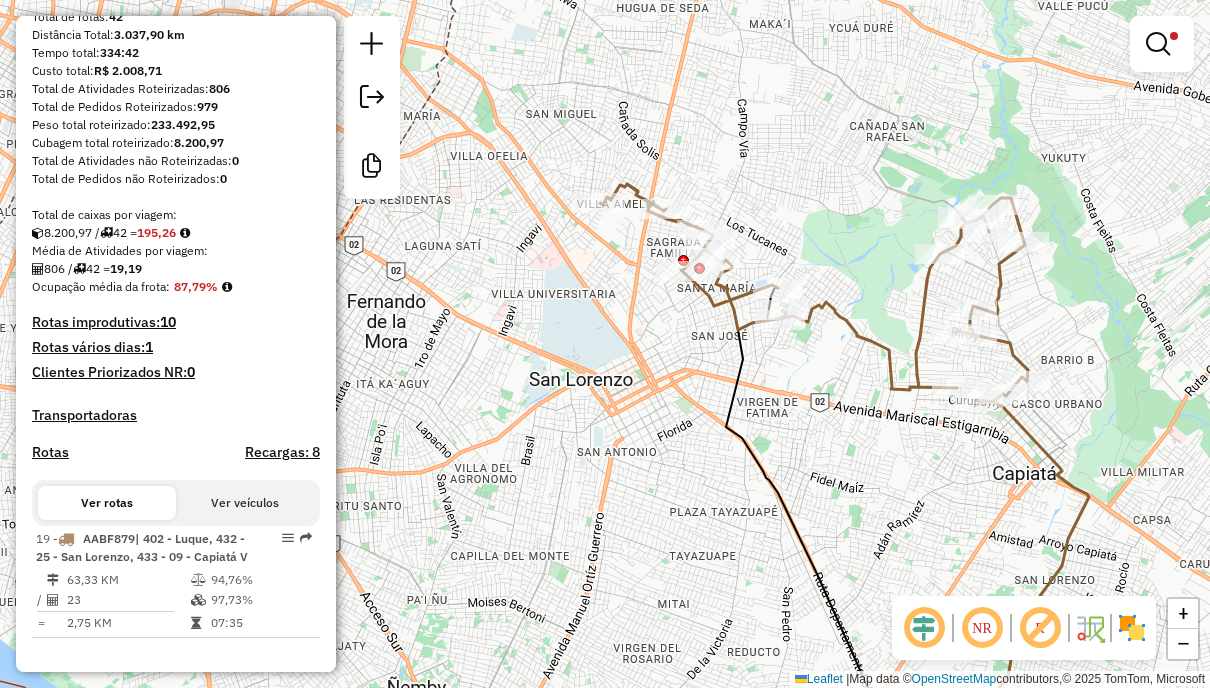 click at bounding box center [1158, 44] 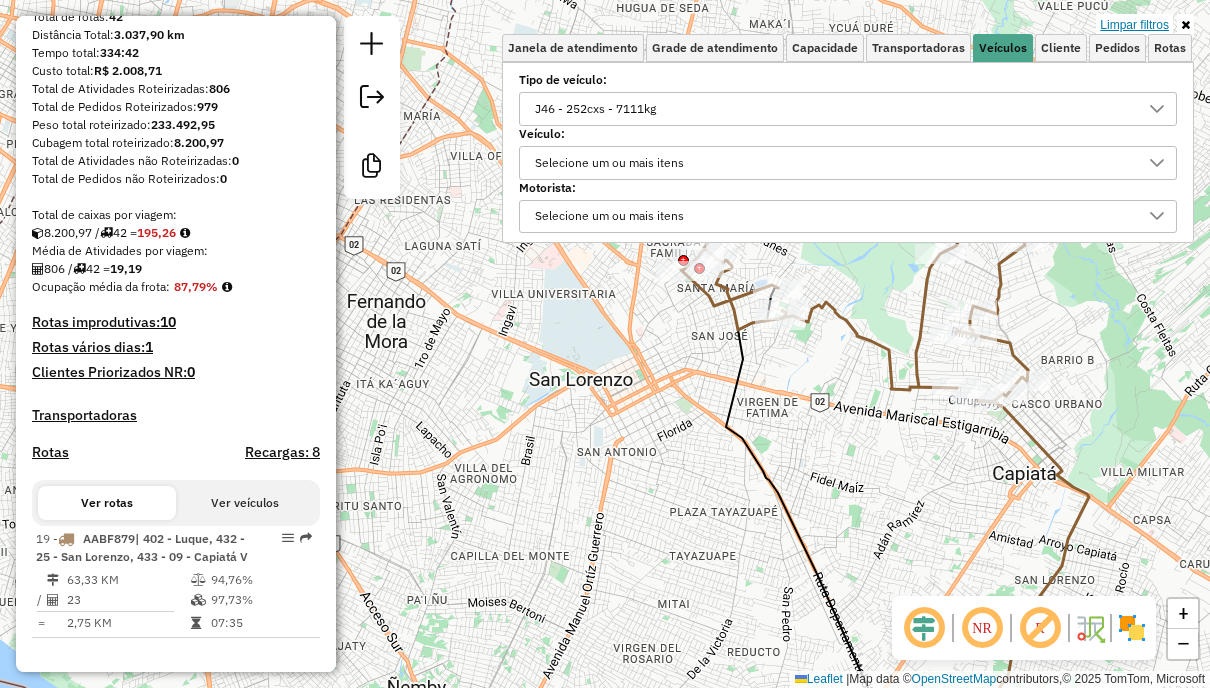 click on "Limpar filtros" at bounding box center (1134, 25) 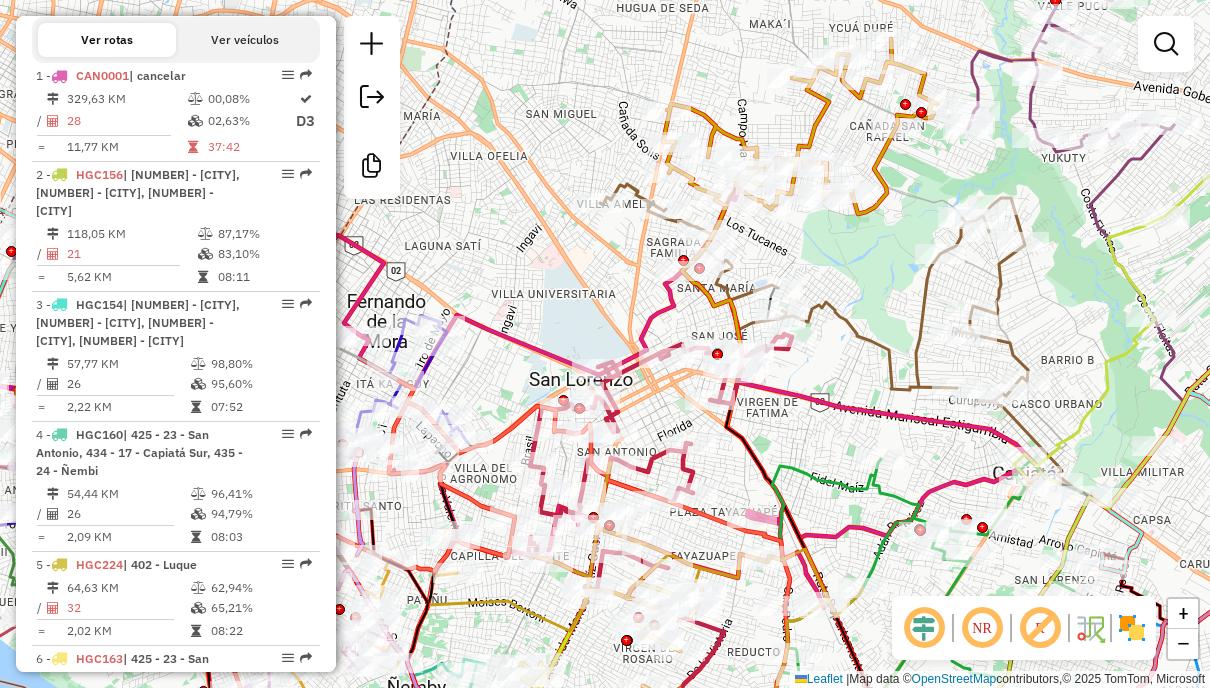 scroll, scrollTop: 733, scrollLeft: 0, axis: vertical 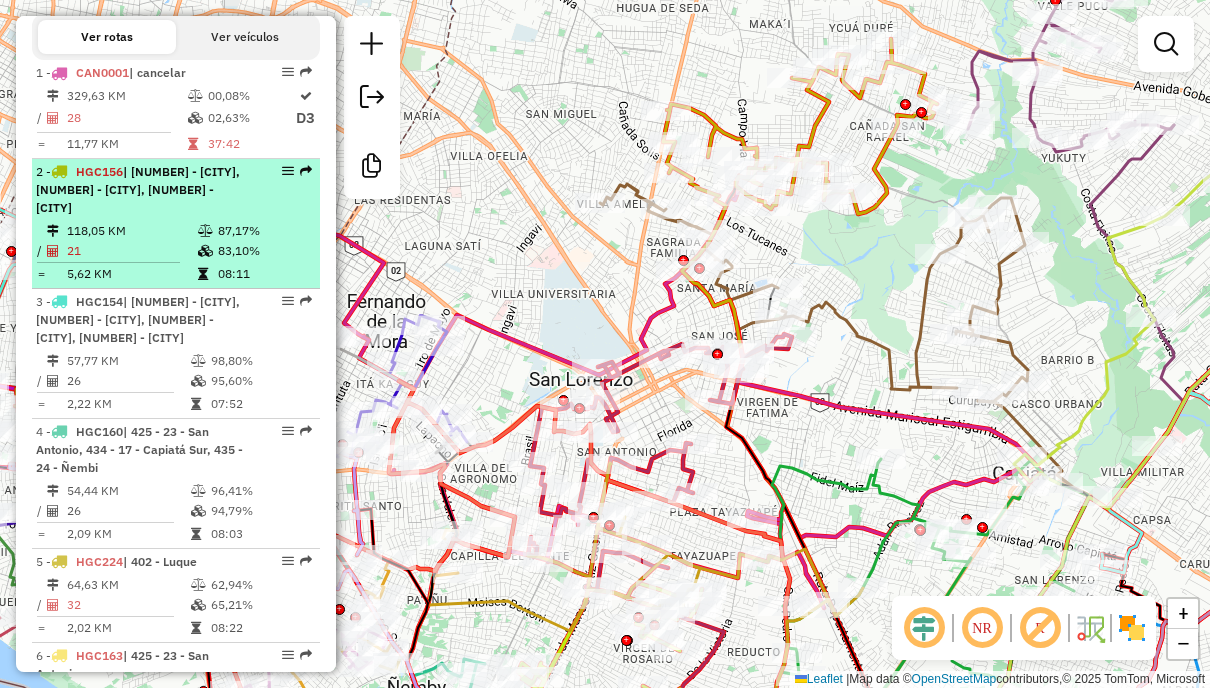 drag, startPoint x: 248, startPoint y: 208, endPoint x: 272, endPoint y: 179, distance: 37.64306 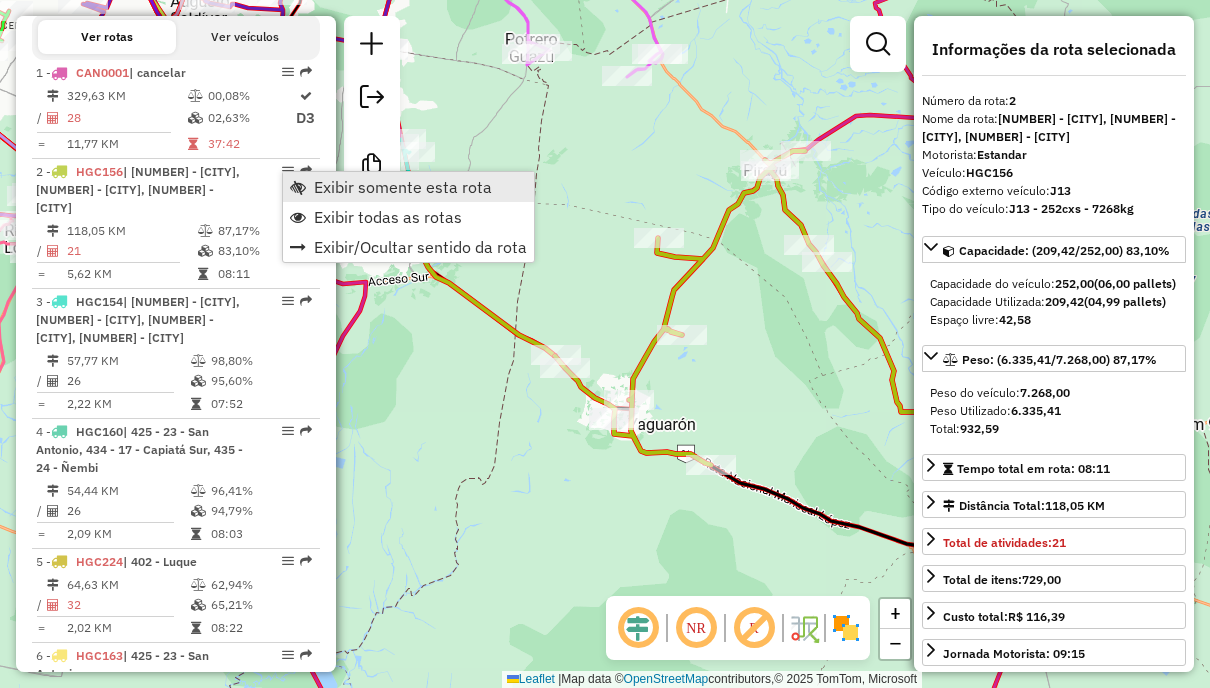 click on "Exibir somente esta rota" at bounding box center (403, 187) 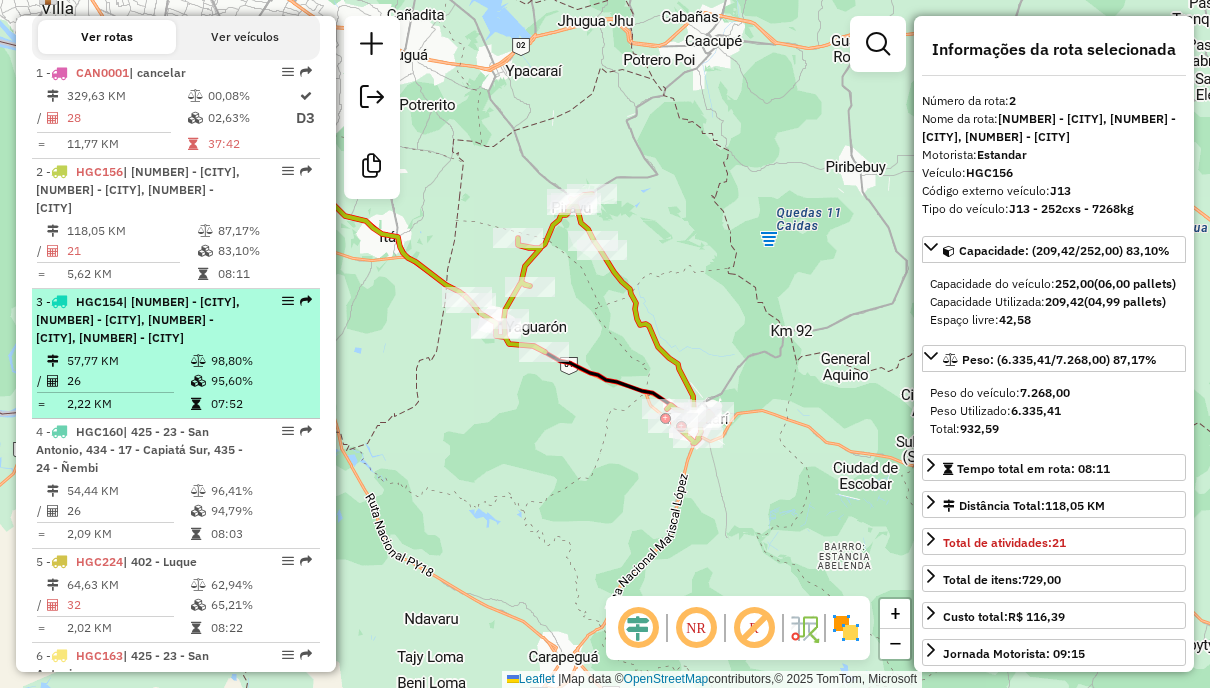 click on "3 - [PLATE] | 211 - 14 - [CITY], 212 - 12 - [CITY], 213 - 11 - [CITY], 226 - 16 - [CITY] [NUMBER] KM [PERCENT] / [NUMBER] [PERCENT] = [NUMBER] KM [TIME]" at bounding box center (176, 354) 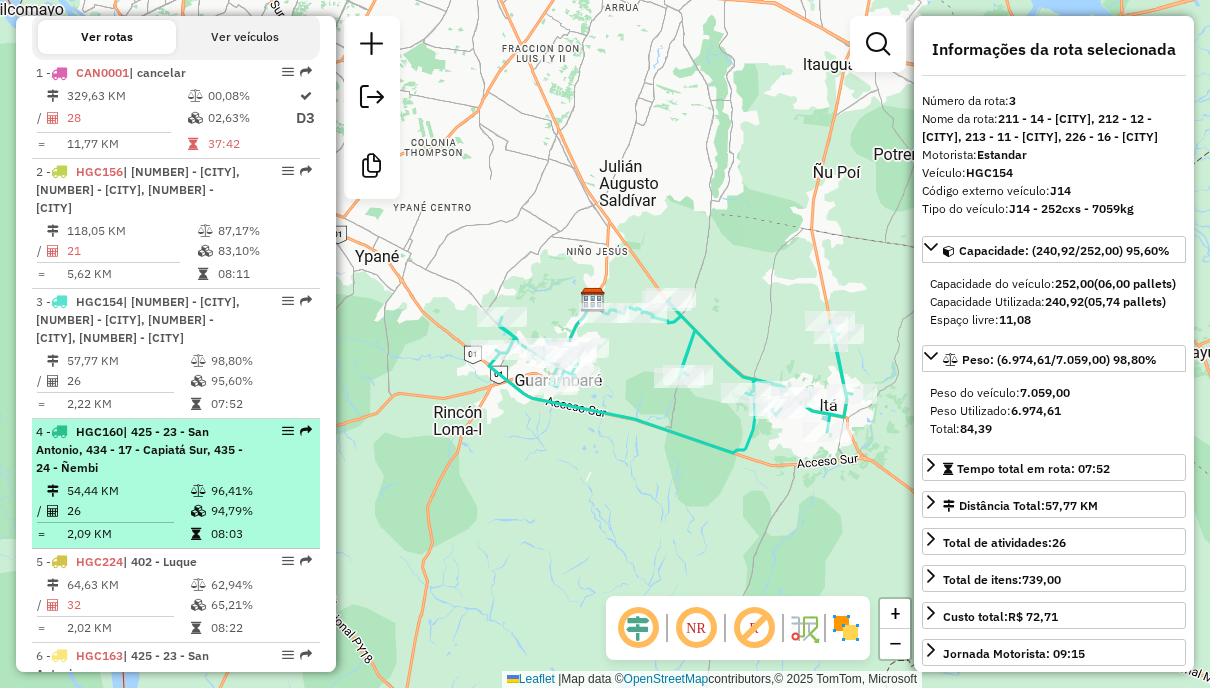 click on "4 -       [PLATE]   | 425 - 23 - [CITY], 434 - 17 - [CITY], 435 - 24 - [CITY]" at bounding box center (142, 450) 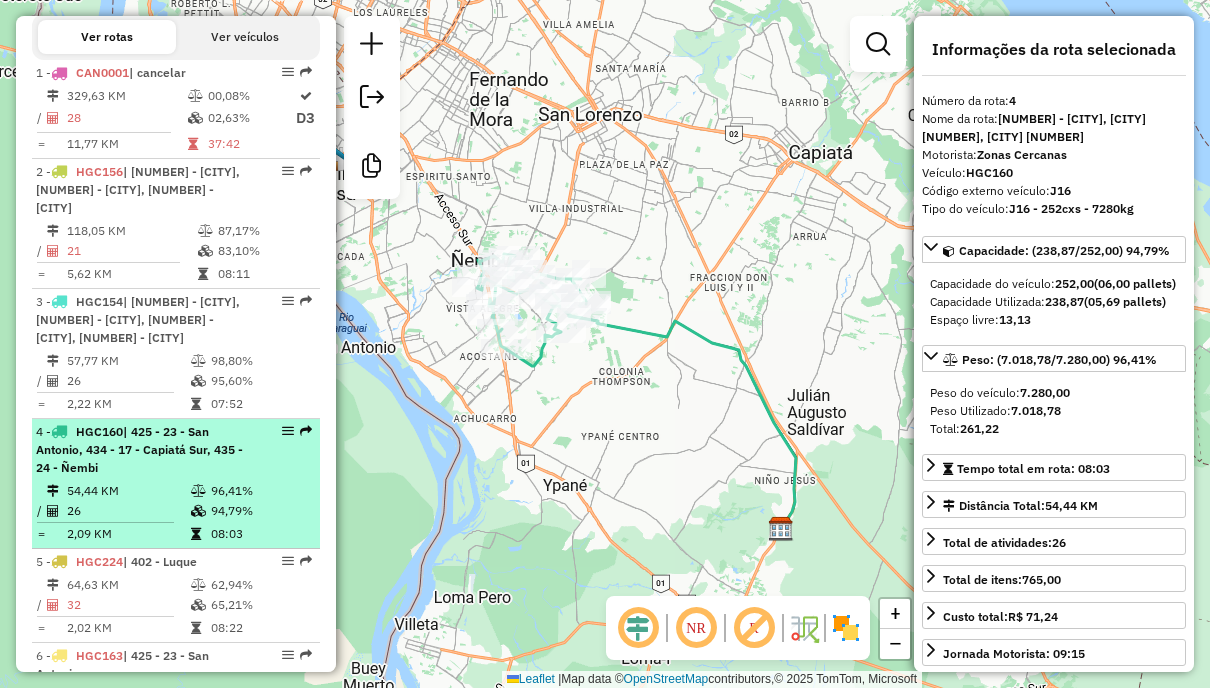 scroll, scrollTop: 933, scrollLeft: 0, axis: vertical 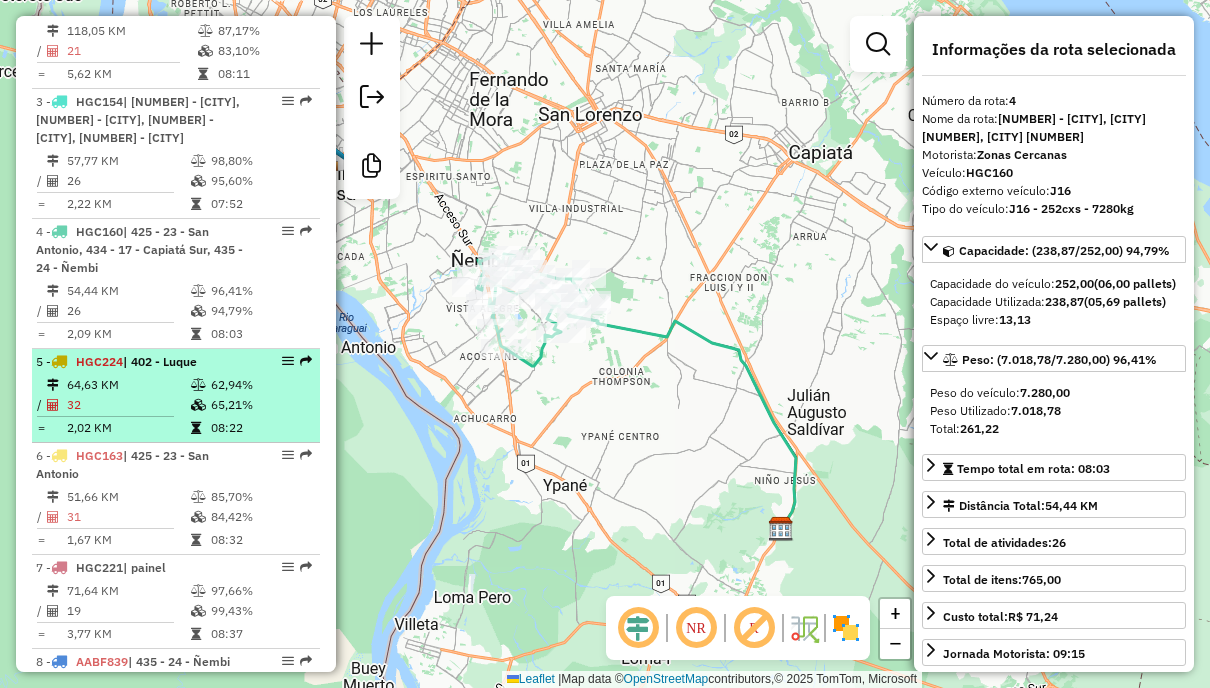 click on "65,21%" at bounding box center (260, 405) 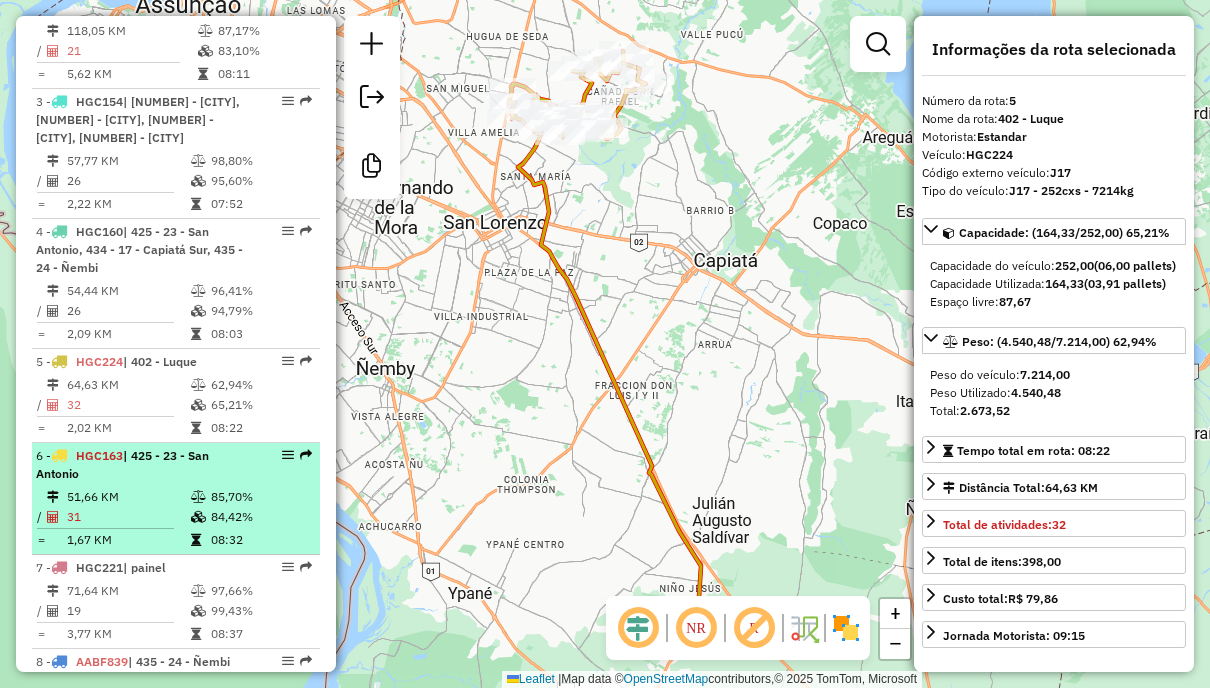click on "6 -       [PLATE]   | 425 - 23 - [CITY]" at bounding box center [142, 465] 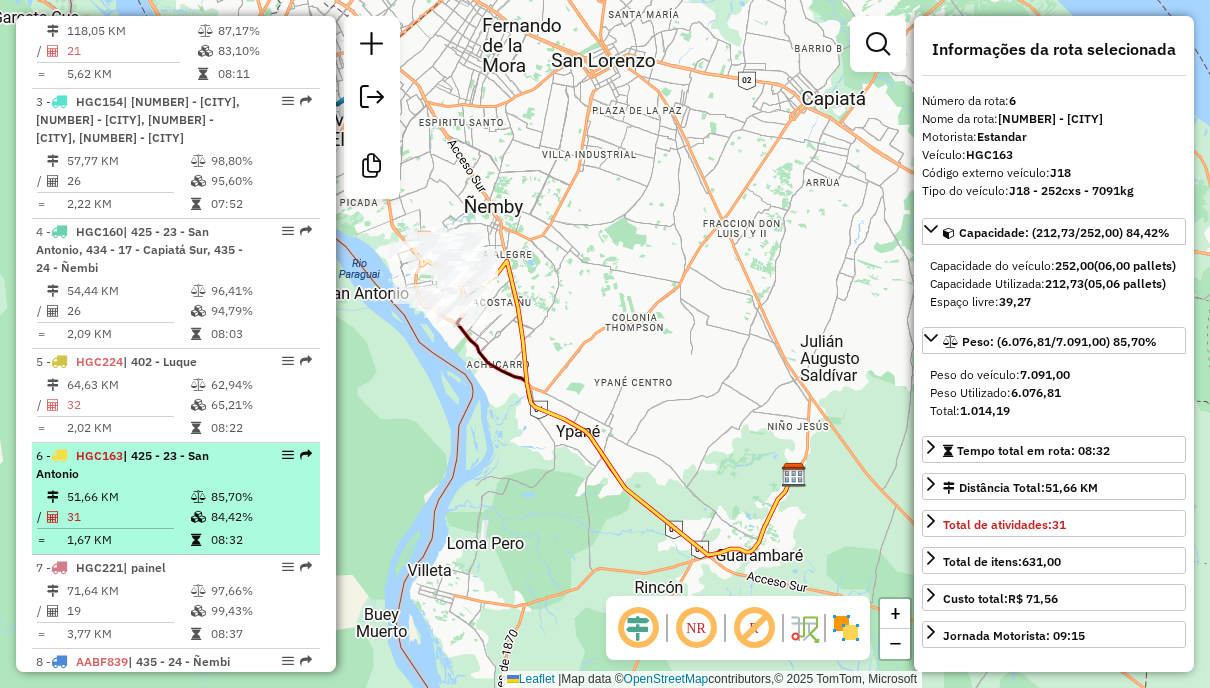 click on "85,70%" at bounding box center [260, 497] 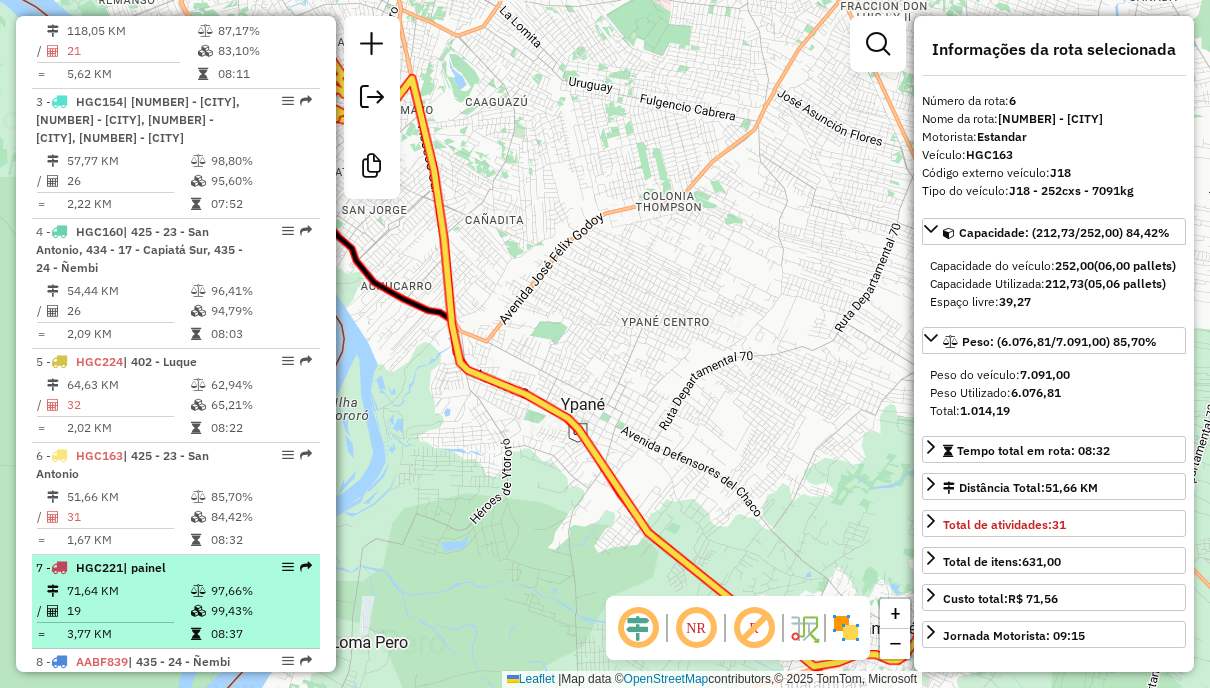 click on "| [PLATE] | [PLACE] [DISTANCE] [PERCENTAGE] / [NUMBER] [PERCENTAGE] = [DISTANCE] [TIME]" at bounding box center (176, 602) 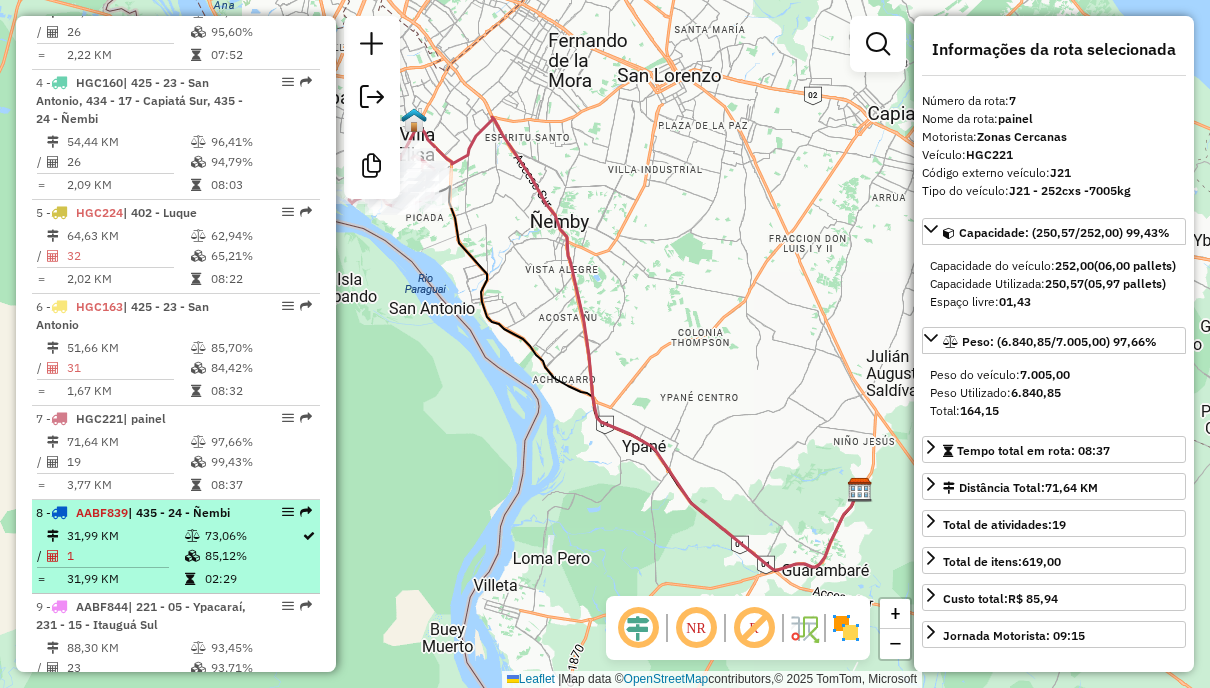 scroll, scrollTop: 1133, scrollLeft: 0, axis: vertical 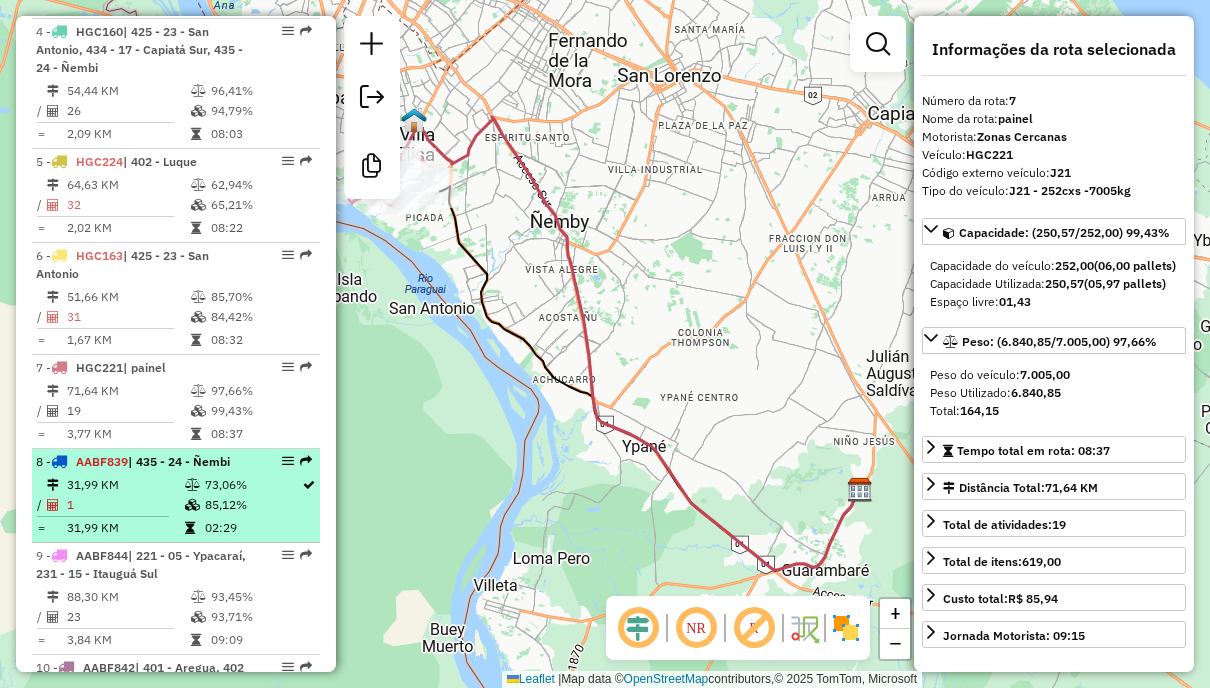 click on "31,99 KM   73,06%  /  1   85,12%     =  31,99 KM   02:29" at bounding box center (176, 506) 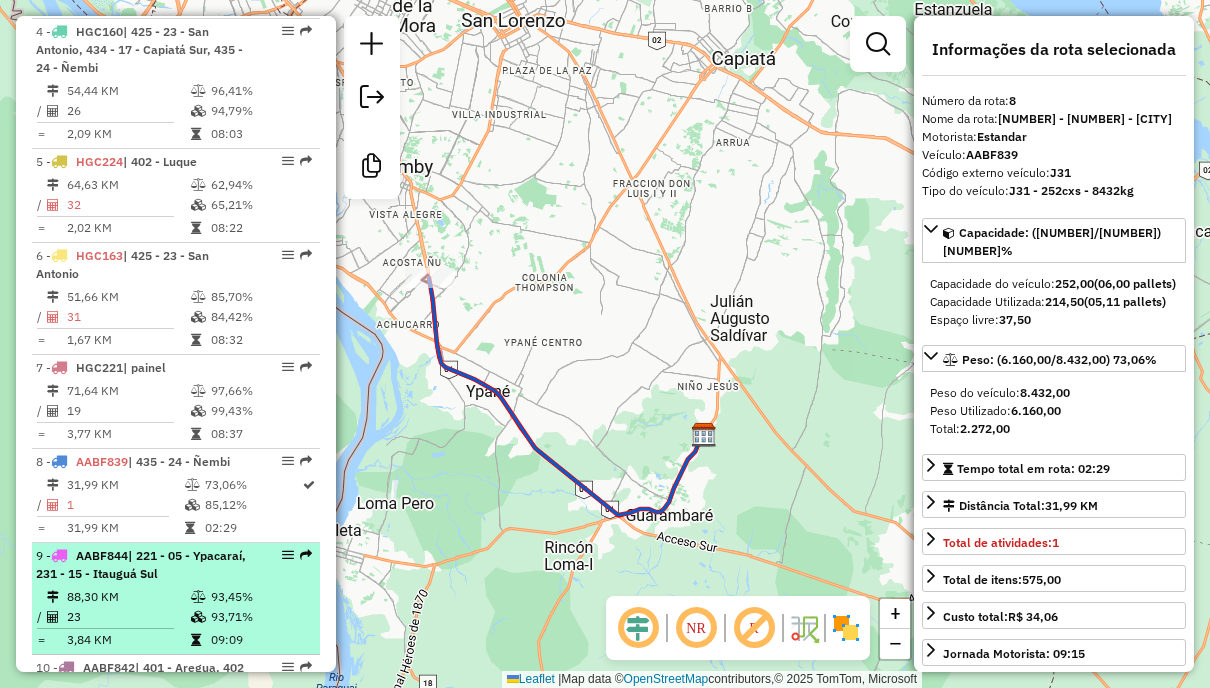 click on "[NUMBER] - [PLATE] | [NUMBER] - [CITY], [NUMBER] - [CITY]" at bounding box center (142, 565) 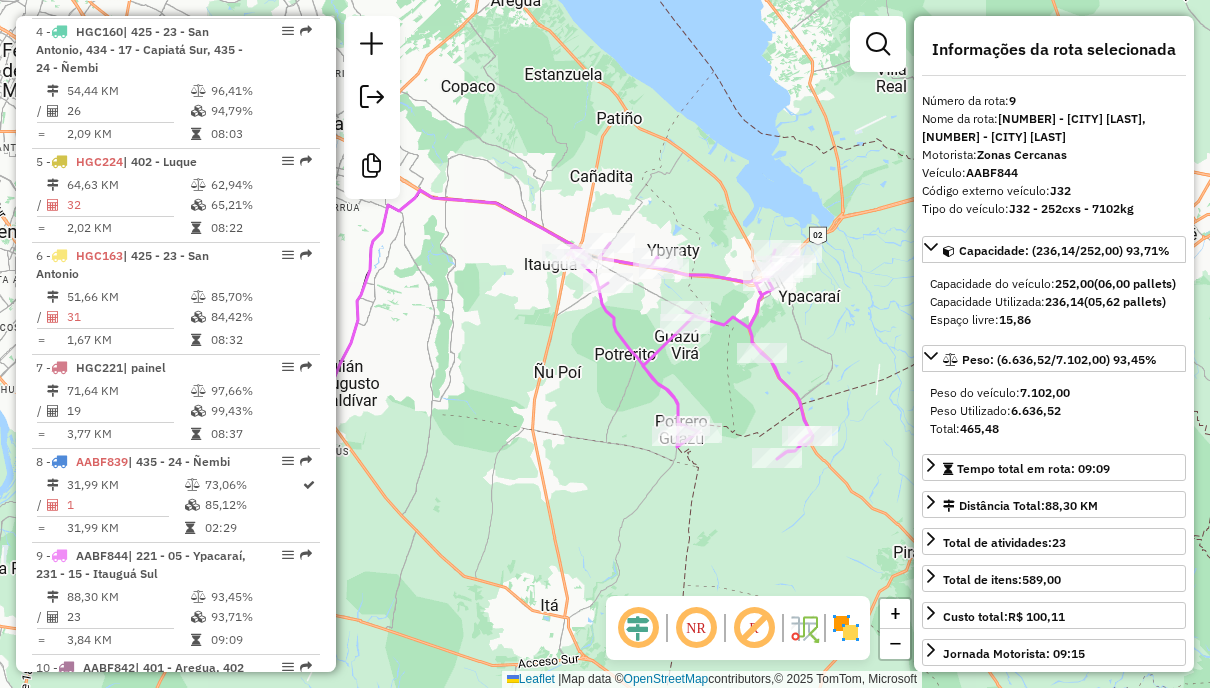 drag, startPoint x: 638, startPoint y: 480, endPoint x: 580, endPoint y: 411, distance: 90.13878 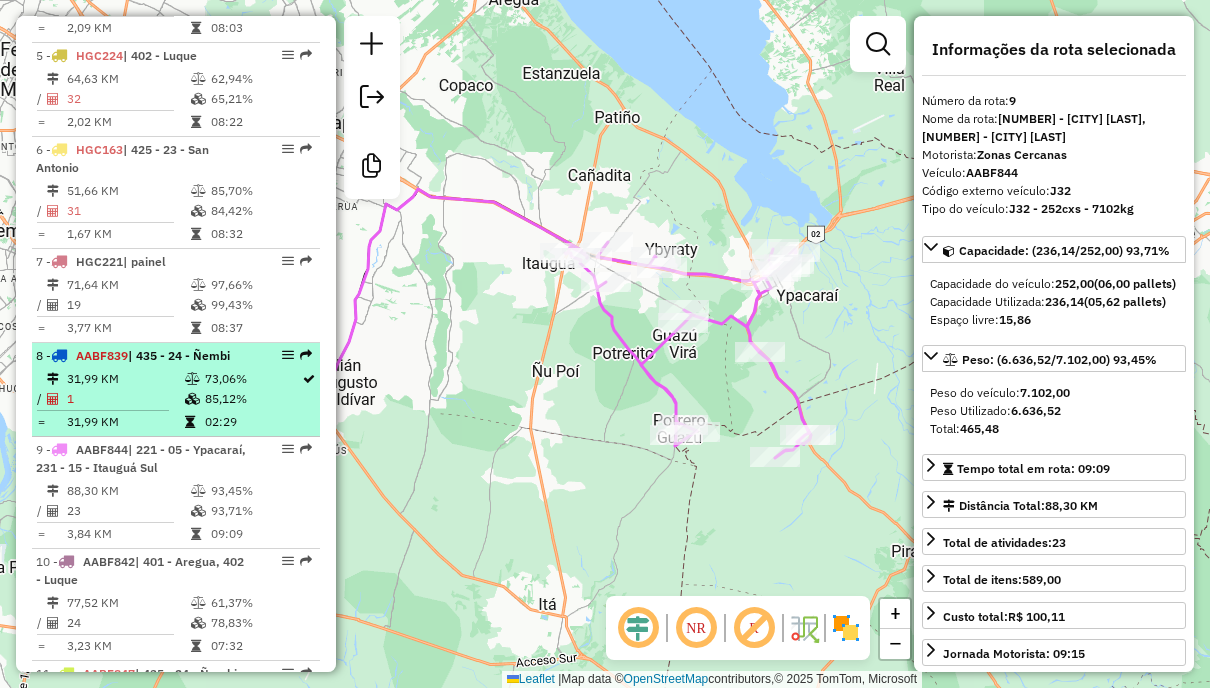 scroll, scrollTop: 1333, scrollLeft: 0, axis: vertical 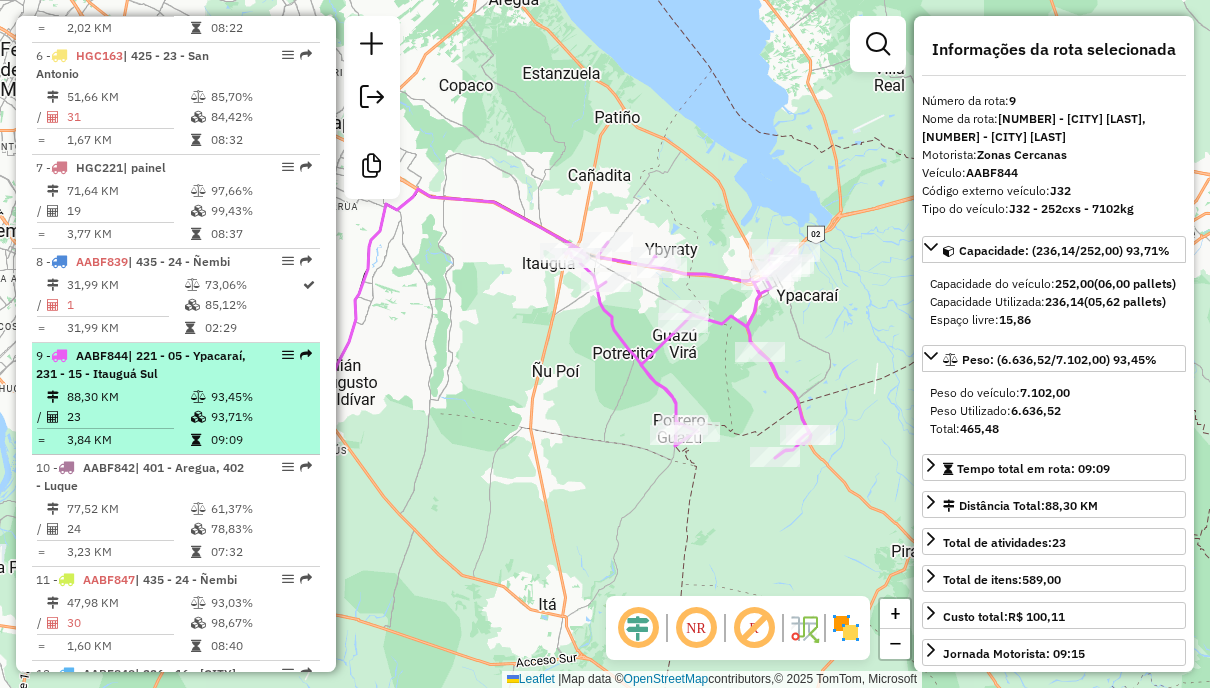 click on "93,45%" at bounding box center (260, 397) 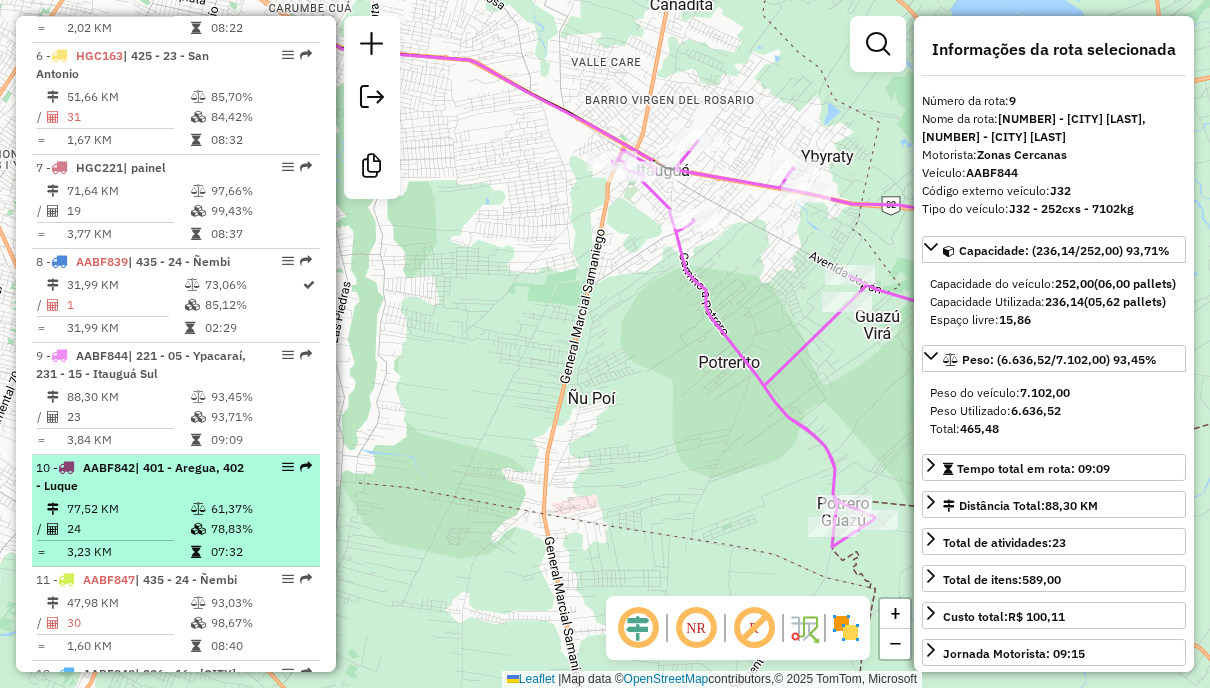 click on "78,83%" at bounding box center [260, 529] 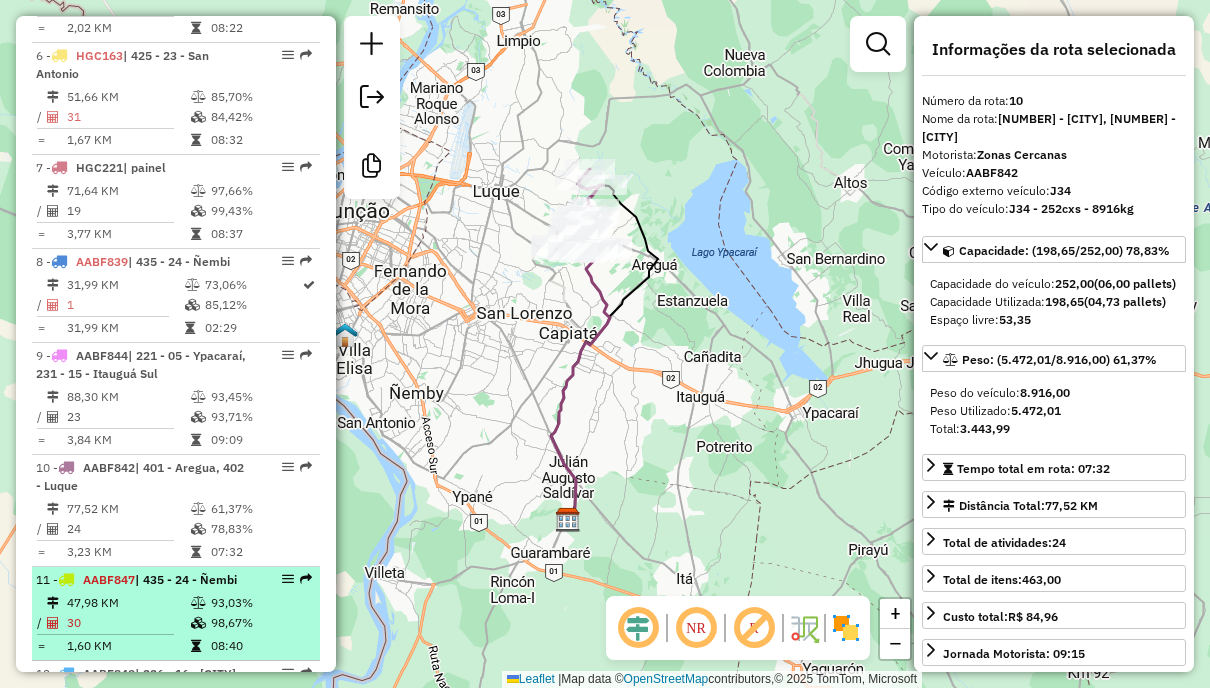 click on "93,03%" at bounding box center [260, 603] 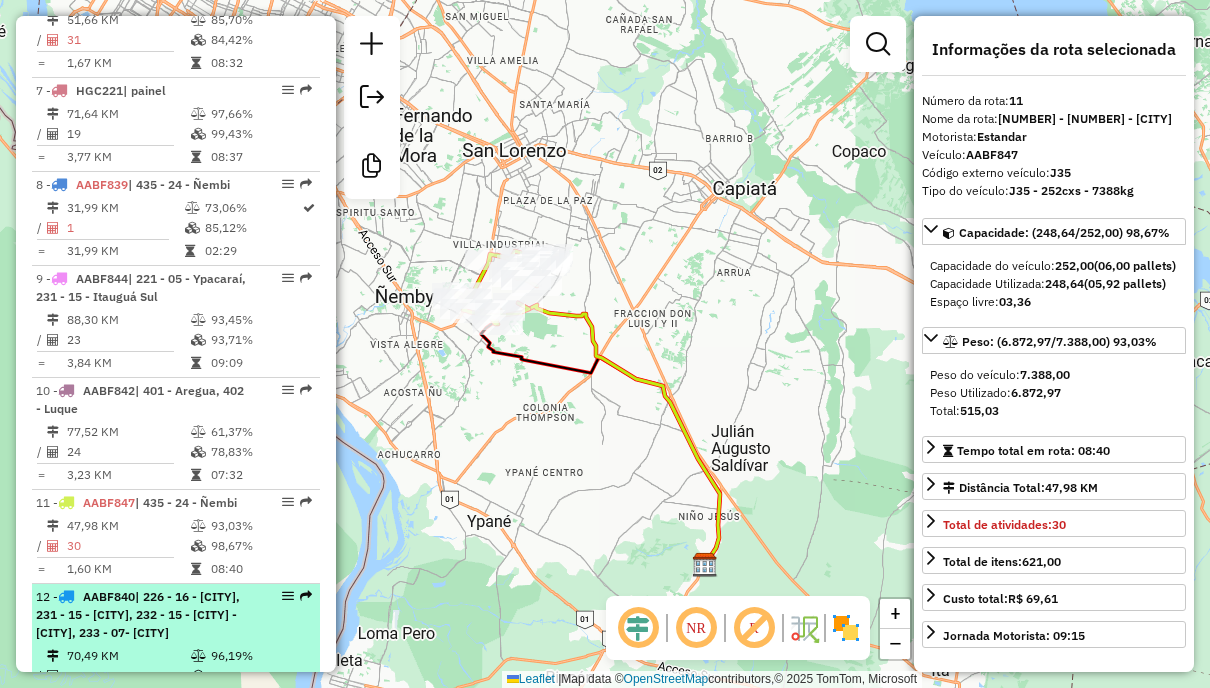 scroll, scrollTop: 1533, scrollLeft: 0, axis: vertical 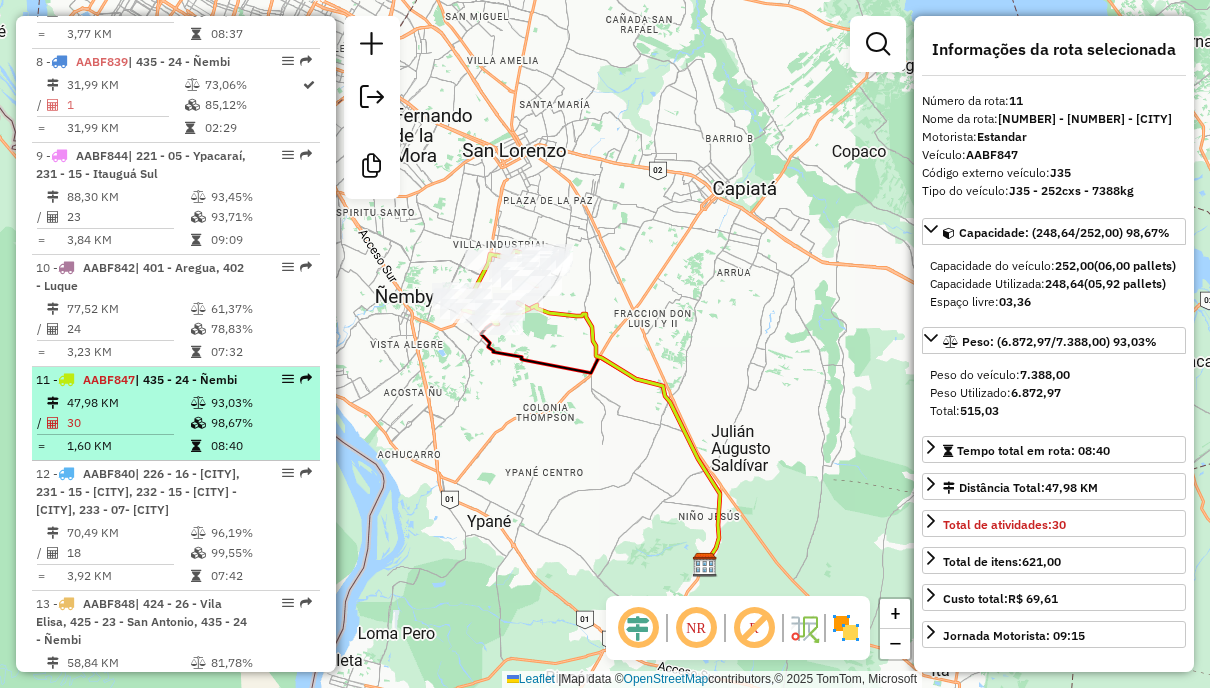 click on "98,67%" at bounding box center (260, 423) 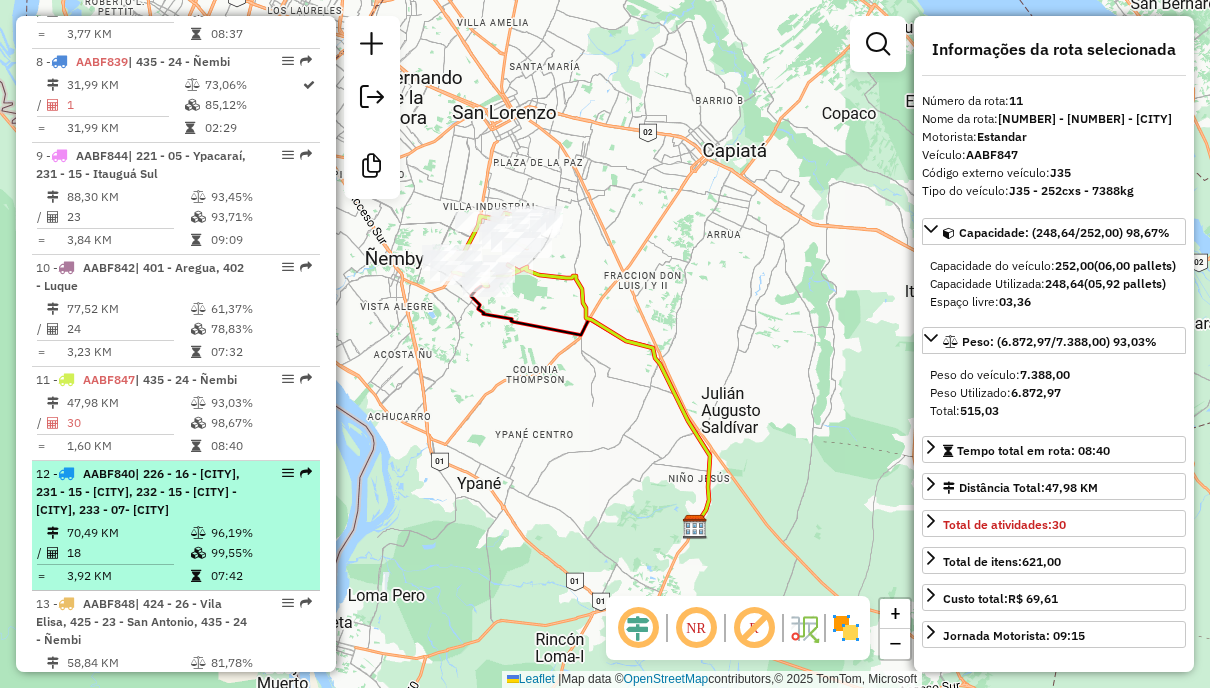 click on "[NUMBER] - [PLATE] | [NUMBER] - [NUMBER] - [FIRST] [LAST], [NUMBER] - [NUMBER] - [CITY] [LAST], [NUMBER] - [NUMBER] - [CITY] [LAST]" at bounding box center [176, 492] 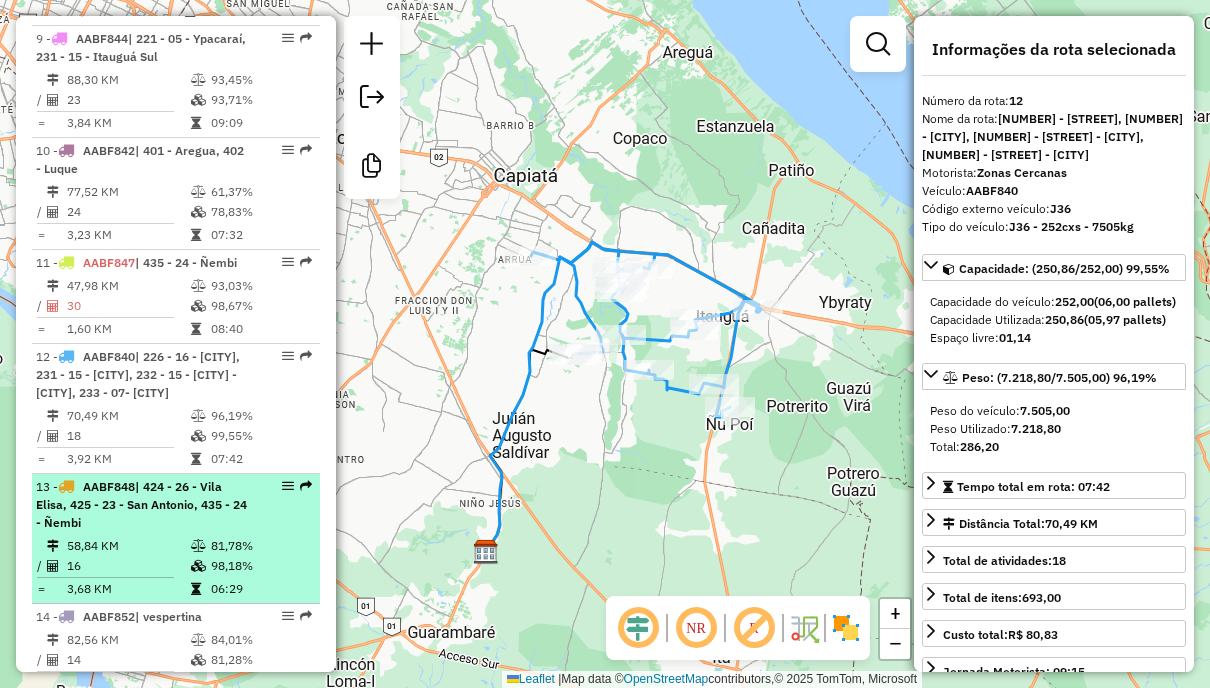scroll, scrollTop: 1733, scrollLeft: 0, axis: vertical 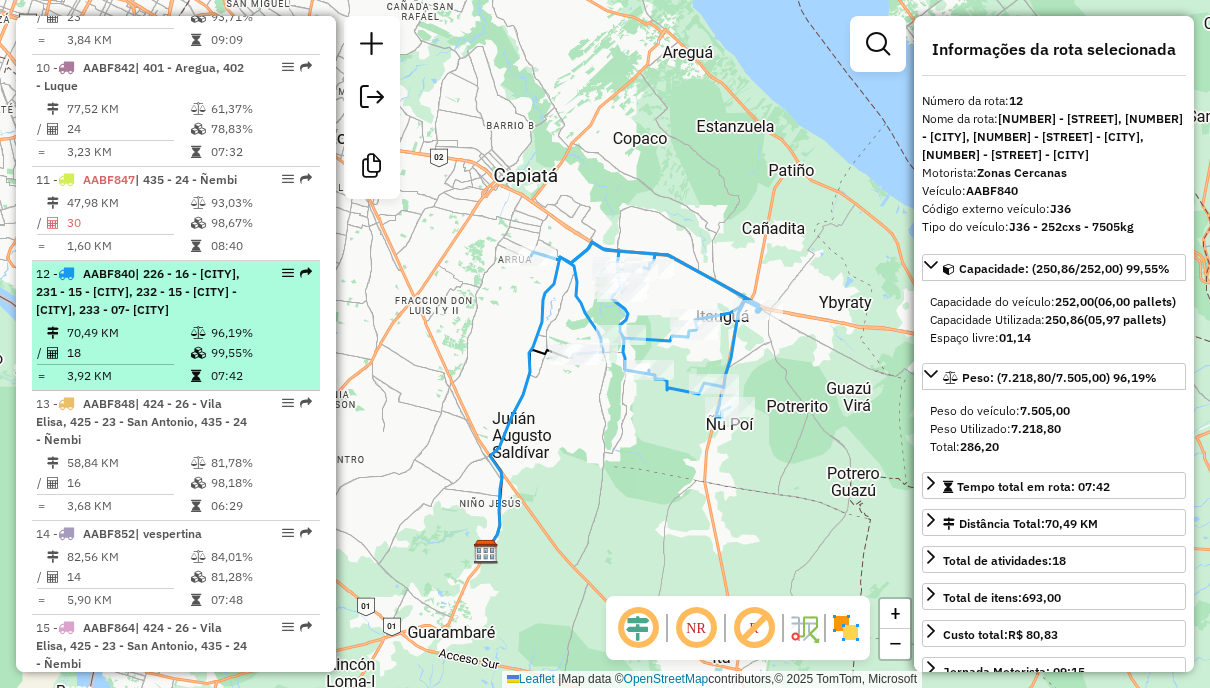 click on "| 226 - 16 - [CITY], 231 - 15 - [CITY], 232 - 15 - [CITY] - [CITY], 233 - 07- [CITY]" at bounding box center [138, 291] 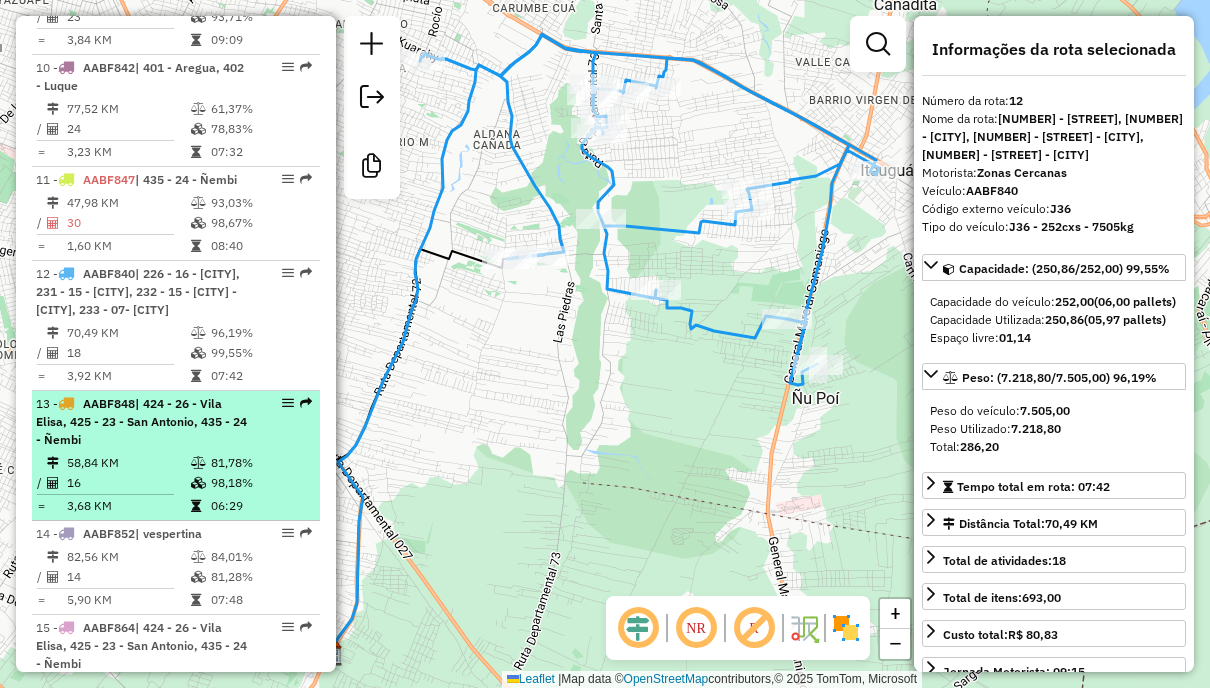 click on "[NUMBER] - [PLATE] | [NUMBER] - [CITY], [NUMBER] - [CITY], [NUMBER] - [CITY]" at bounding box center [142, 422] 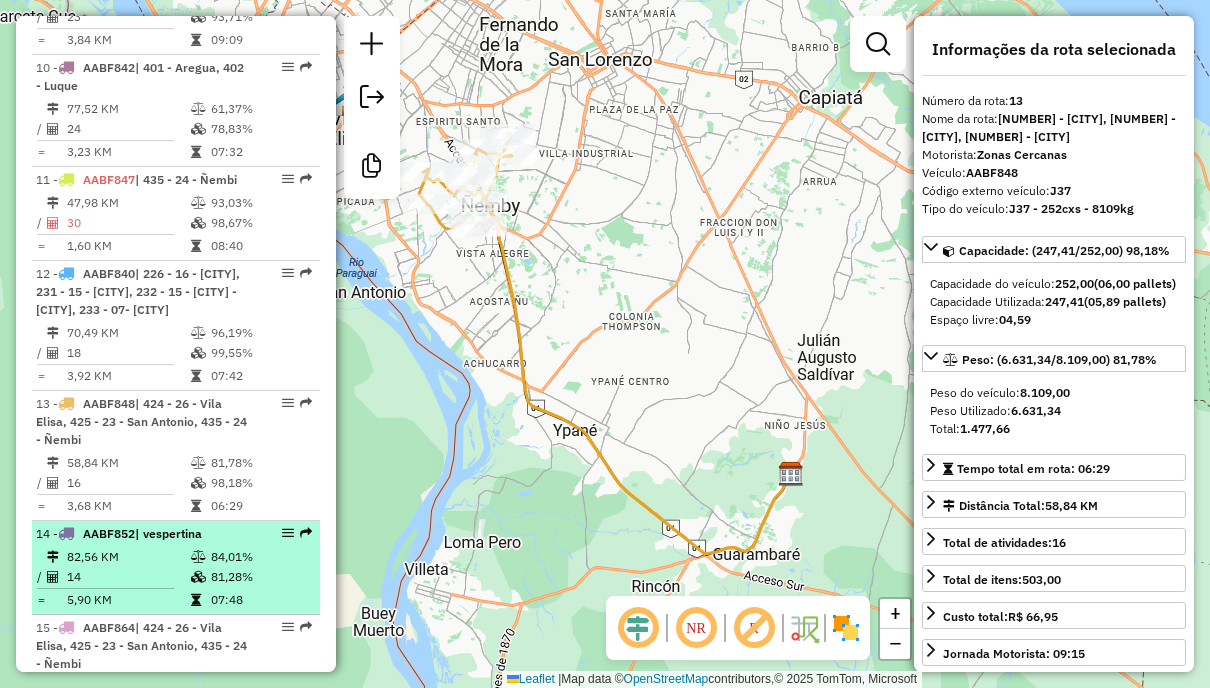 click on "84,01%" at bounding box center (260, 557) 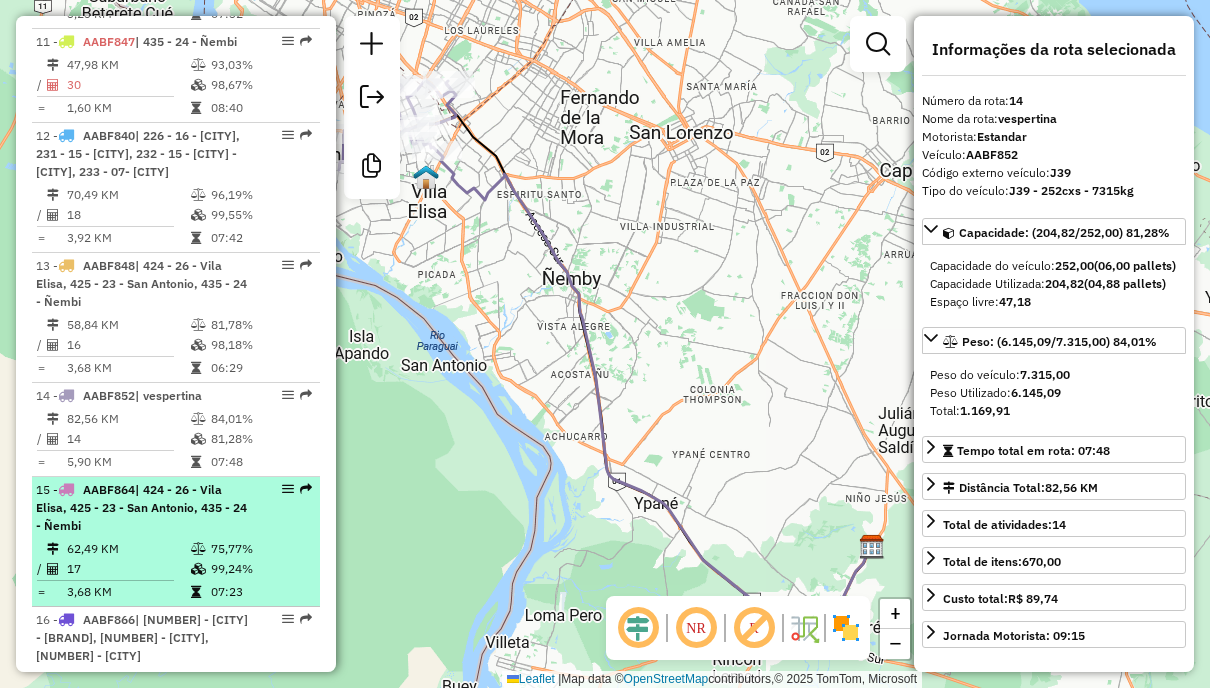 scroll, scrollTop: 1933, scrollLeft: 0, axis: vertical 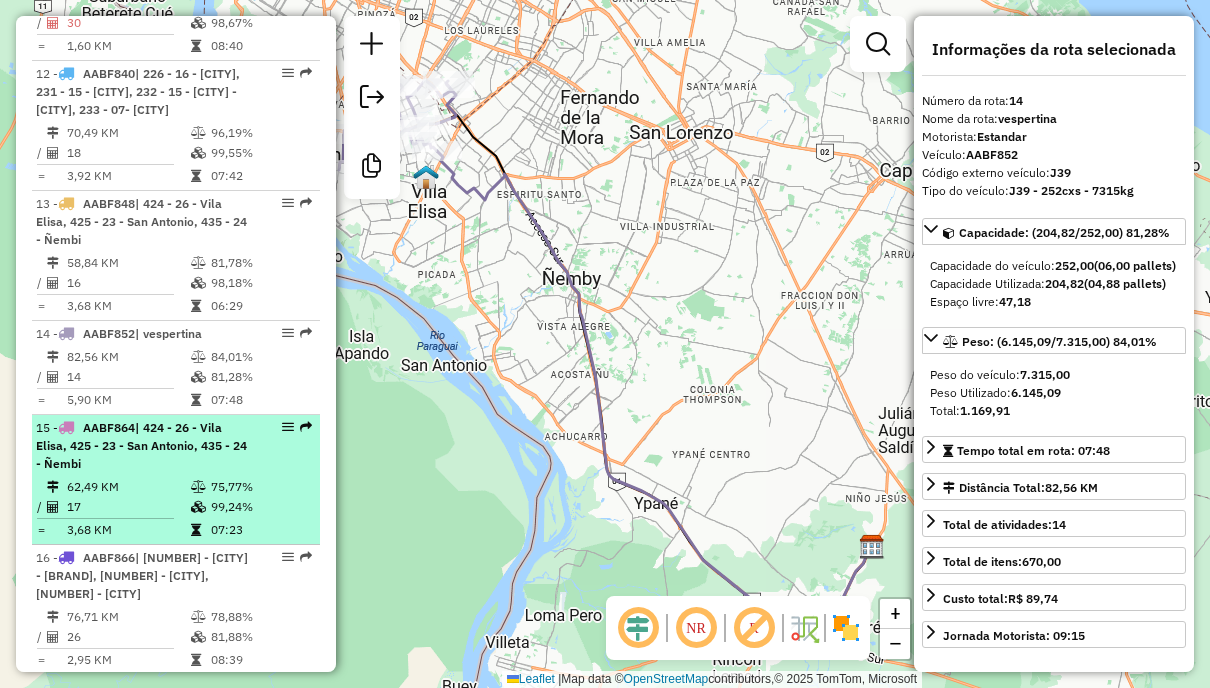 click on "15 -       [PLATE]   | 424 - 26 - [CITY], 425 - 23 - [CITY]" at bounding box center (142, 446) 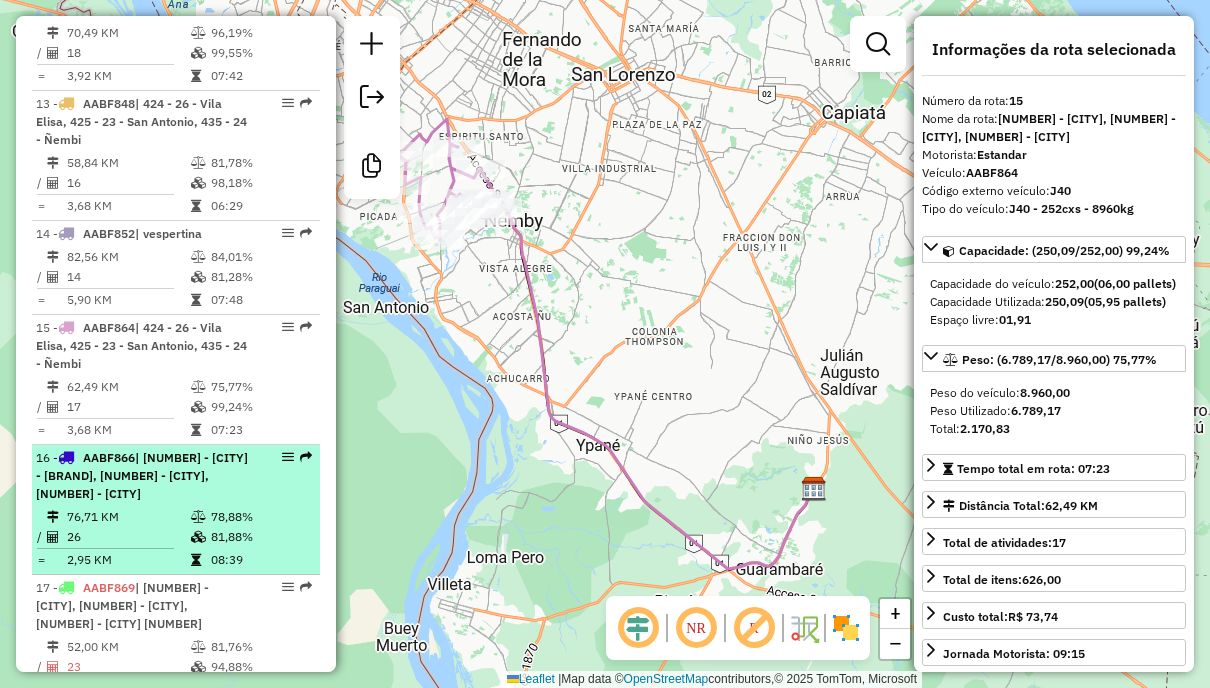 click on "[NUMBER] - [PLATE] | [NUMBER] - [CITY] - [BRAND], [NUMBER] - [CITY], [NUMBER] - [CITY]" at bounding box center (142, 476) 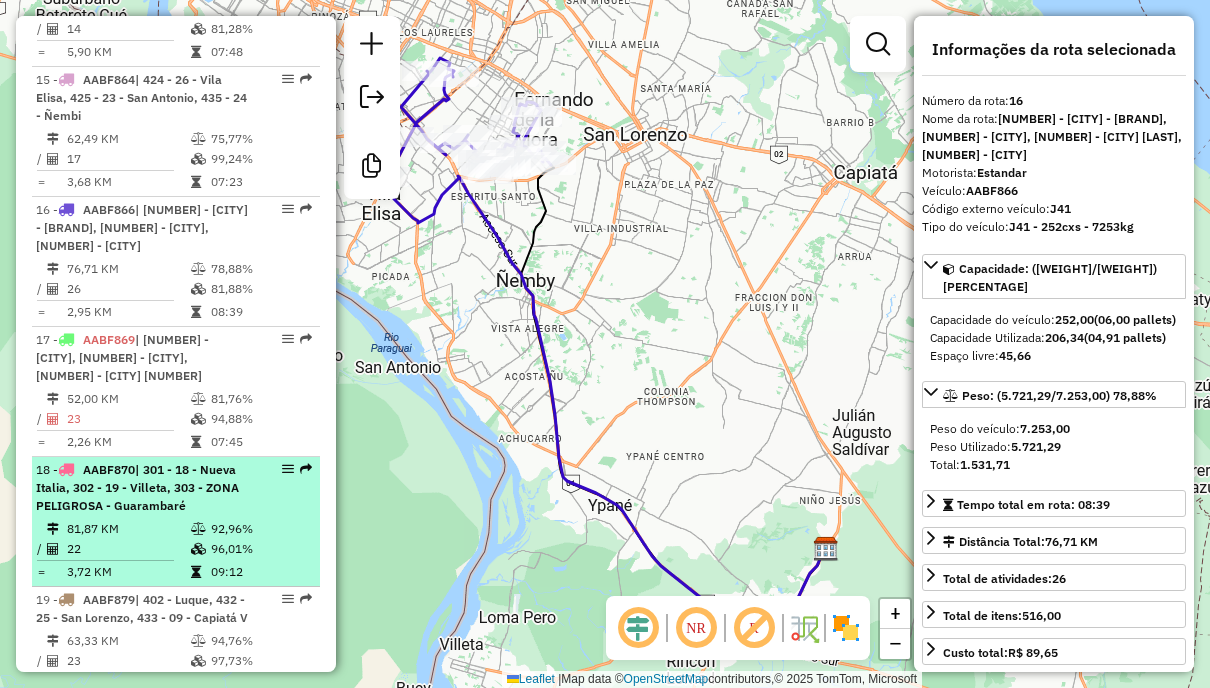 scroll, scrollTop: 2333, scrollLeft: 0, axis: vertical 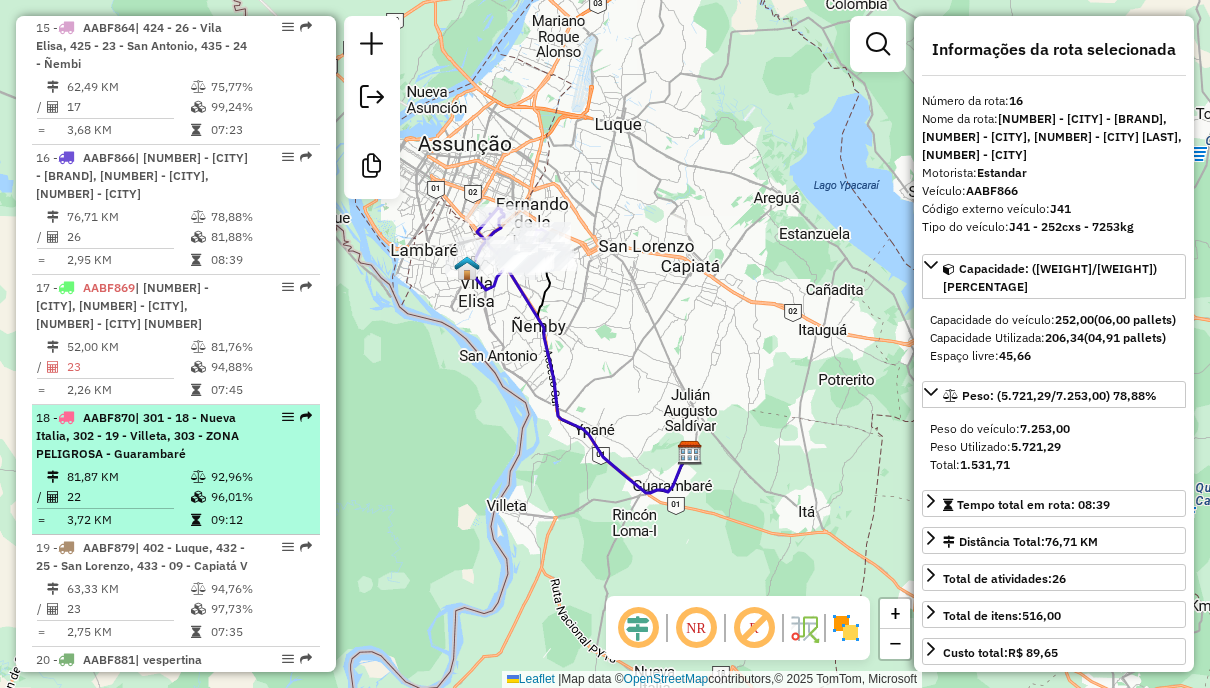 click on "| 301 - 18 - Nueva Italia, 302 - 19 - Villeta, 303 - ZONA PELIGROSA - Guarambaré" at bounding box center [137, 435] 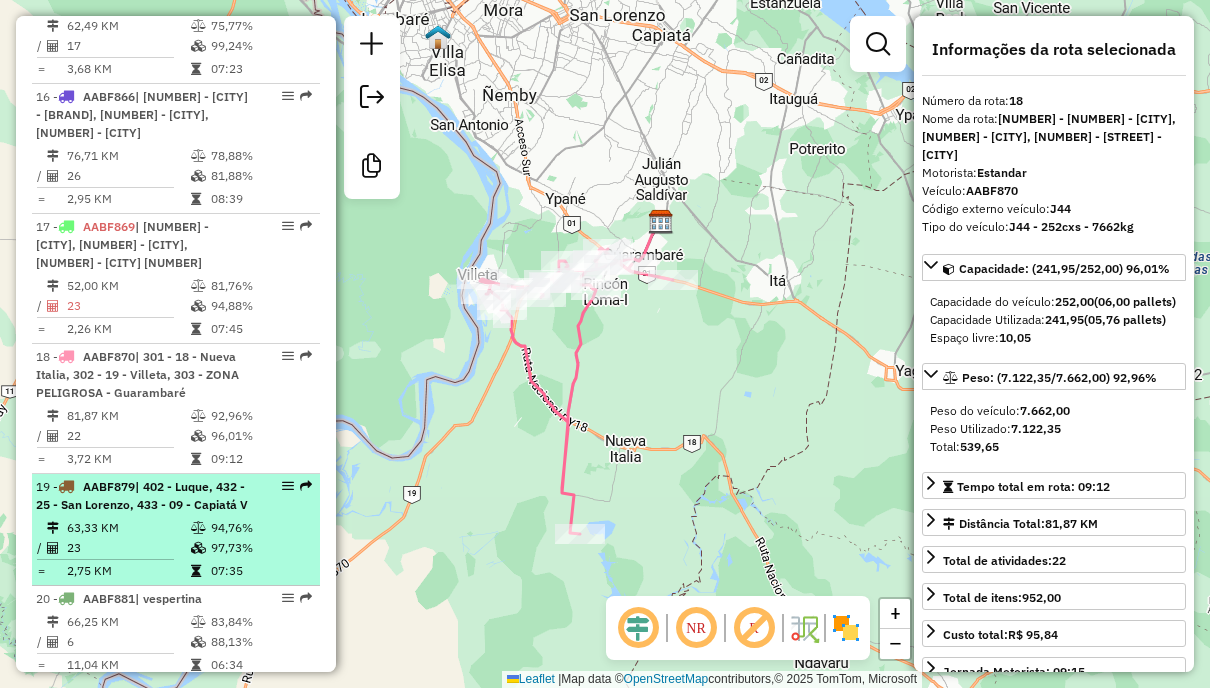 scroll, scrollTop: 2433, scrollLeft: 0, axis: vertical 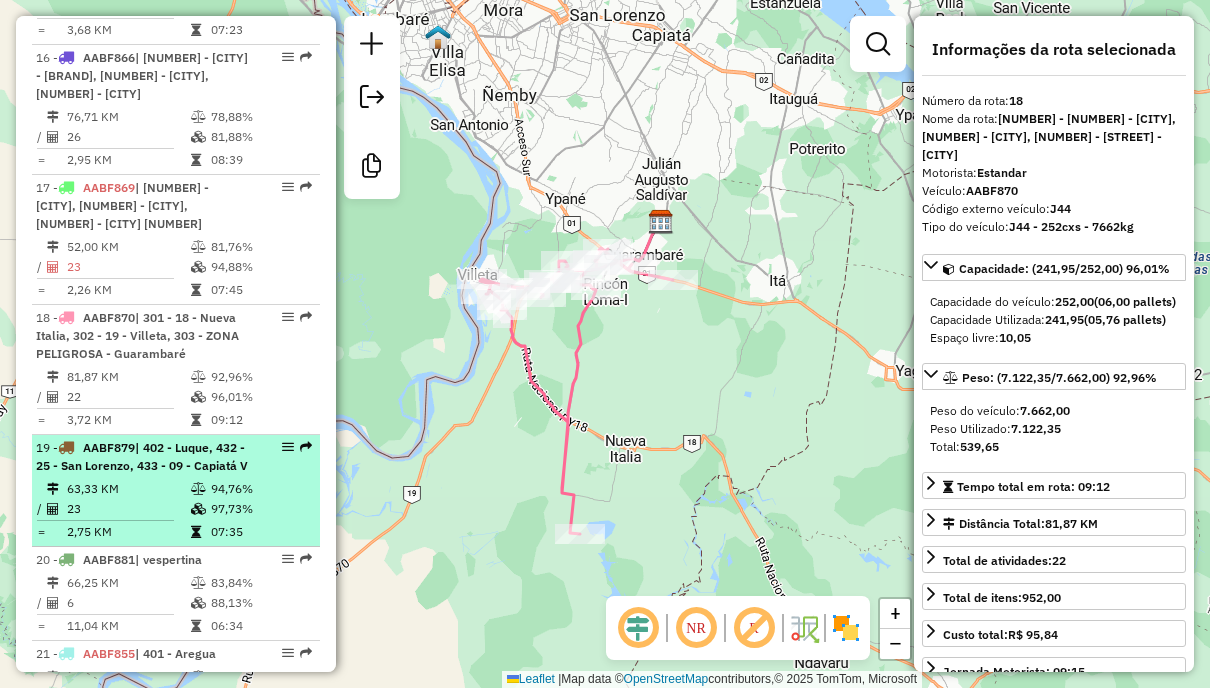 click on "[NUMBER] - [PLATE] | [NUMBER] - [CITY], [NUMBER] - [CITY], [NUMBER] - [CITY]" at bounding box center (142, 457) 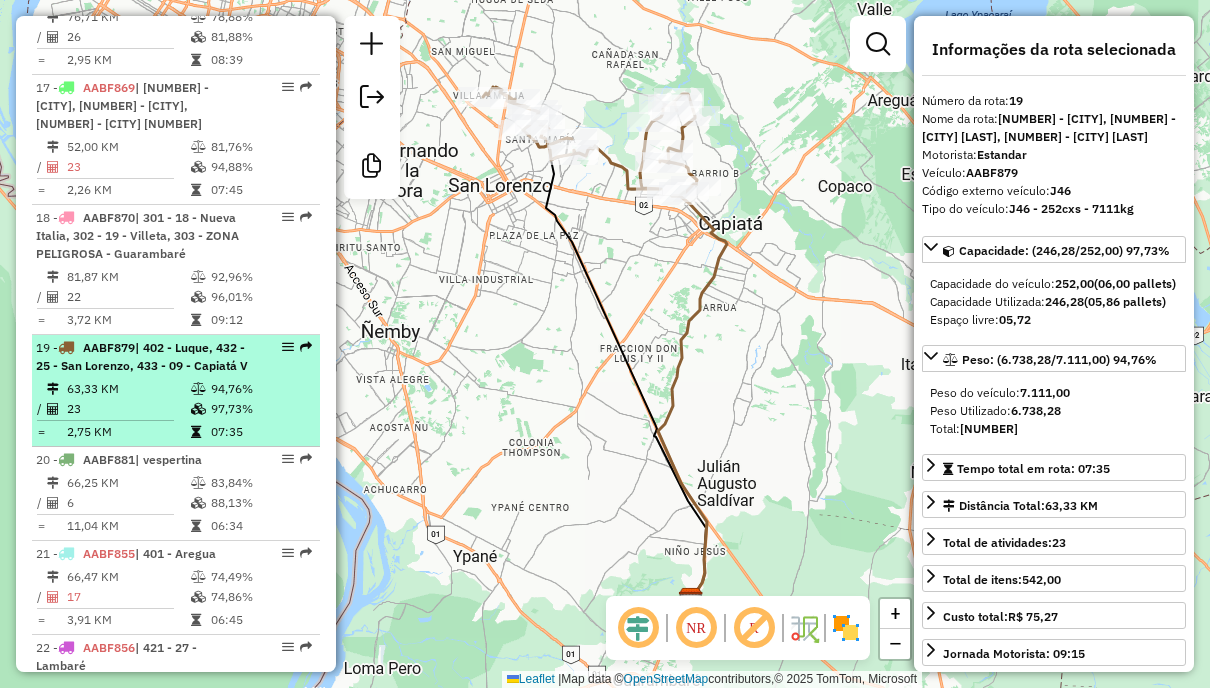 scroll, scrollTop: 2633, scrollLeft: 0, axis: vertical 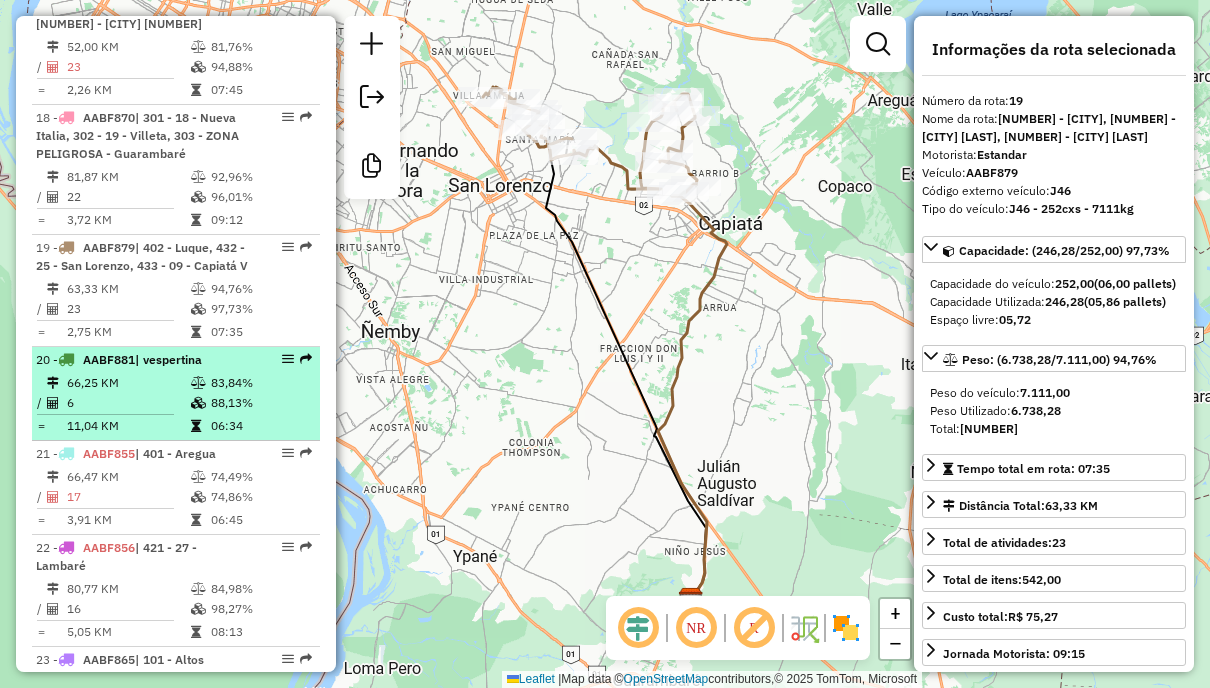 click on "88,13%" at bounding box center [260, 403] 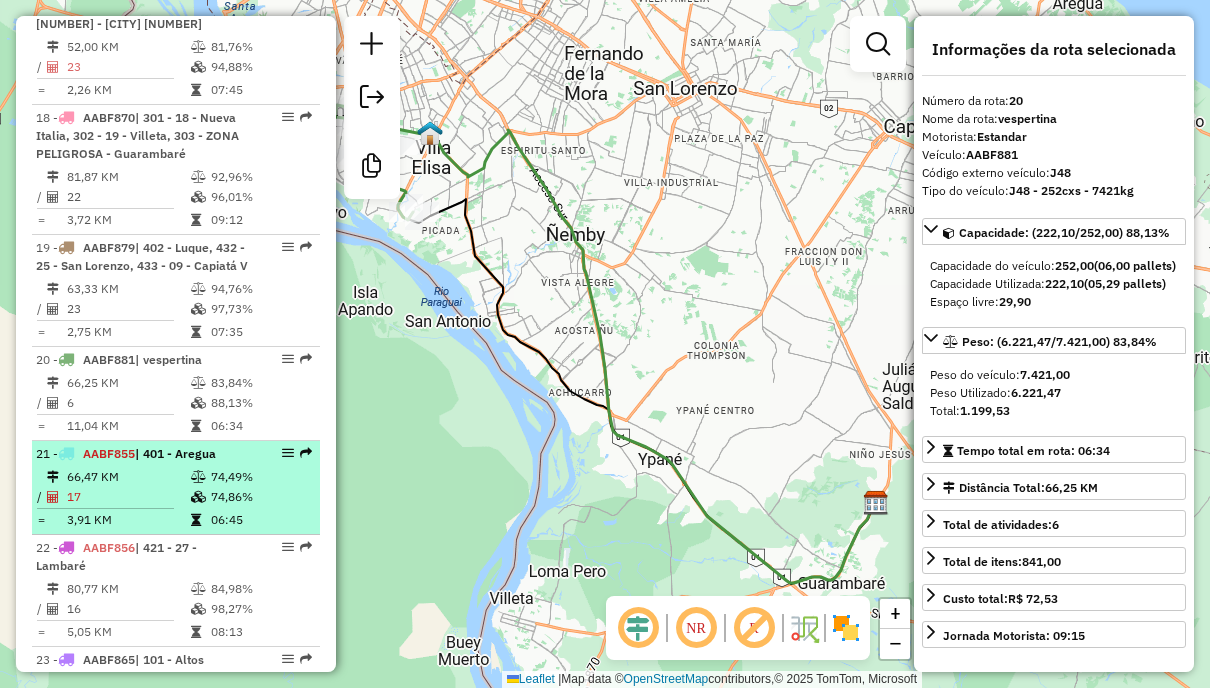 click on "21 - [PLATE] | 401 - [CITY] [NUMBER] KM [PERCENT] / [NUMBER] [PERCENT] = [NUMBER] KM [TIME]" at bounding box center [176, 488] 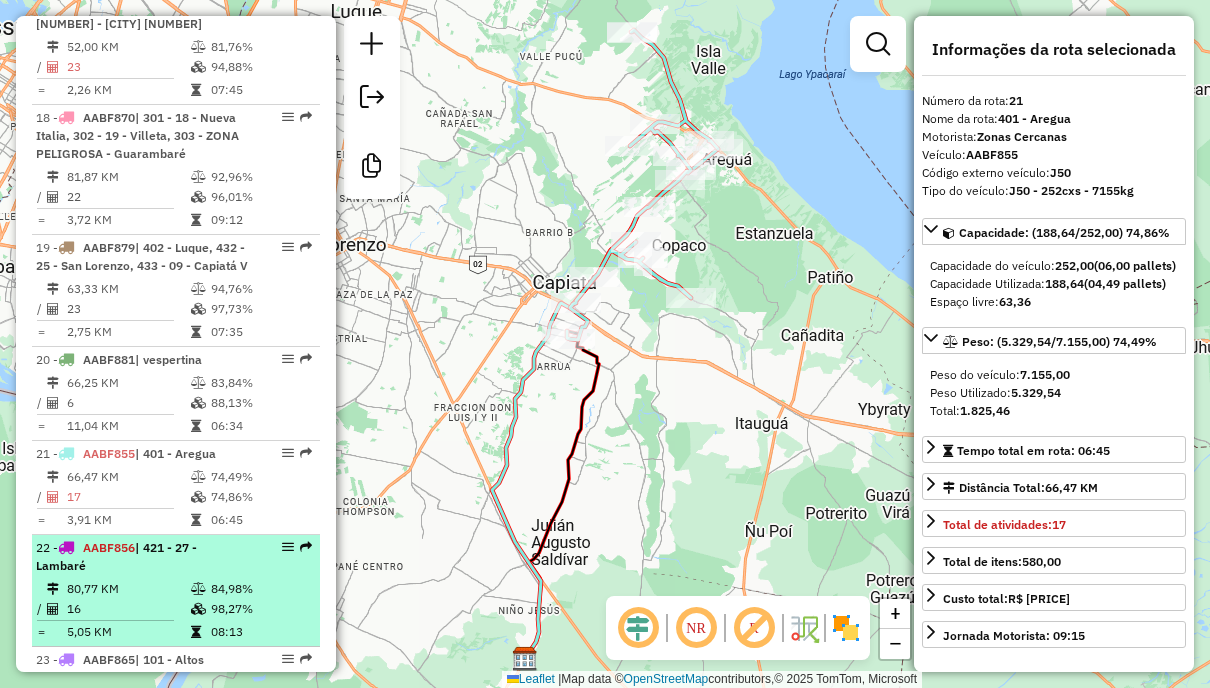 click on "[LICENSE] | [NUMBER] - [NUMBER] - [CITY]" at bounding box center (142, 557) 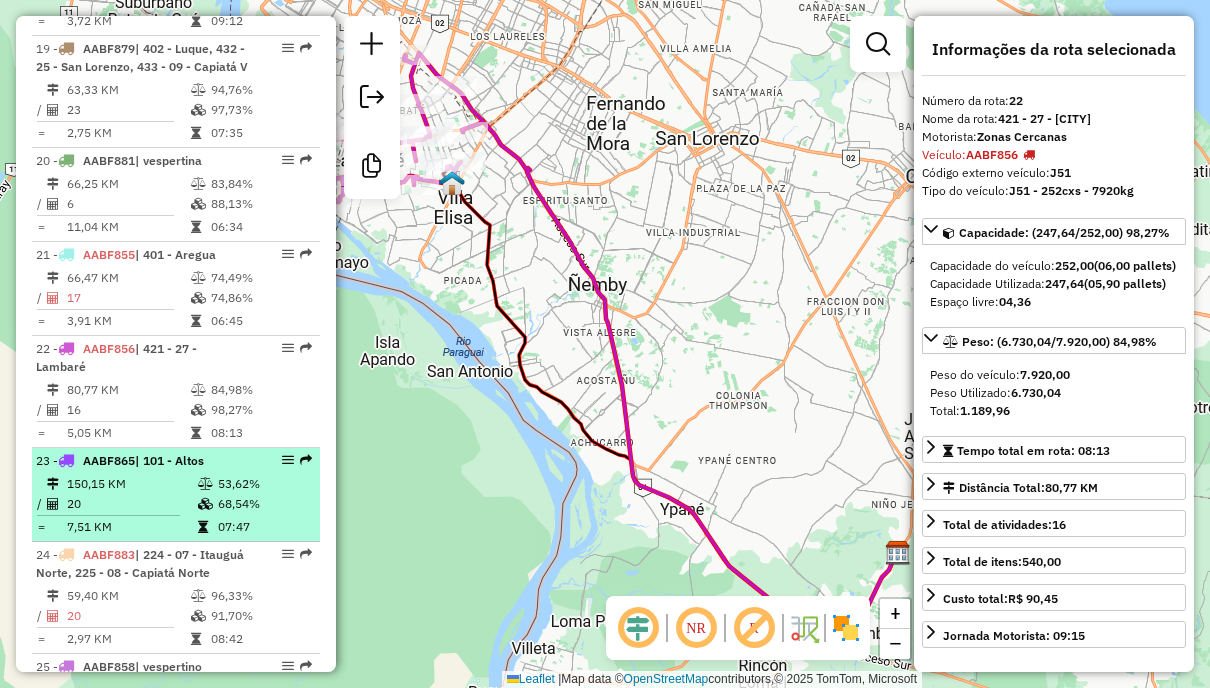 scroll, scrollTop: 2833, scrollLeft: 0, axis: vertical 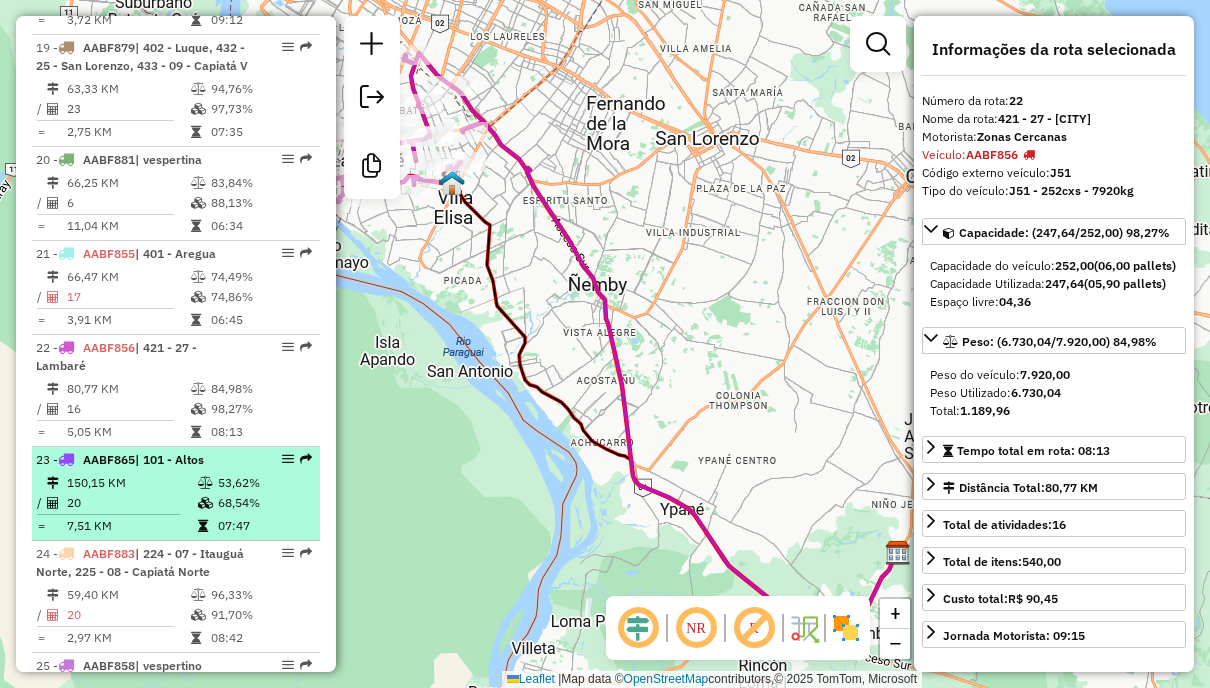 click on "68,54%" at bounding box center (264, 503) 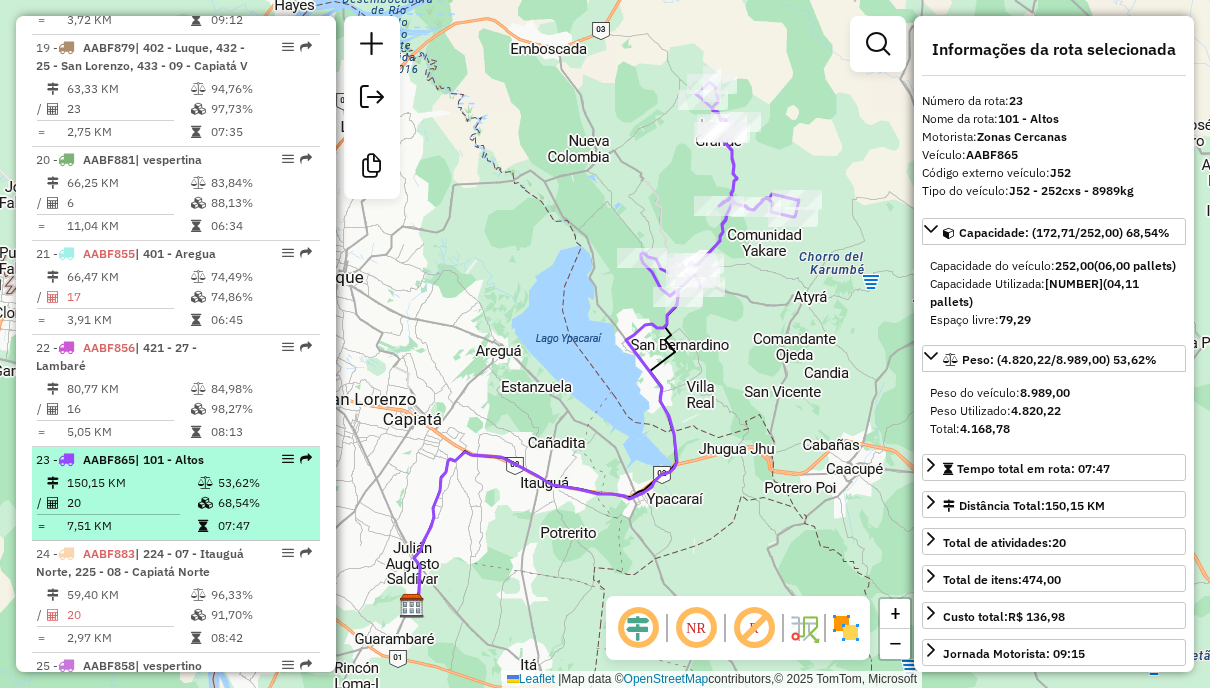 scroll, scrollTop: 2933, scrollLeft: 0, axis: vertical 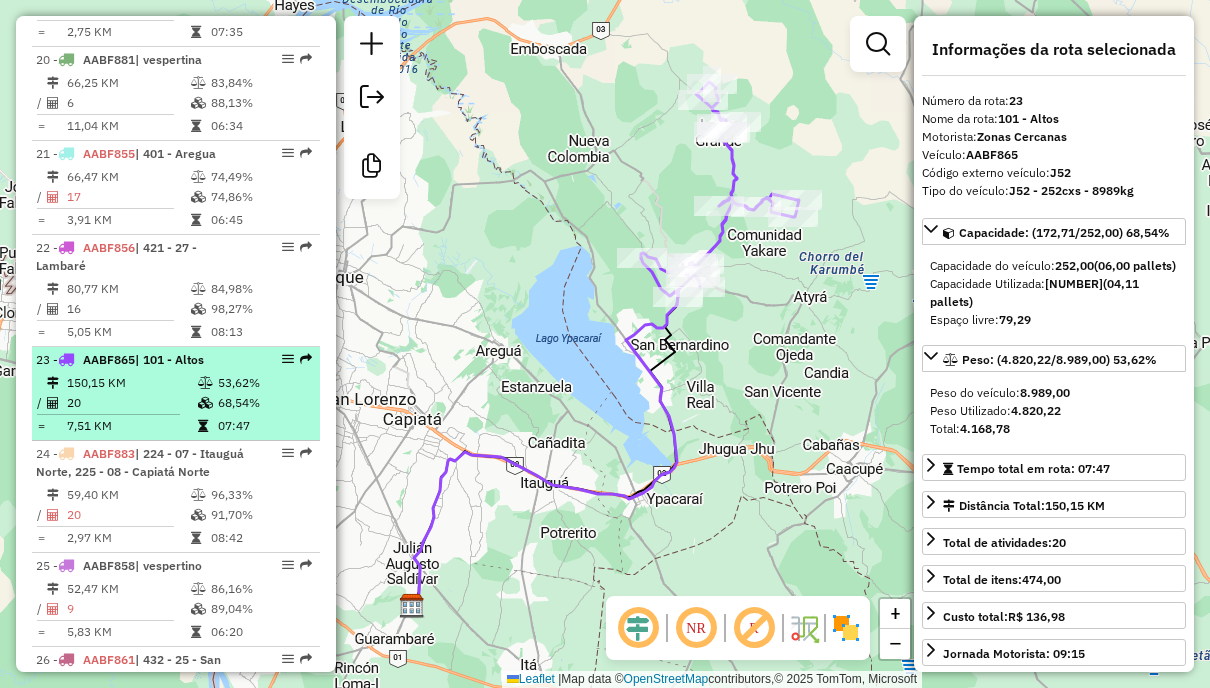 click on "| [PLATE] | [CITY] [NUMBER], [CITY] [NUMBER] [DISTANCE] [PERCENTAGE] / [NUMBER] [PERCENTAGE] = [DISTANCE] [TIME]" at bounding box center [176, 497] 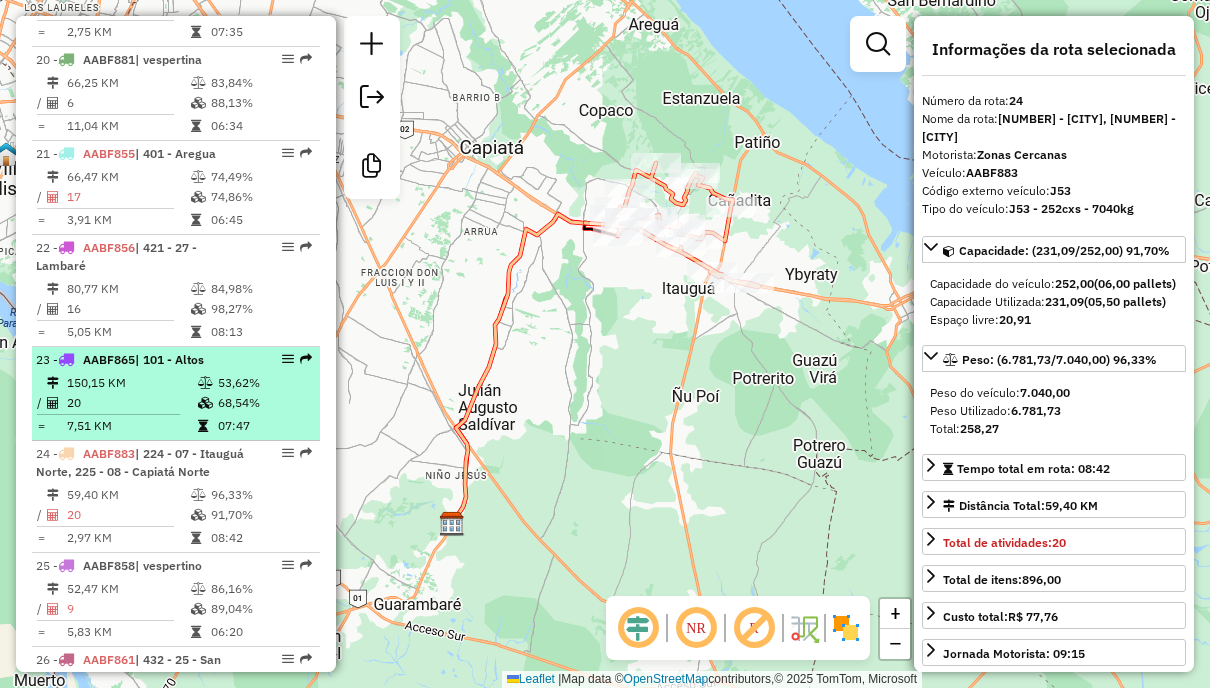 scroll, scrollTop: 3033, scrollLeft: 0, axis: vertical 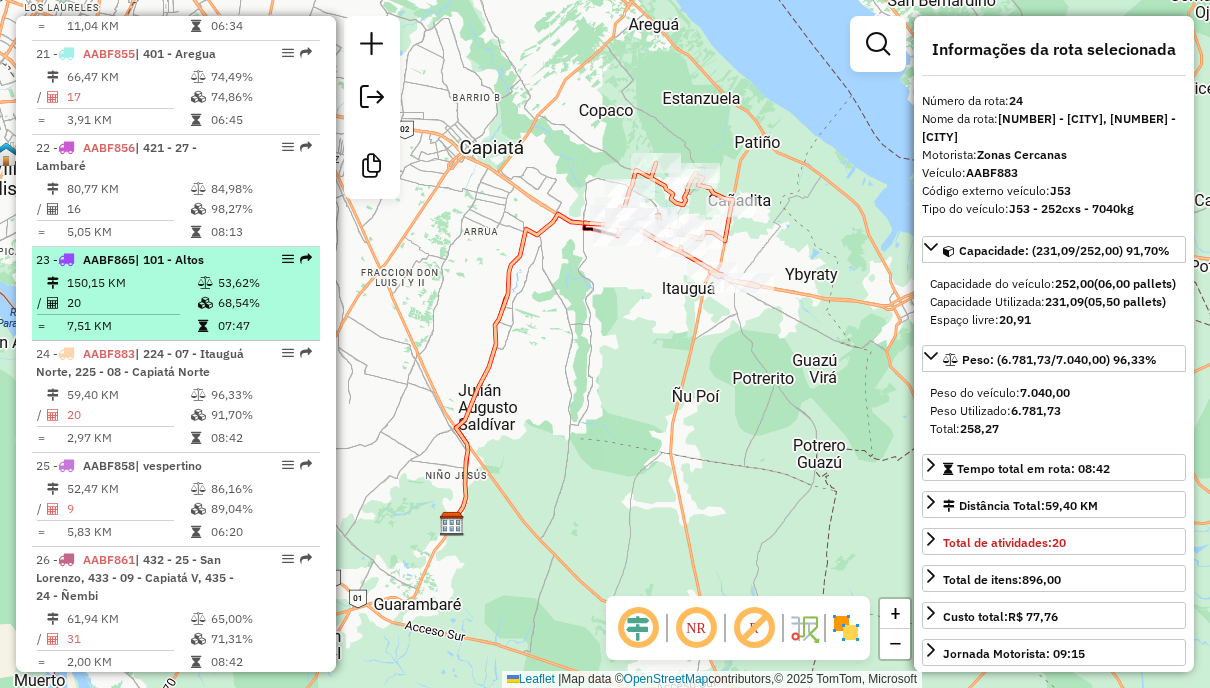 click on "86,16%" at bounding box center [260, 489] 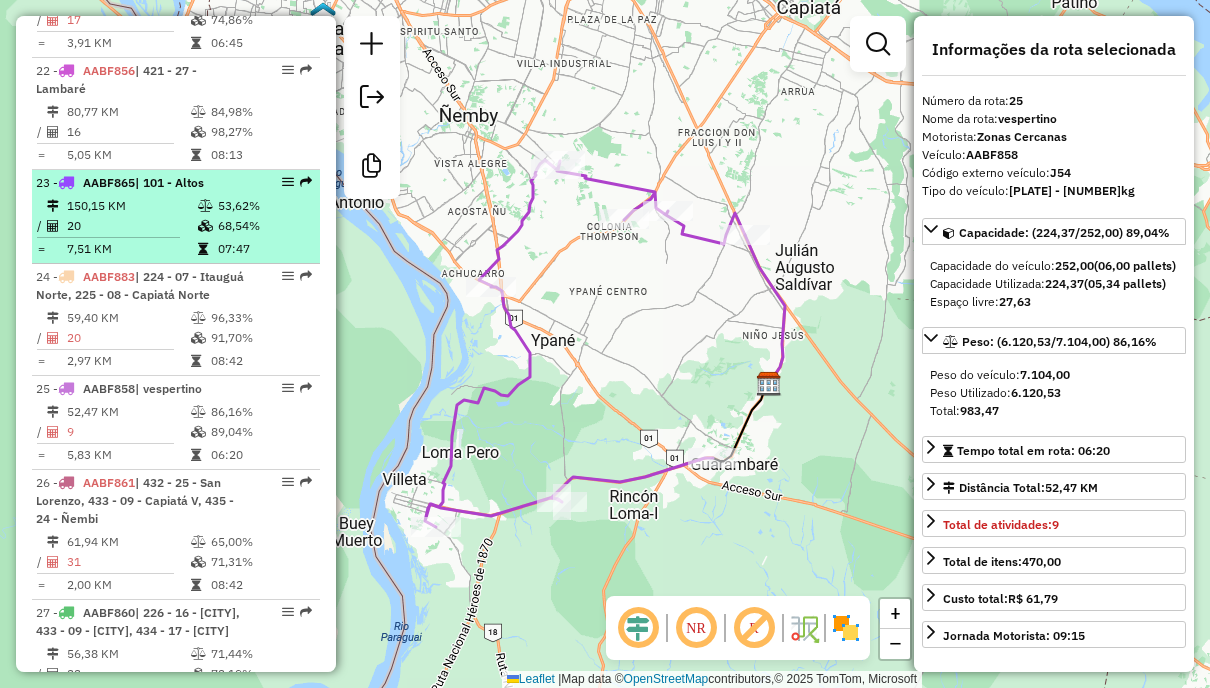 scroll, scrollTop: 3133, scrollLeft: 0, axis: vertical 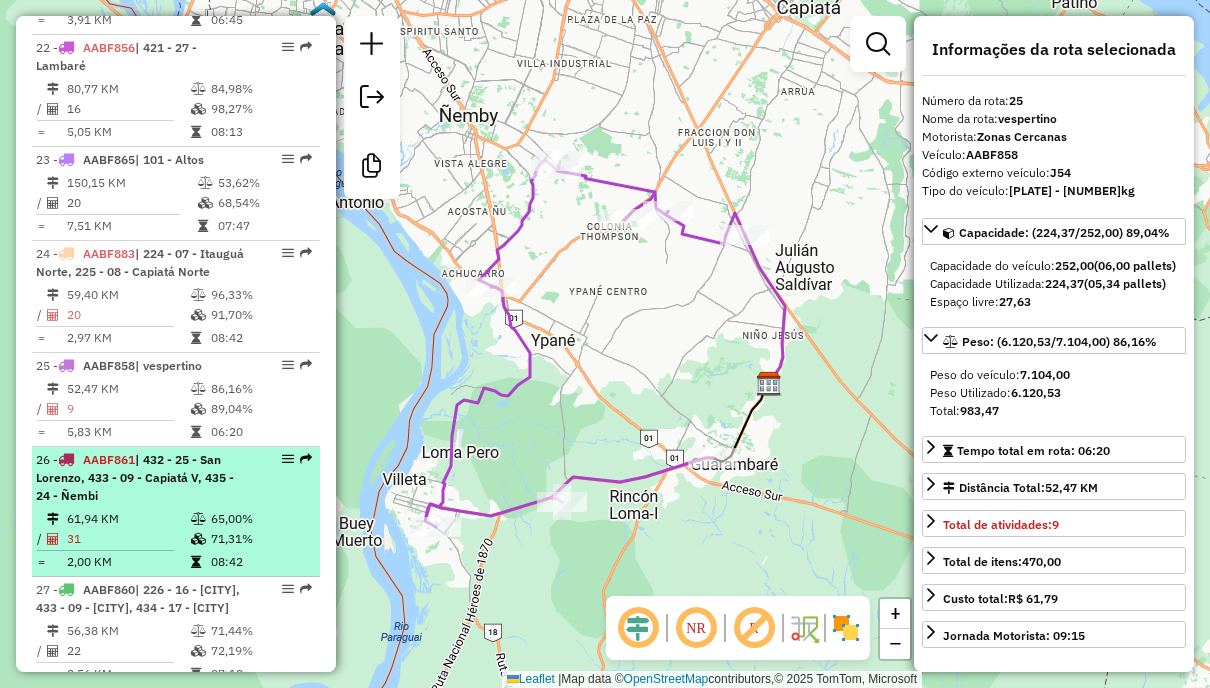 click on "| [PLATE] | [CITY], [CITY] [NUMBER] [DISTANCE] [PERCENTAGE] / [NUMBER] [PERCENTAGE] = [DISTANCE] [TIME]" at bounding box center [176, 478] 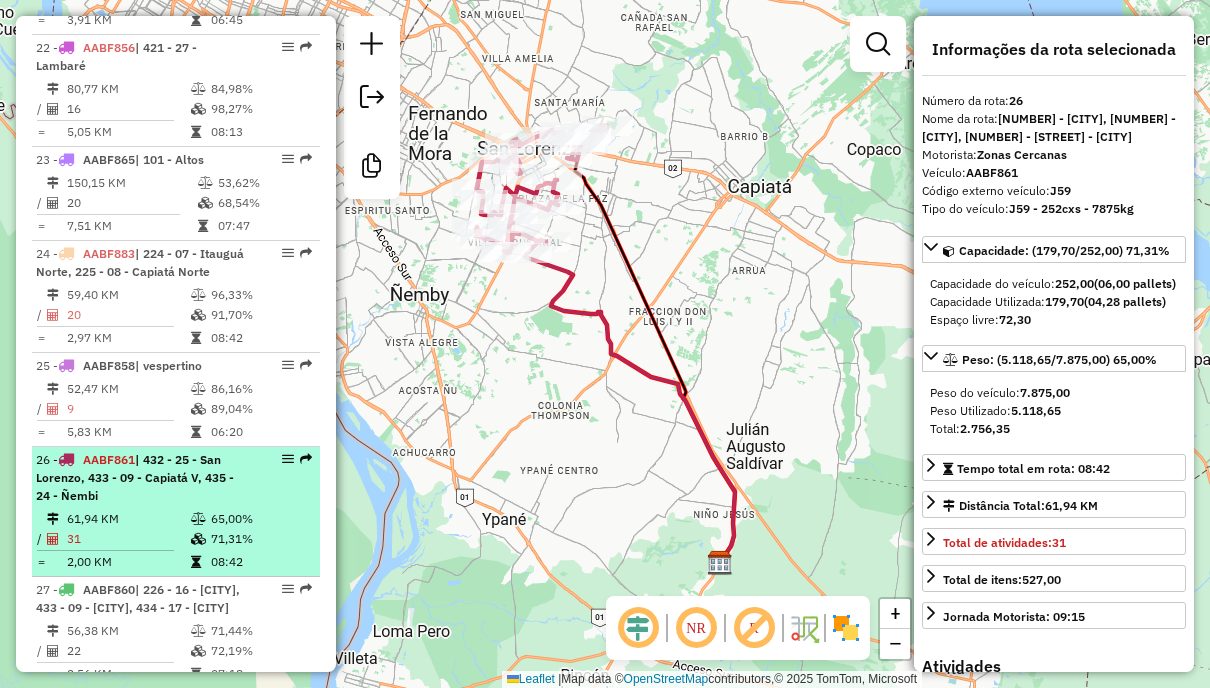 scroll, scrollTop: 3233, scrollLeft: 0, axis: vertical 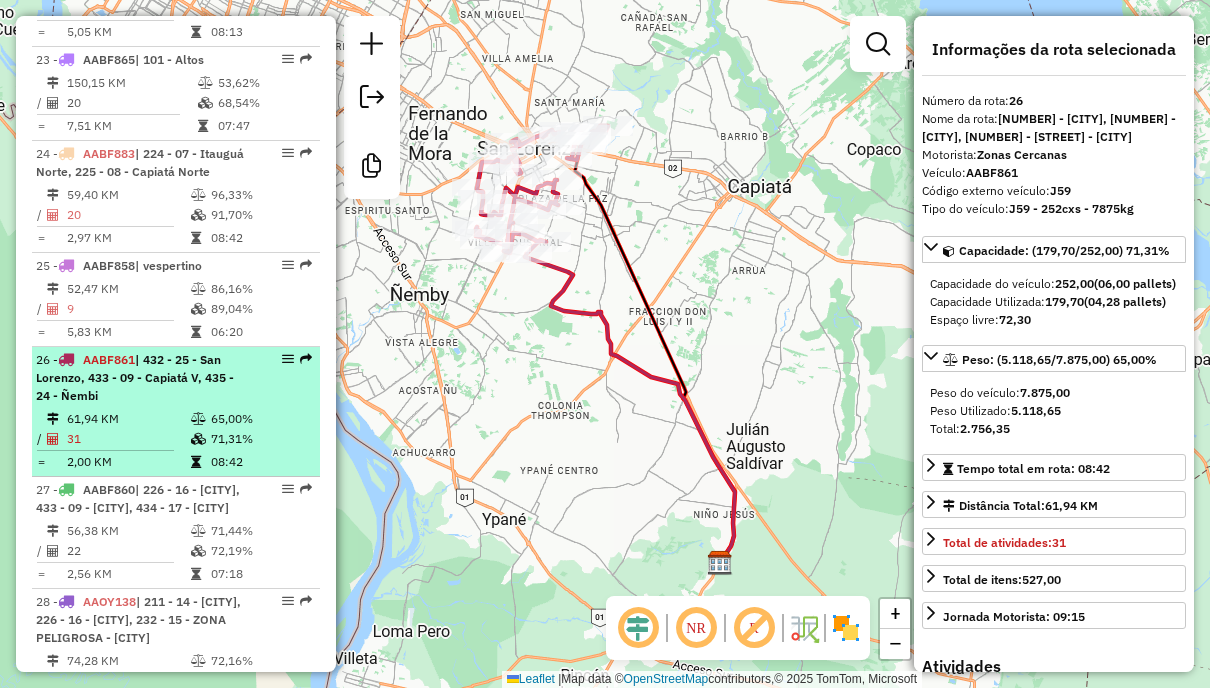 click on "[NUMBER] - [PLATE] | [NUMBER] - [CITY], [NUMBER] - [CITY], [NUMBER] - [CITY]" at bounding box center (176, 499) 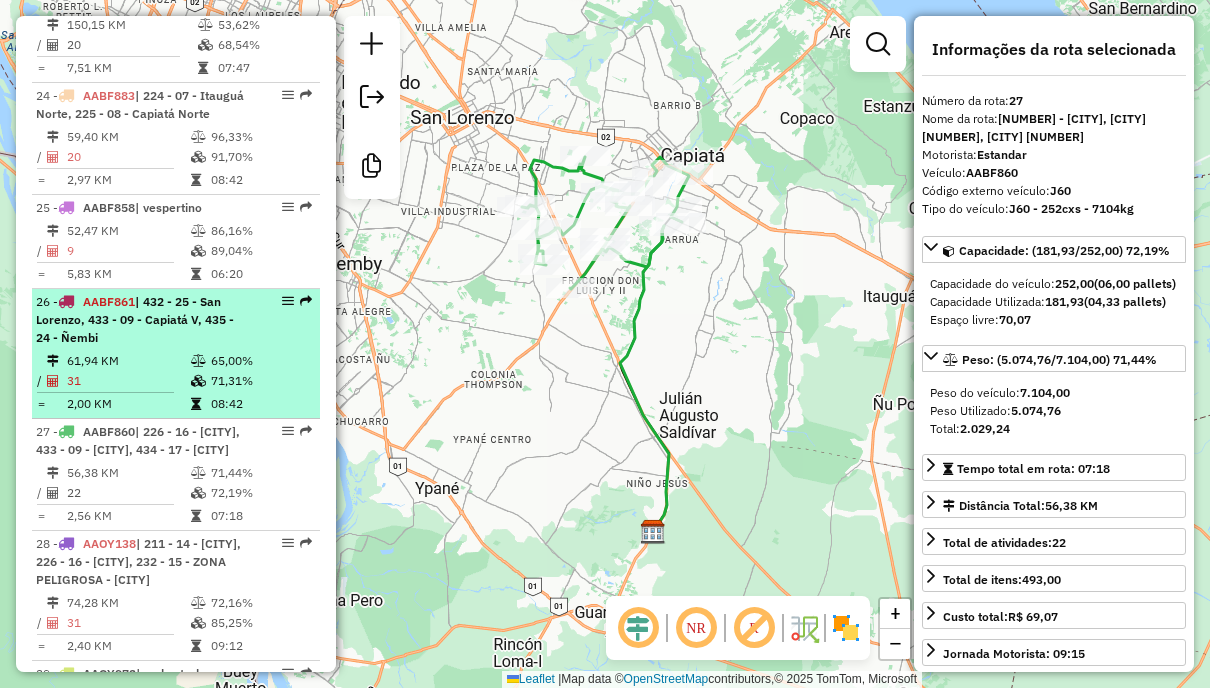 scroll, scrollTop: 3333, scrollLeft: 0, axis: vertical 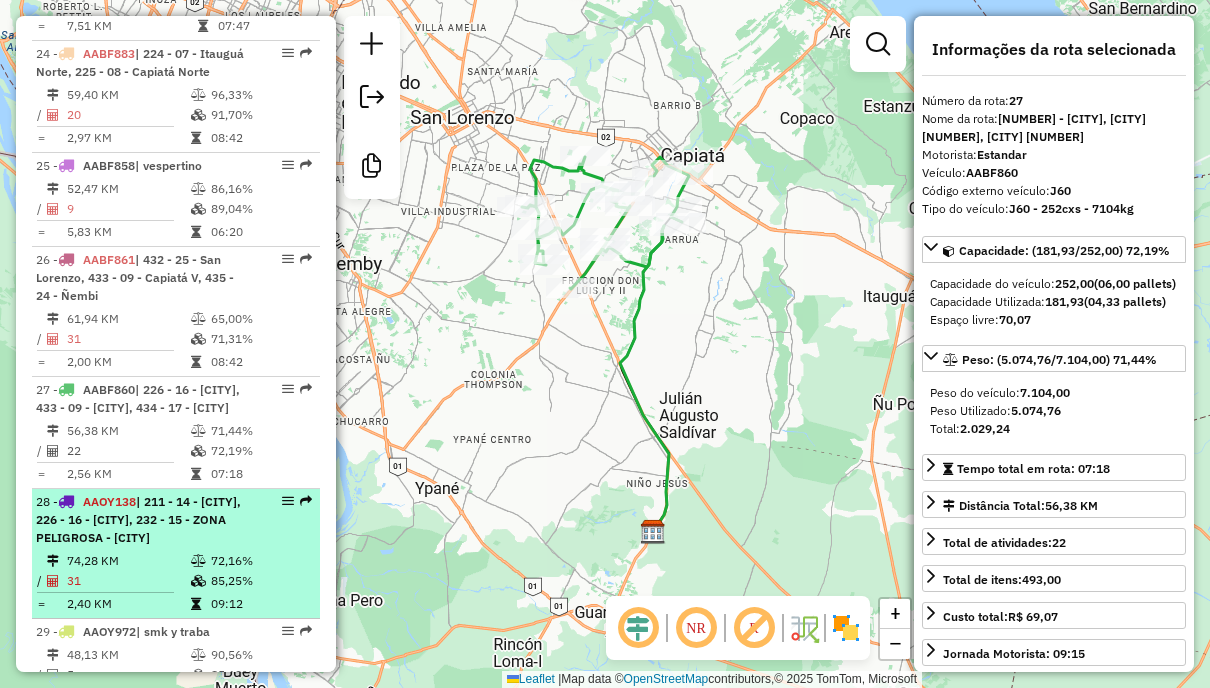 click on "[NUMBER] - [STREET] | [NUMBER] - [NUMBER] - [CITY], [NUMBER] - [CITY], [NUMBER] - [STREET] - [CITY]" at bounding box center (142, 520) 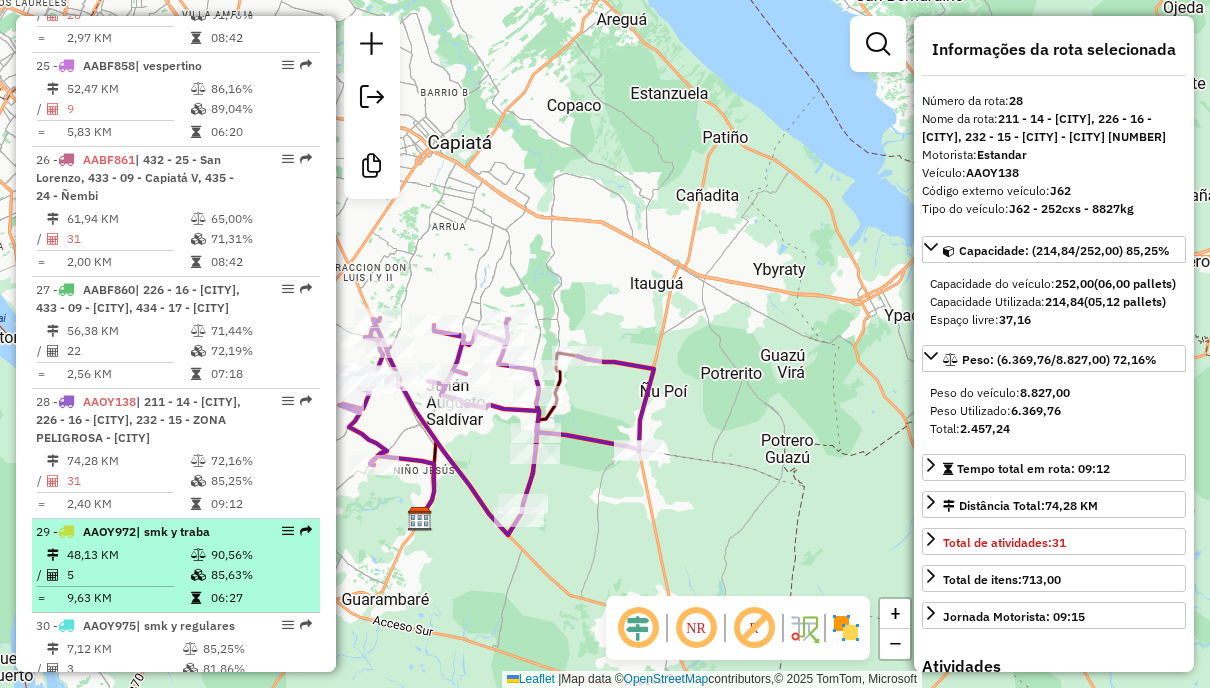 scroll, scrollTop: 3533, scrollLeft: 0, axis: vertical 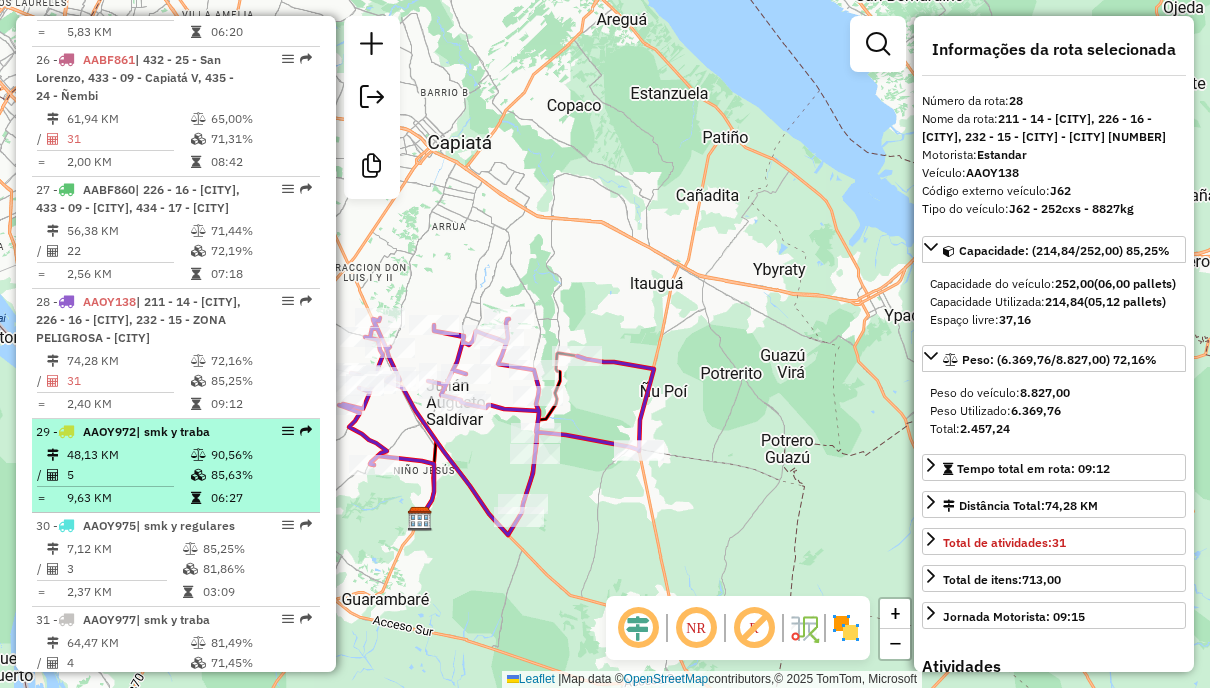 click on "90,56%" at bounding box center (260, 455) 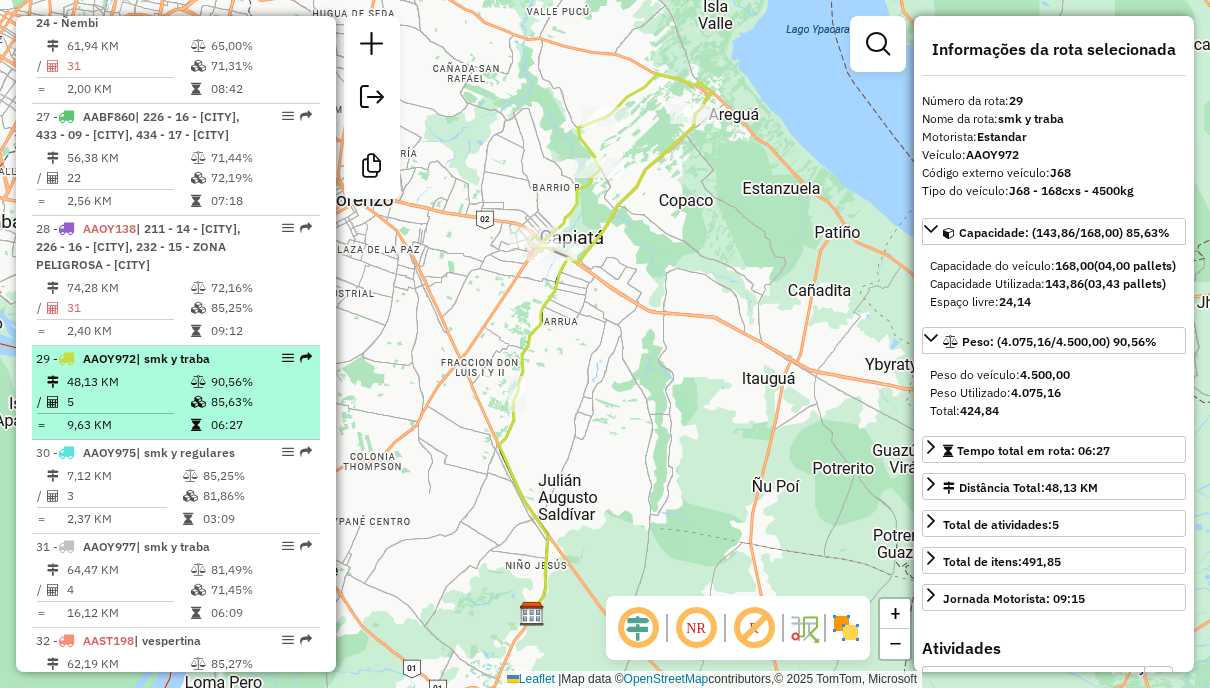scroll, scrollTop: 3633, scrollLeft: 0, axis: vertical 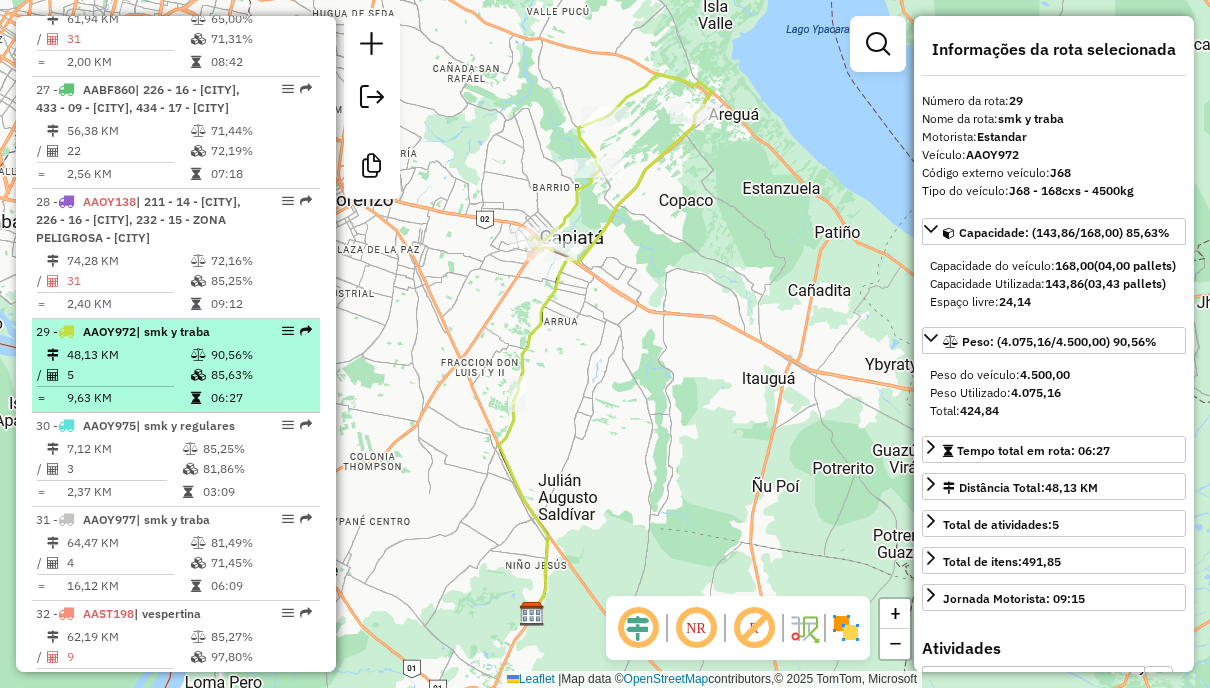 click on "81,86%" at bounding box center [256, 469] 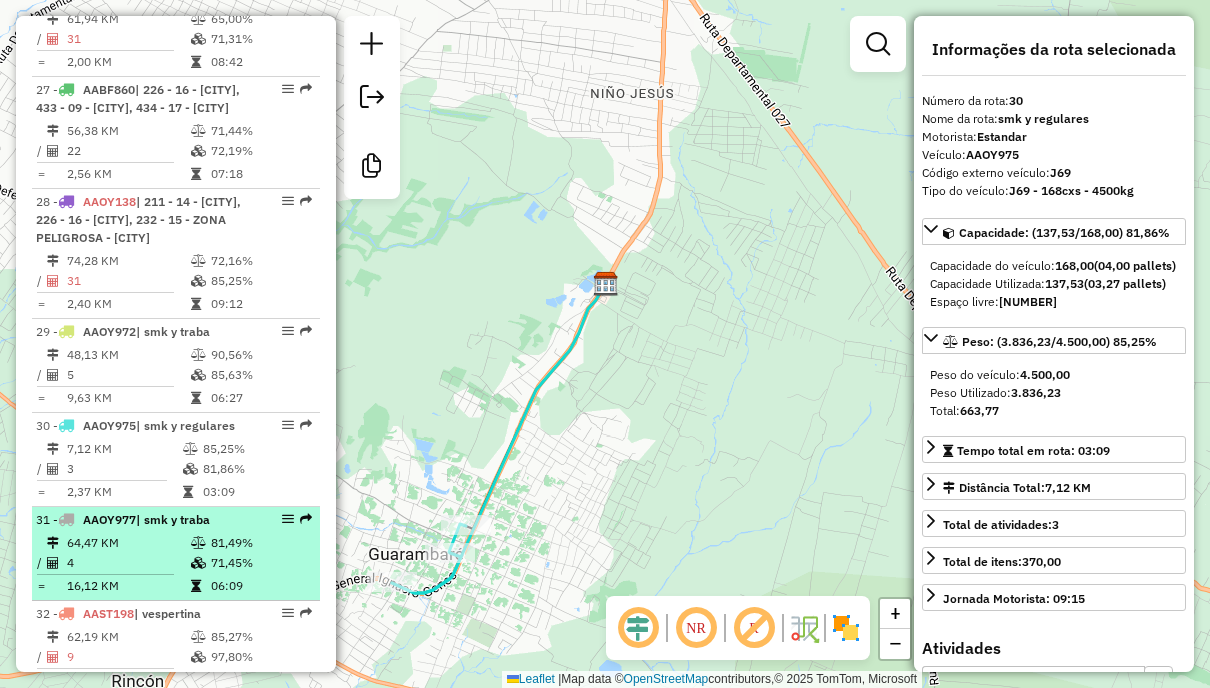 click on "[NUMBER] - [PLATE] | [STREET] [STREET]" at bounding box center (142, 520) 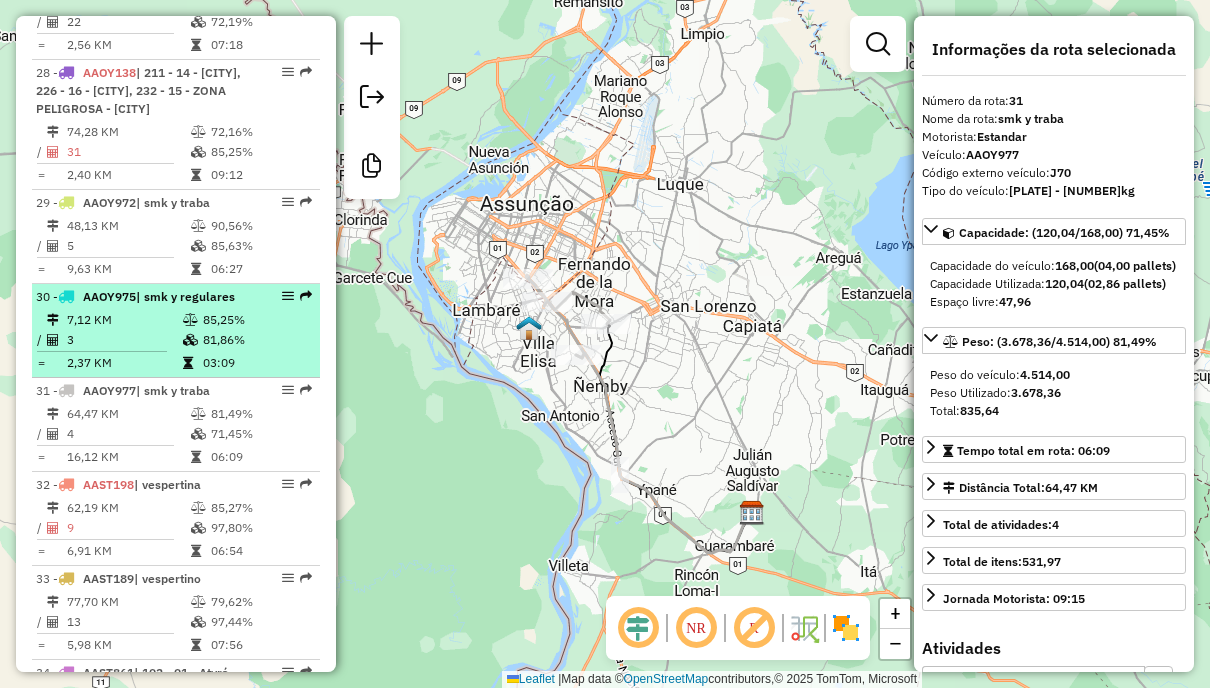 scroll, scrollTop: 3833, scrollLeft: 0, axis: vertical 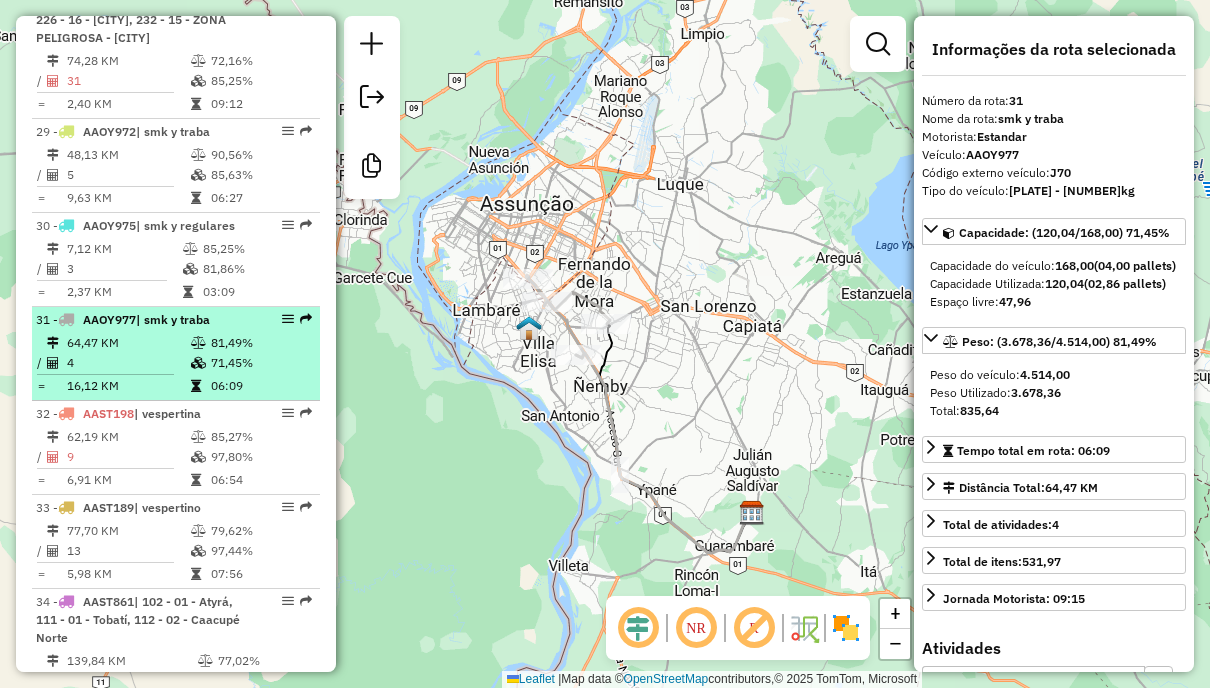 click on "71,45%" at bounding box center [260, 363] 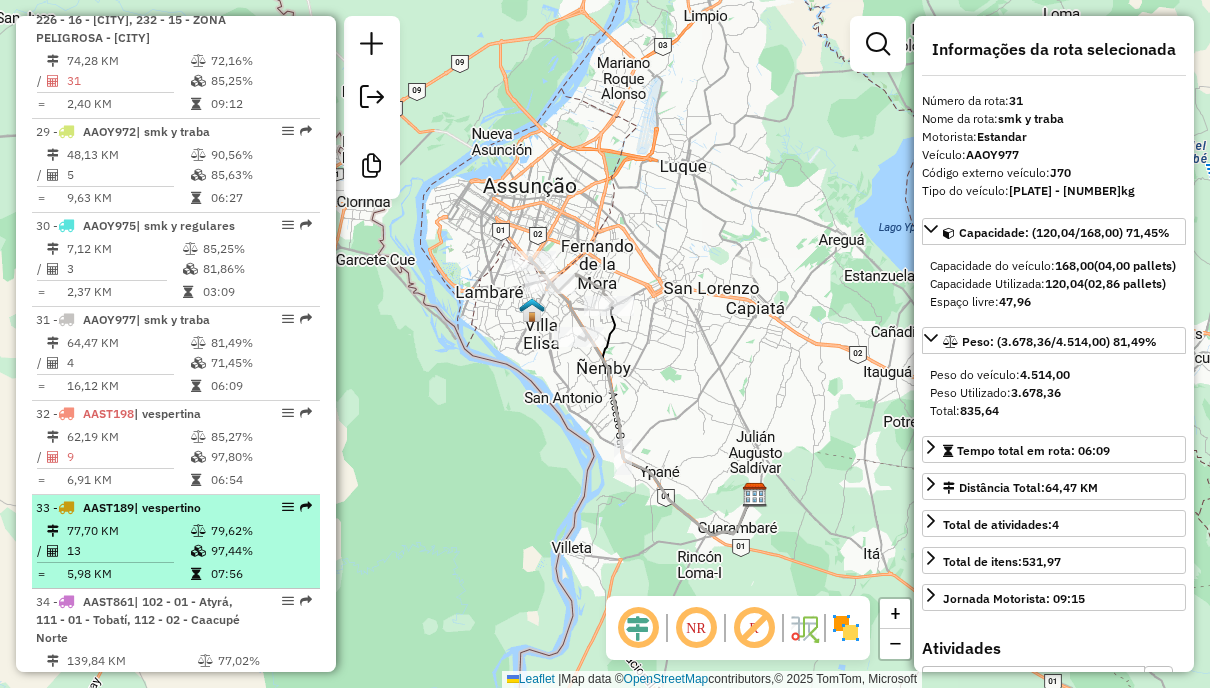 scroll, scrollTop: 3933, scrollLeft: 0, axis: vertical 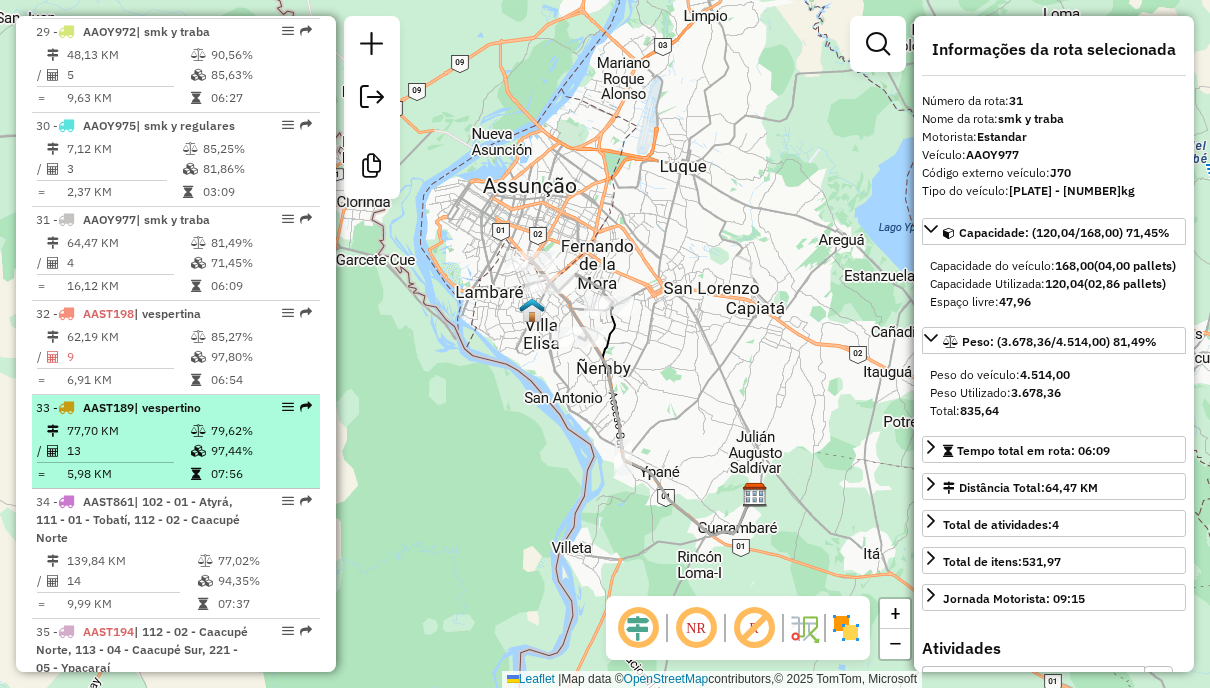click on "97,44%" at bounding box center (260, 451) 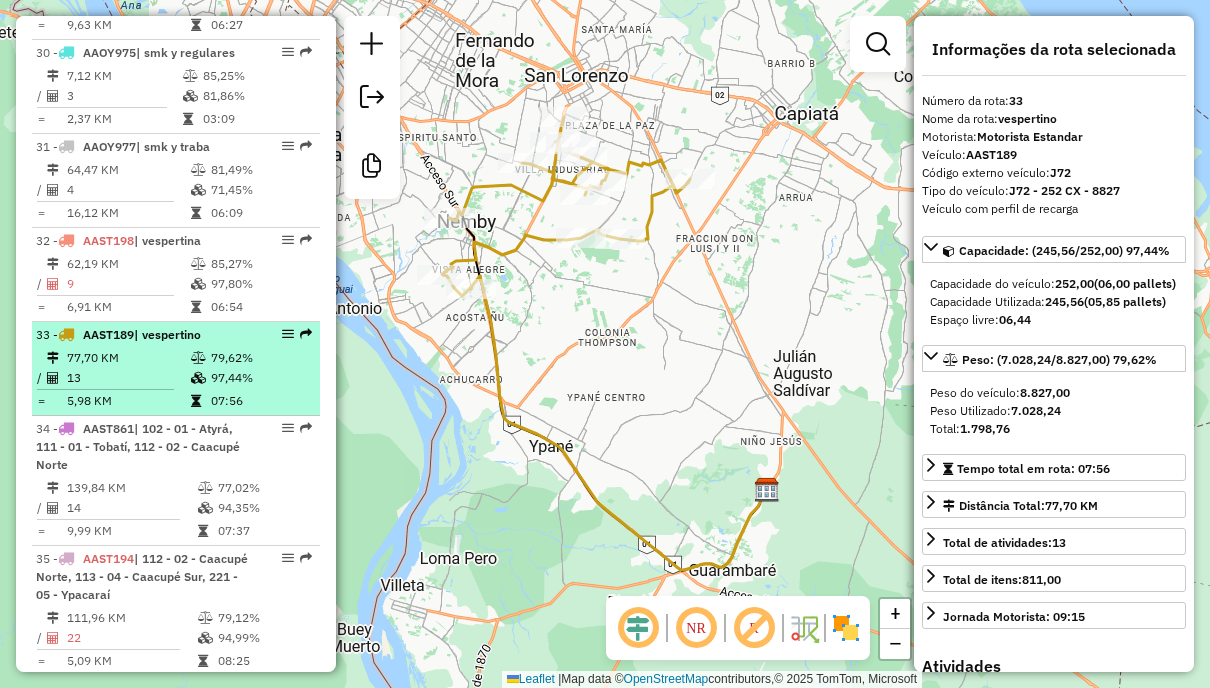 scroll, scrollTop: 4033, scrollLeft: 0, axis: vertical 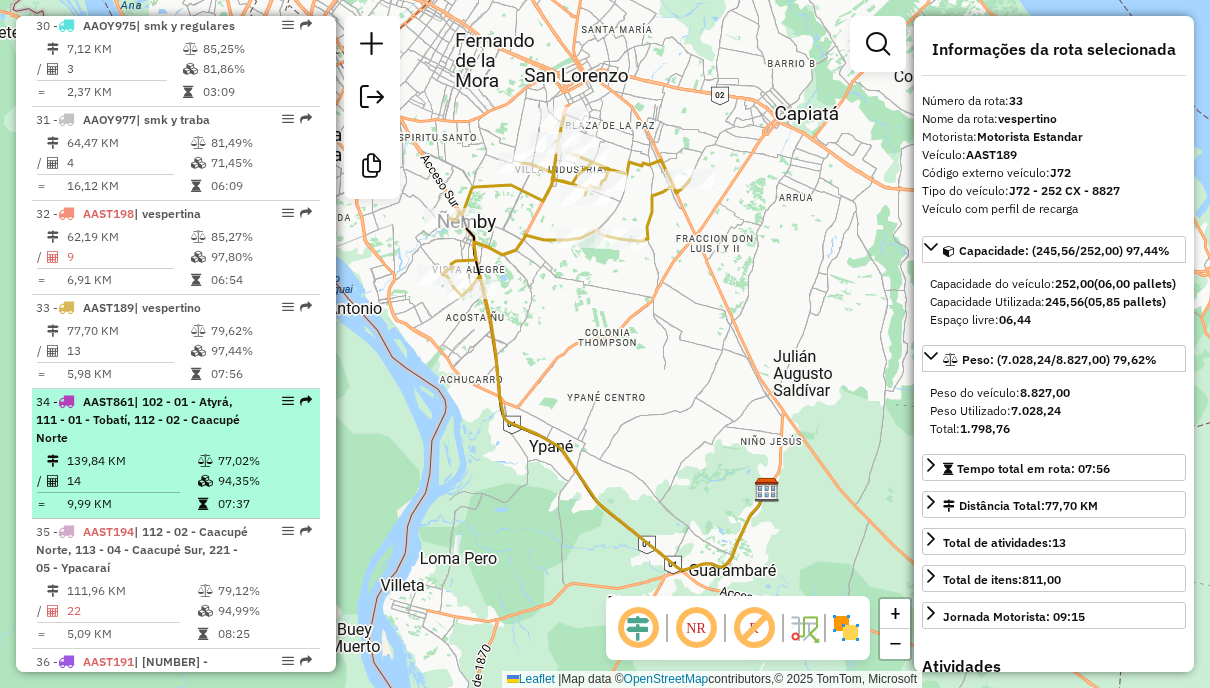 click on "77,02%" at bounding box center (264, 461) 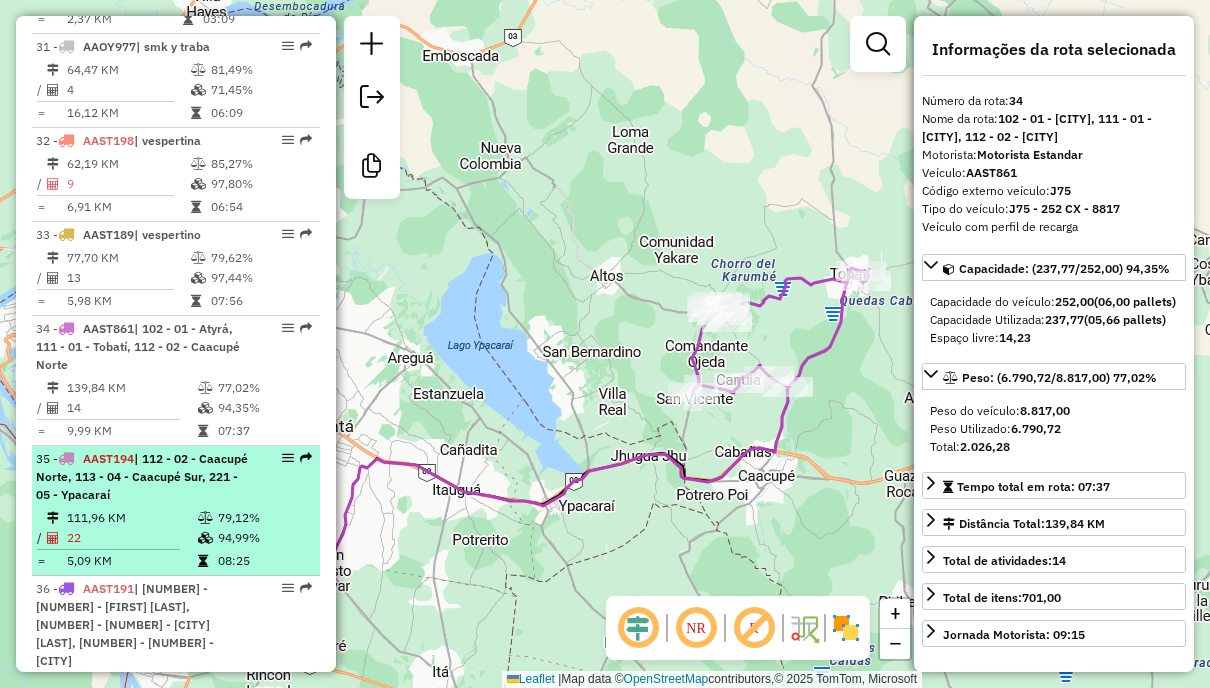scroll, scrollTop: 4133, scrollLeft: 0, axis: vertical 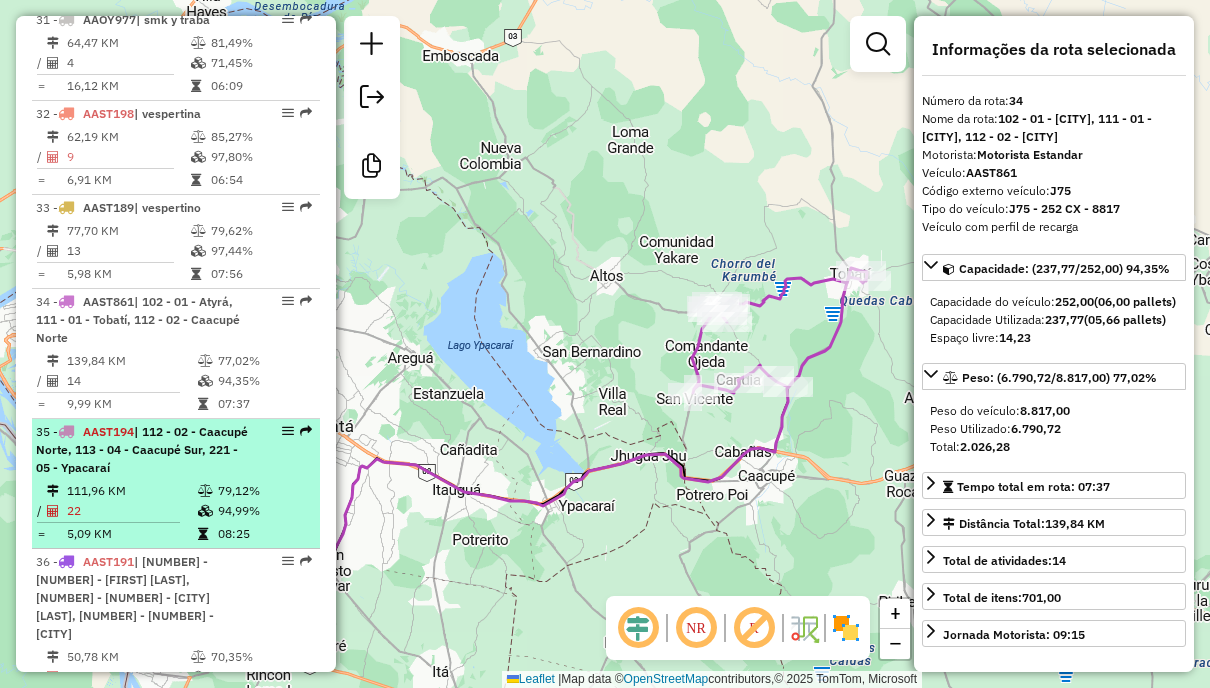 click on "79,12%" at bounding box center [264, 491] 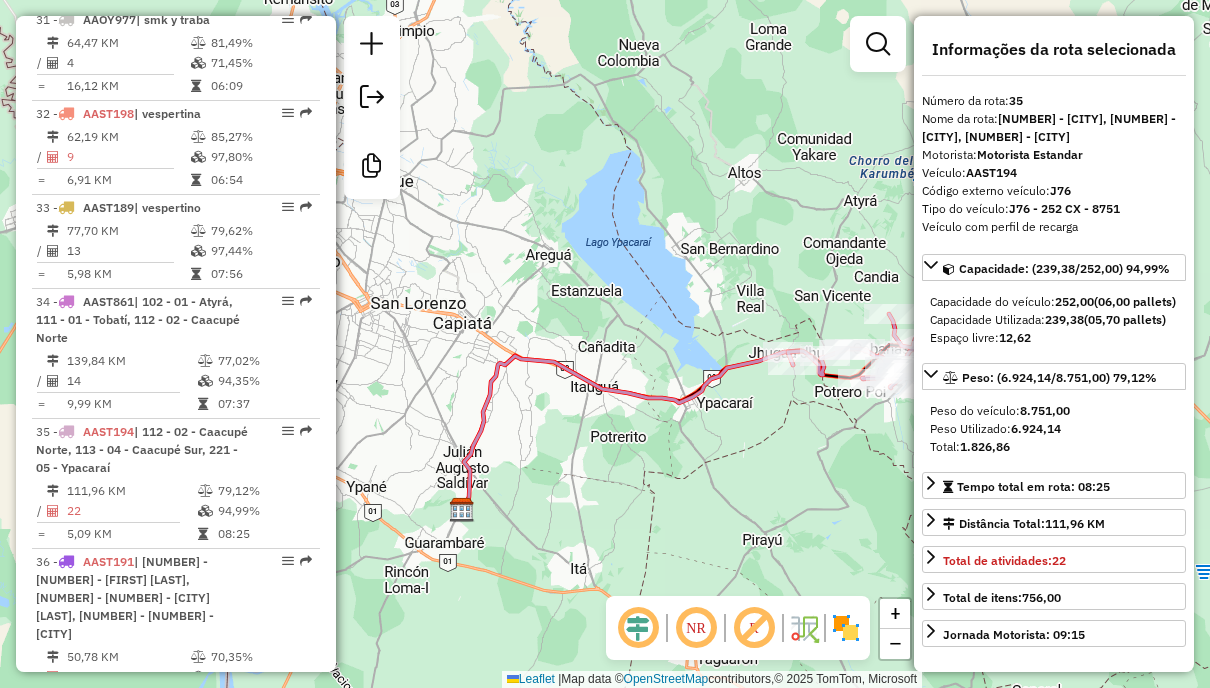 drag, startPoint x: 783, startPoint y: 444, endPoint x: 548, endPoint y: 428, distance: 235.54405 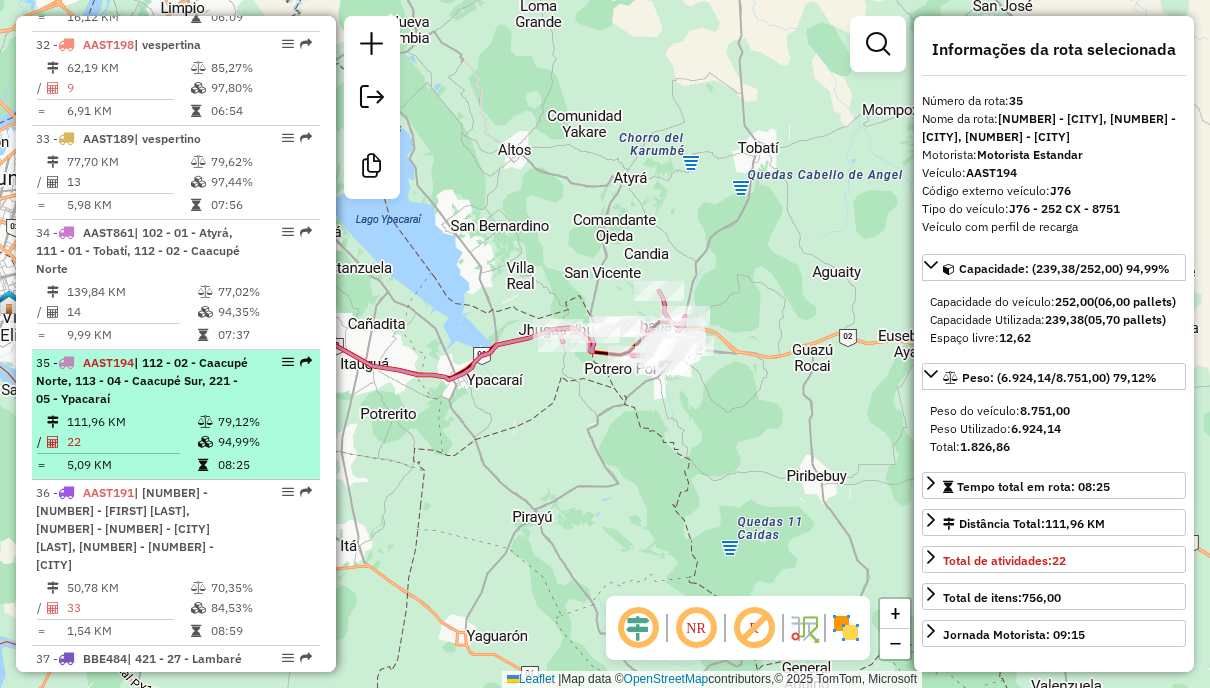 scroll, scrollTop: 4233, scrollLeft: 0, axis: vertical 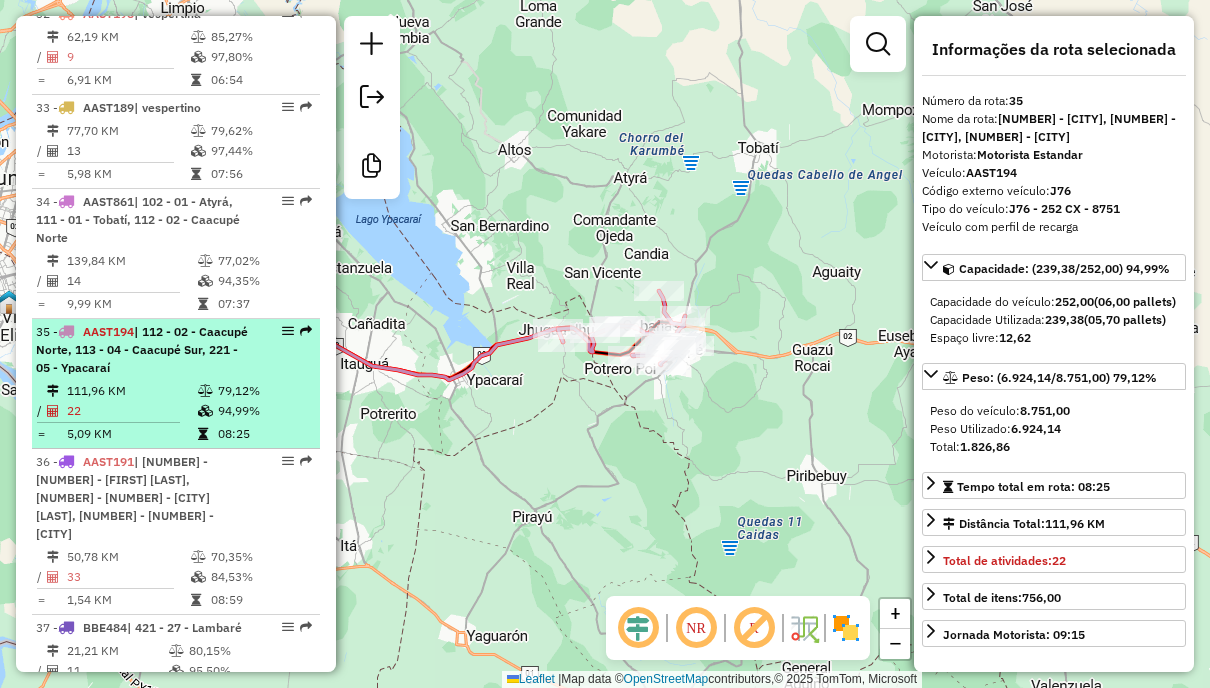 click on "[NUMBER] - [STREET] | [NUMBER] - [NUMBER] - [CITY], [NUMBER] - [CITY], [NUMBER] - [CITY]" at bounding box center (176, 350) 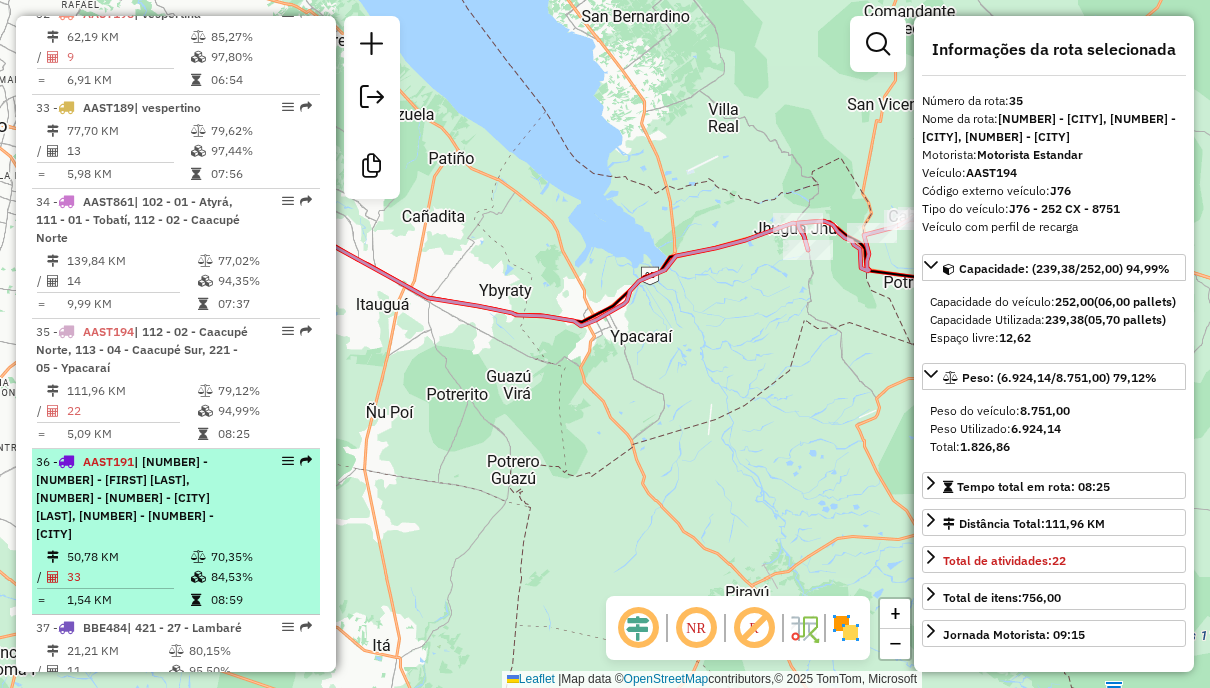 drag, startPoint x: 249, startPoint y: 558, endPoint x: 238, endPoint y: 559, distance: 11.045361 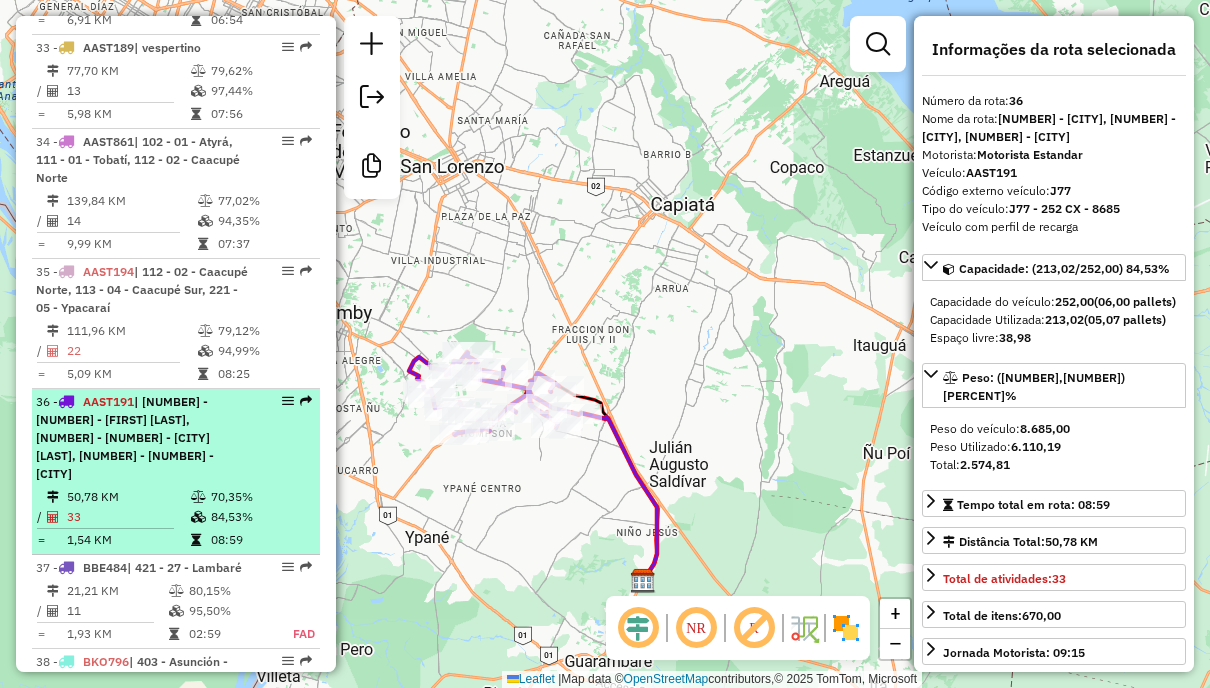 scroll, scrollTop: 4333, scrollLeft: 0, axis: vertical 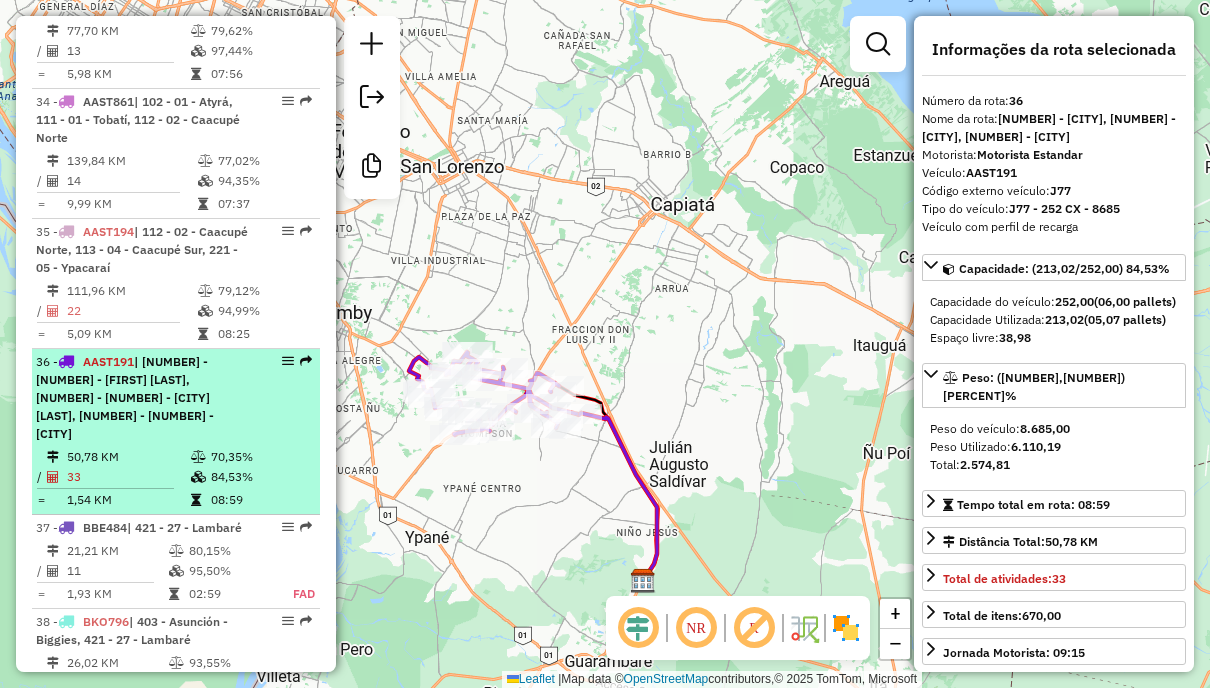 click on "70,35%" at bounding box center [260, 457] 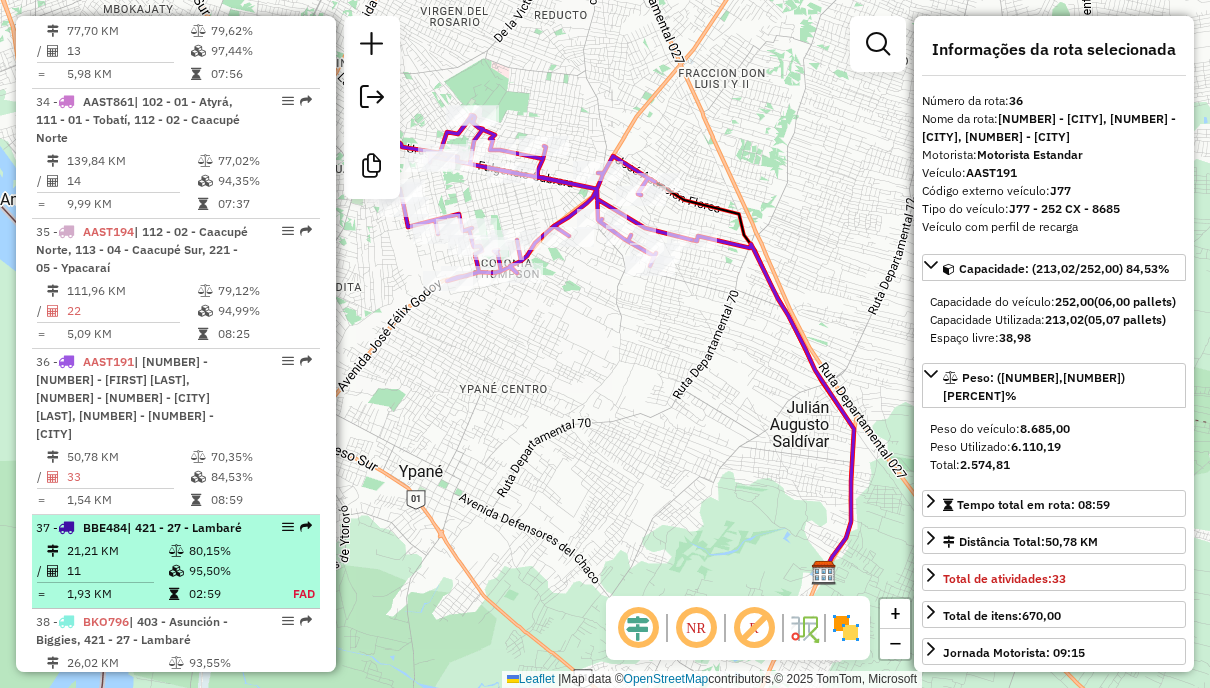 click on "37 -       [PLATE]   | 421 - 27 - [CITY]" at bounding box center [142, 528] 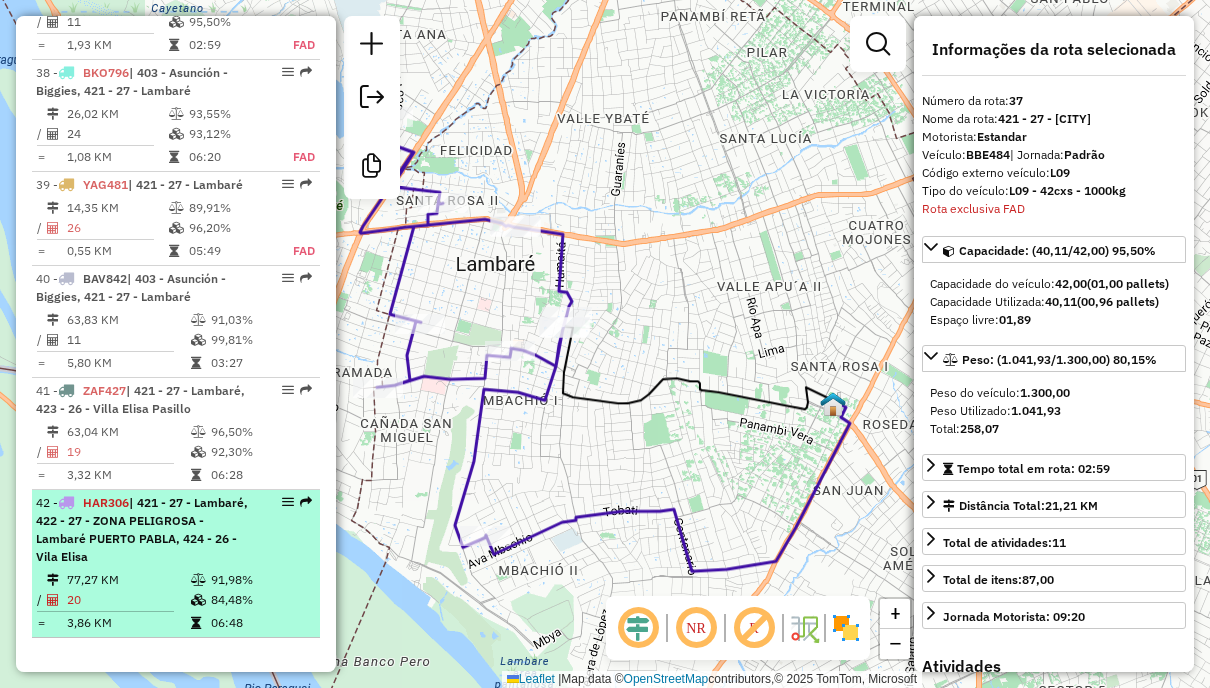 scroll, scrollTop: 4974, scrollLeft: 0, axis: vertical 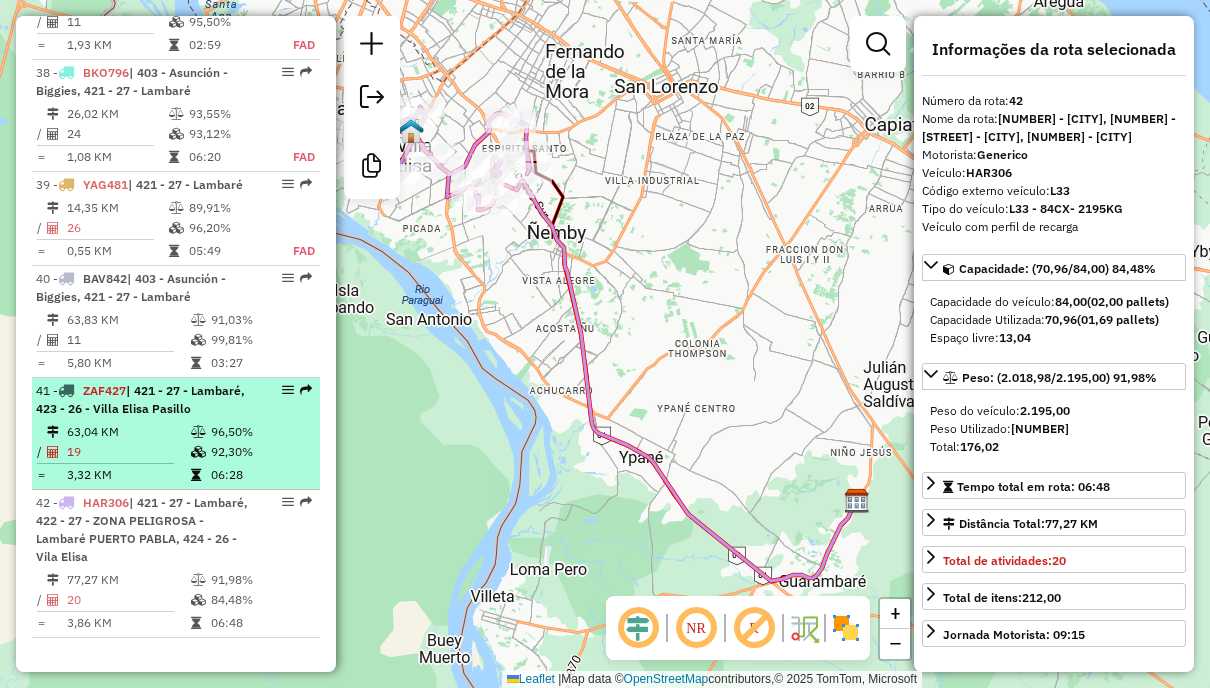 click on "92,30%" at bounding box center [260, 452] 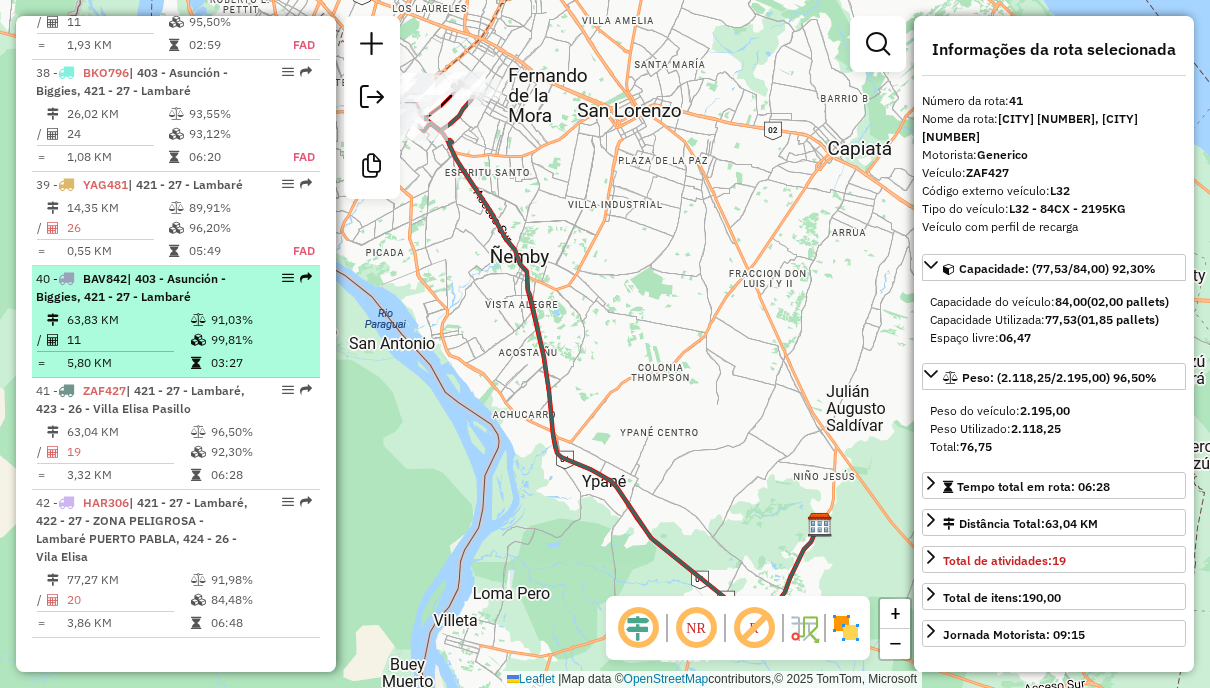 click on "63,83 KM   91,03%  /  11   99,81%     =  5,80 KM   03:27" at bounding box center [176, 341] 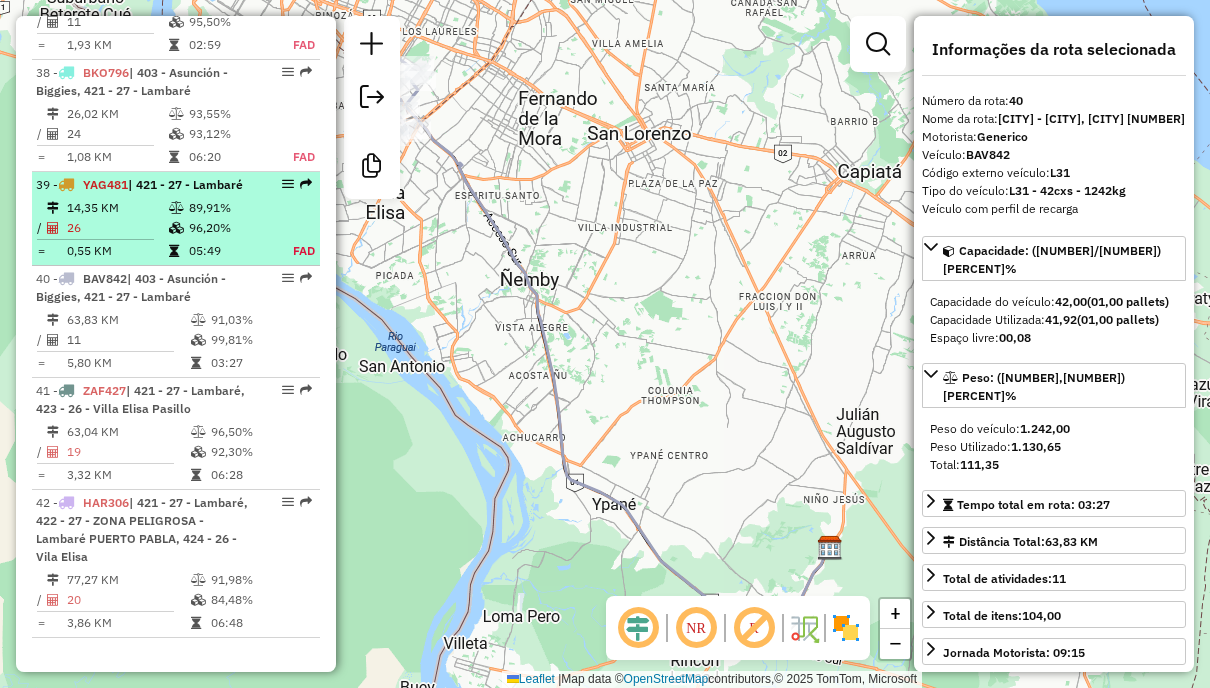 drag, startPoint x: 232, startPoint y: 330, endPoint x: 256, endPoint y: 190, distance: 142.04225 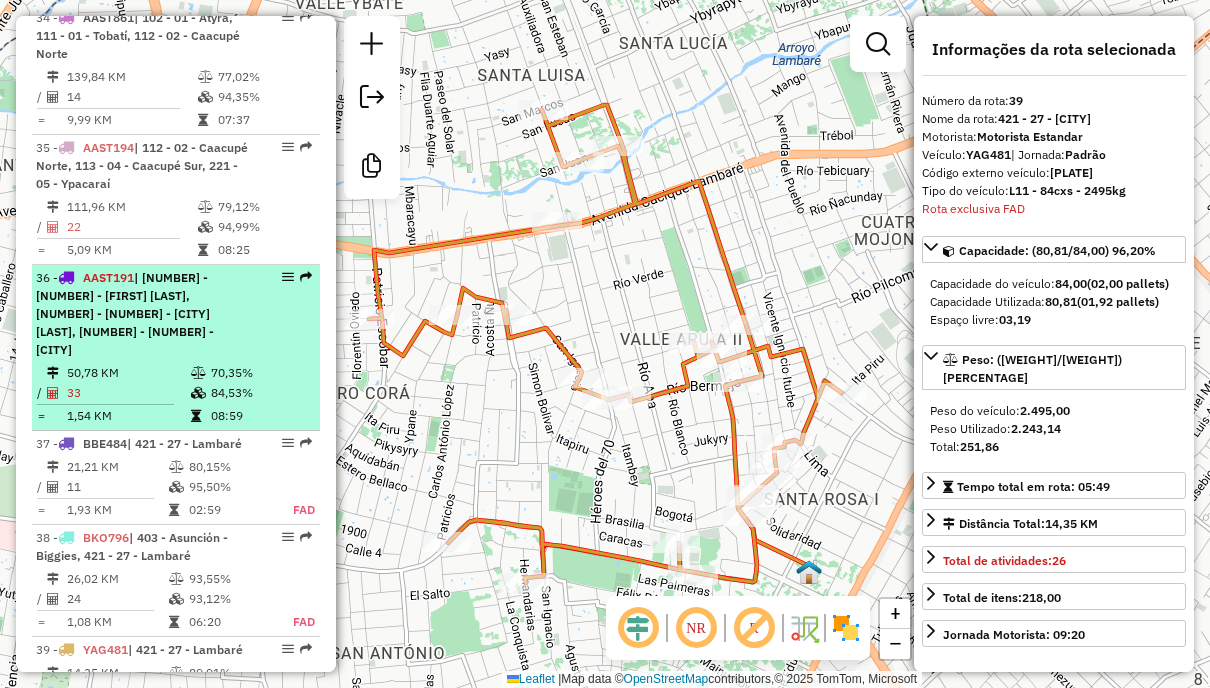 scroll, scrollTop: 4374, scrollLeft: 0, axis: vertical 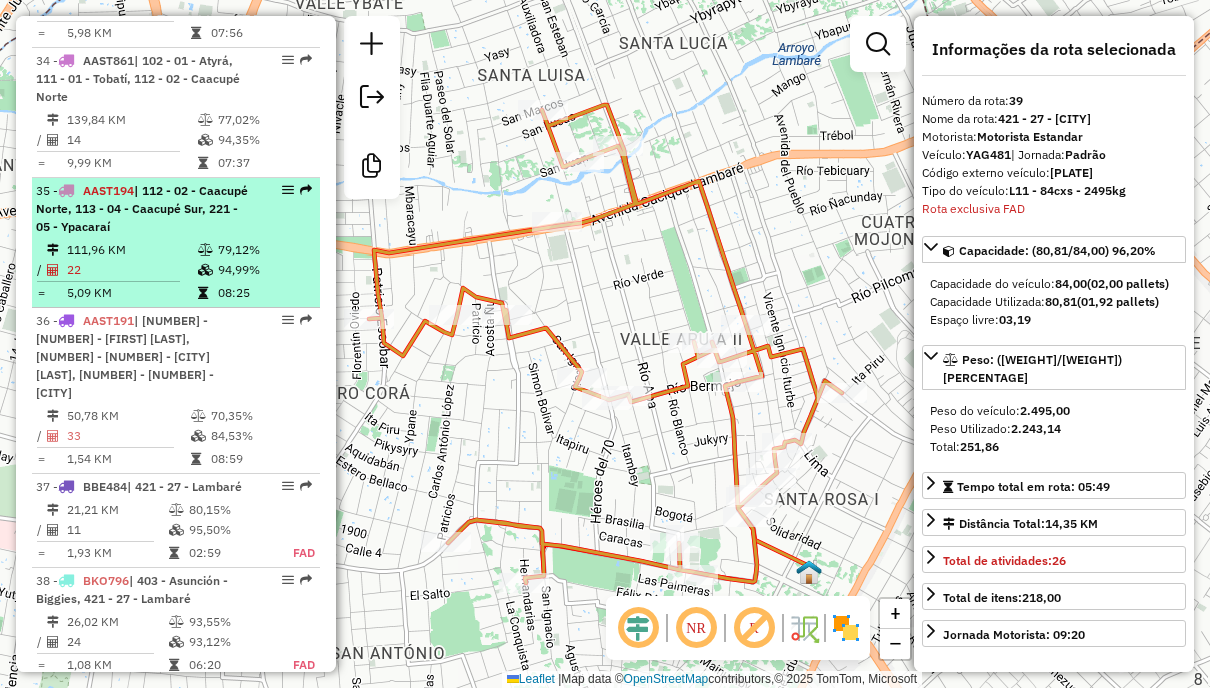 click on "[NUMBER] - [PLATE] | [NUMBER] - [NUMBER] - [CITY] [LAST], [NUMBER] - [NUMBER] - [CITY] [LAST], [NUMBER] - [NUMBER] - [CITY] [NUMBER] [NUMBER] [NUMBER] [NUMBER] [NUMBER] [NUMBER] [NUMBER] [NUMBER] [NUMBER] [NUMBER] [NUMBER] [NUMBER]" at bounding box center [176, 243] 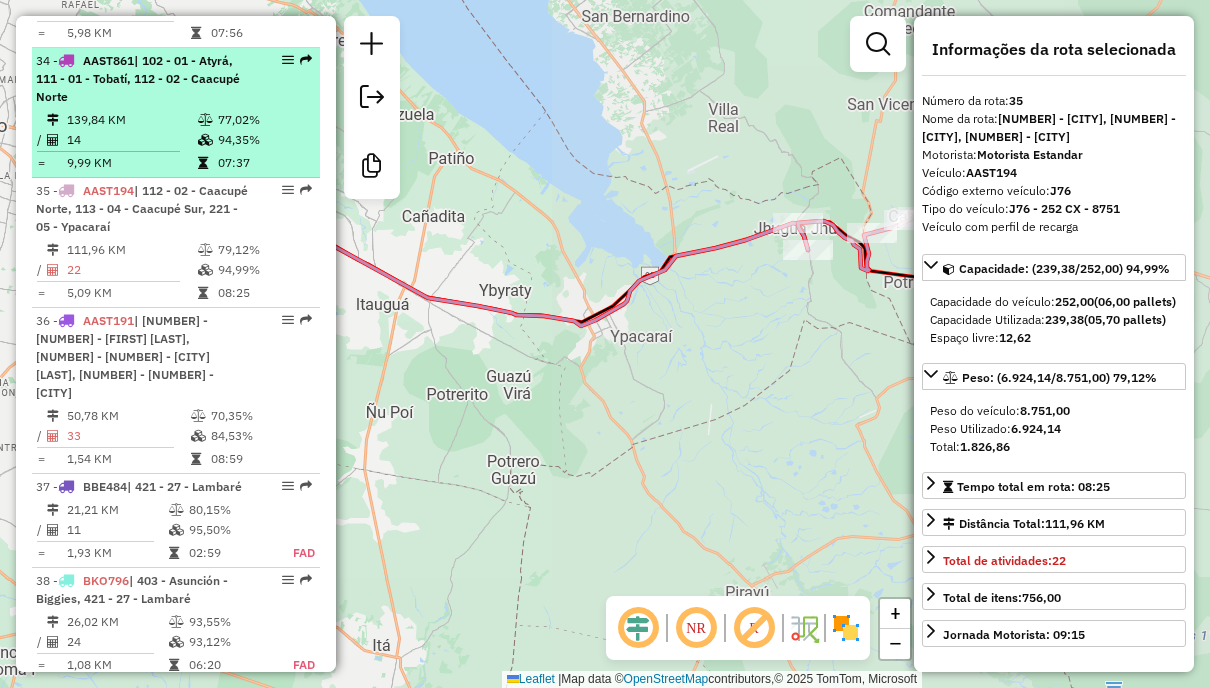 click on "77,02%" at bounding box center (264, 120) 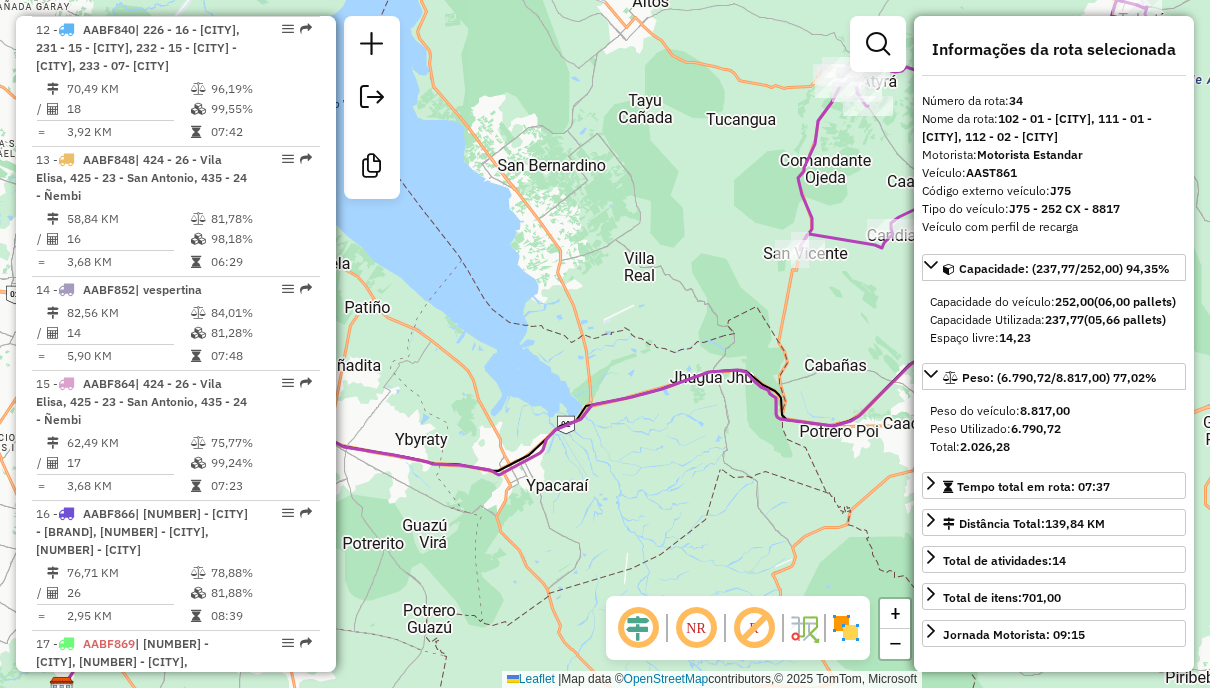 scroll, scrollTop: 1974, scrollLeft: 0, axis: vertical 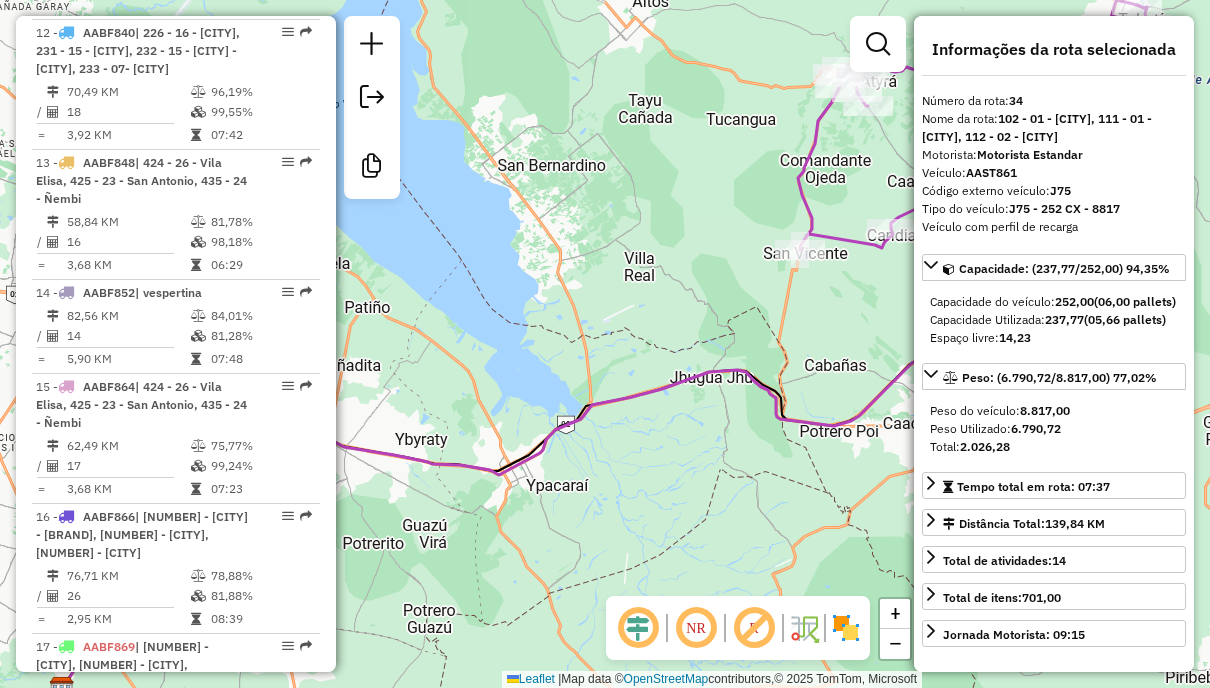 click on "15 -       [PLATE]   | 424 - 26 - [CITY], 425 - 23 - [CITY]" at bounding box center [142, 405] 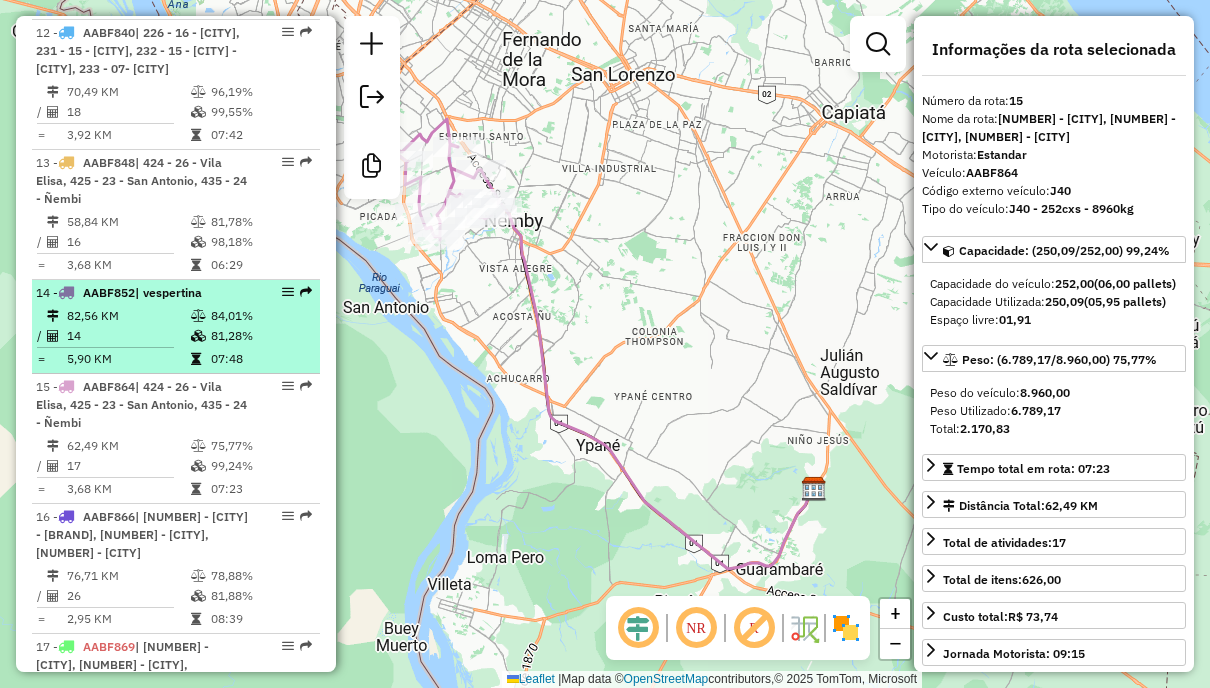 click on "81,28%" at bounding box center (260, 336) 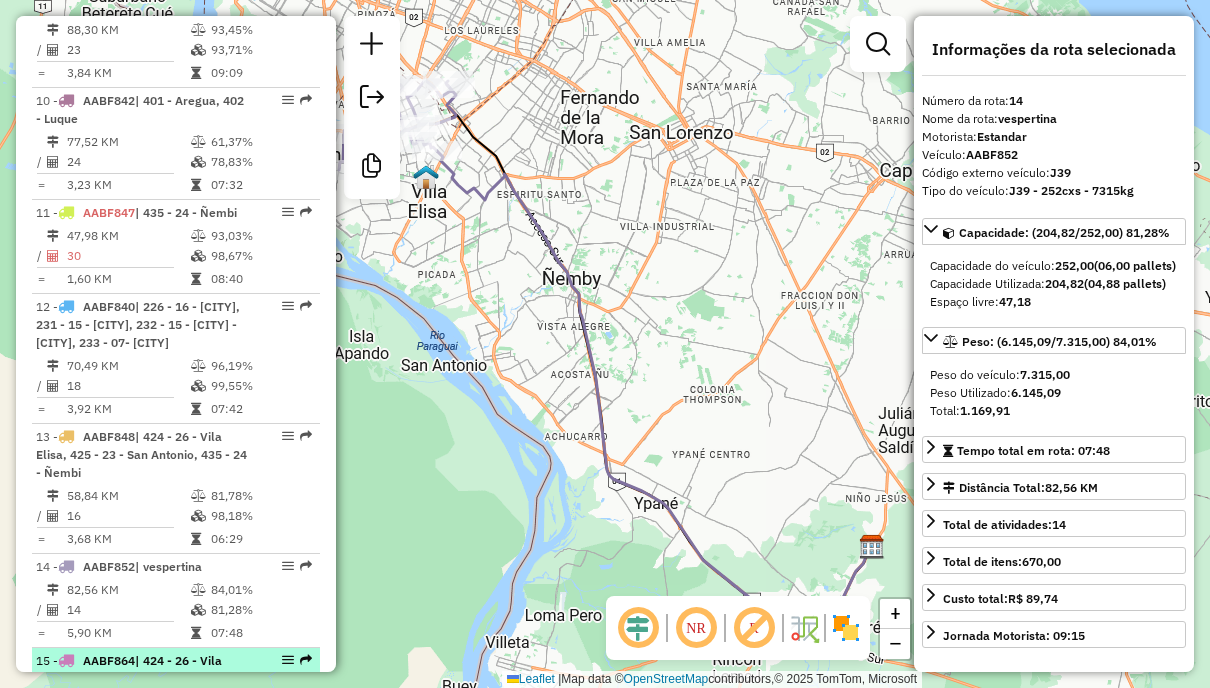 scroll, scrollTop: 1674, scrollLeft: 0, axis: vertical 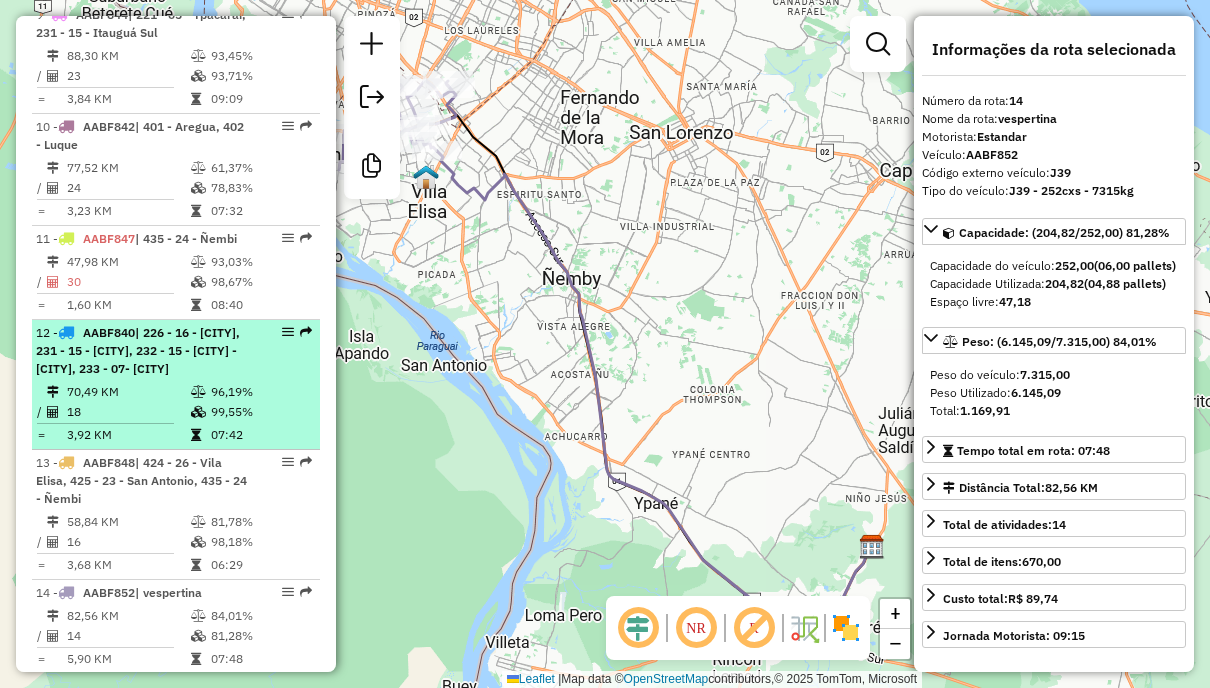 click on "12 -       [PLATE]   | 226 - 16 - [CITY], 231 - 15 - [CITY], 232 - 15 - ZONA PELIGROSA - [CITY], 233 - 07- [CITY]  70,49 KM   96,19%  /  18   99,55%     =  3,92 KM   07:42" at bounding box center [176, 385] 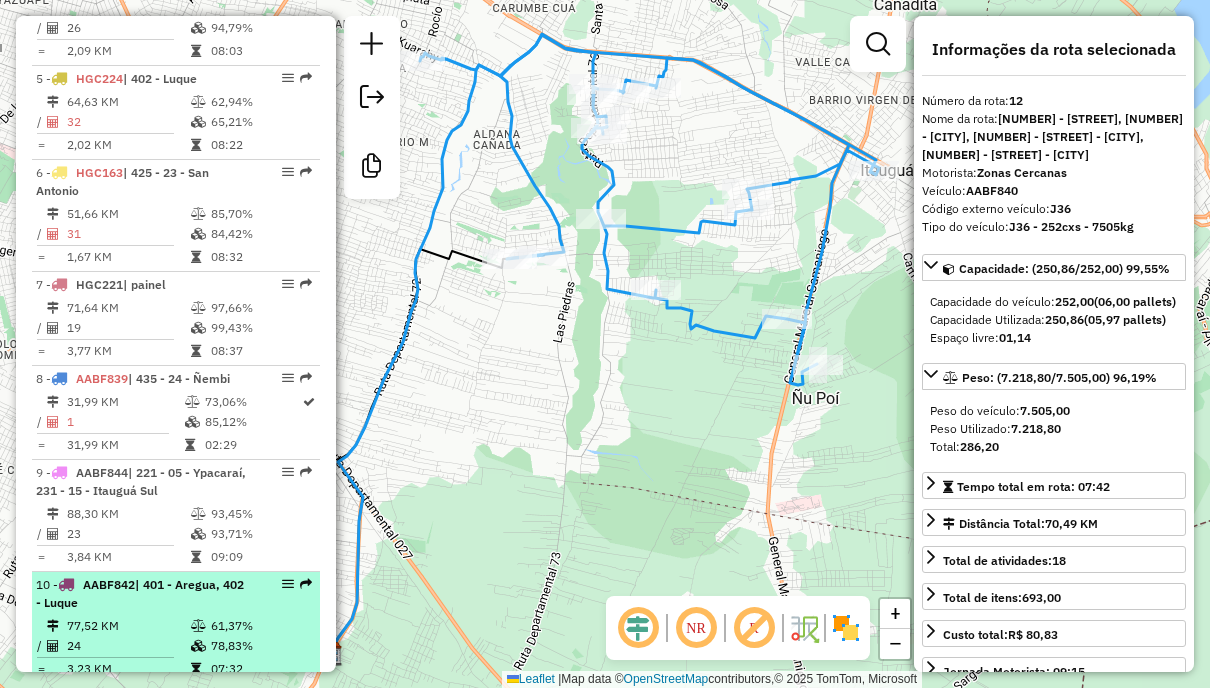 scroll, scrollTop: 1174, scrollLeft: 0, axis: vertical 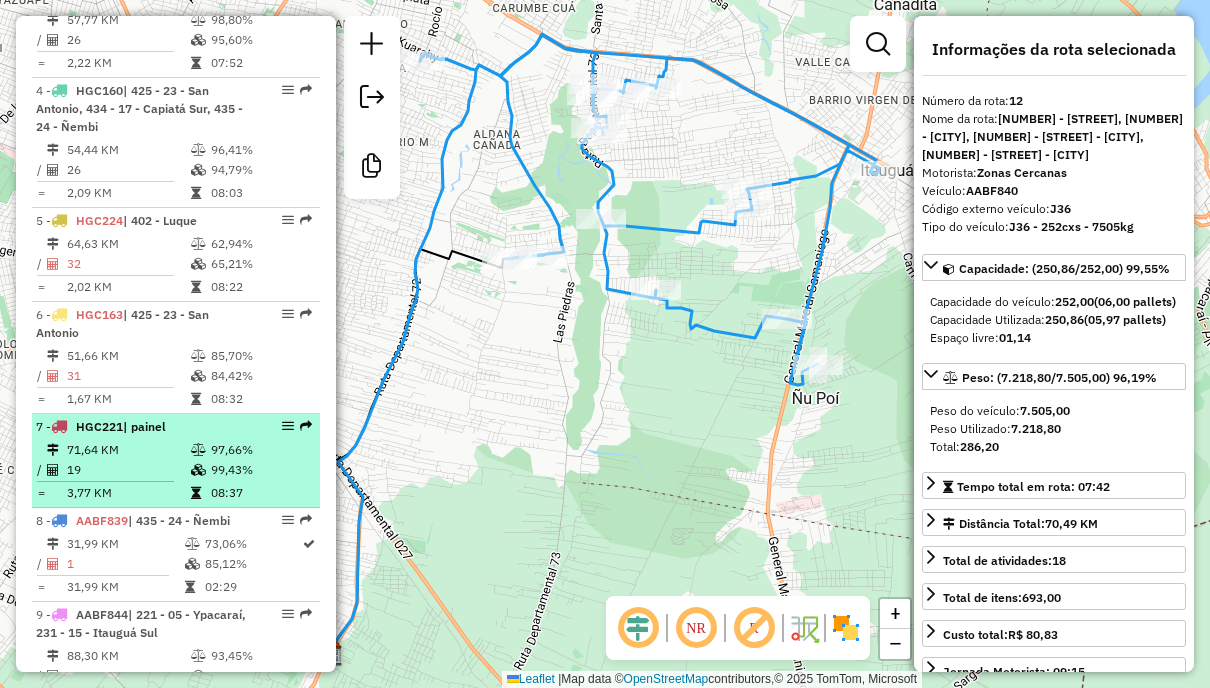 click on "6 -       [PLATE]   | 425 - 23 - [CITY]" at bounding box center (142, 324) 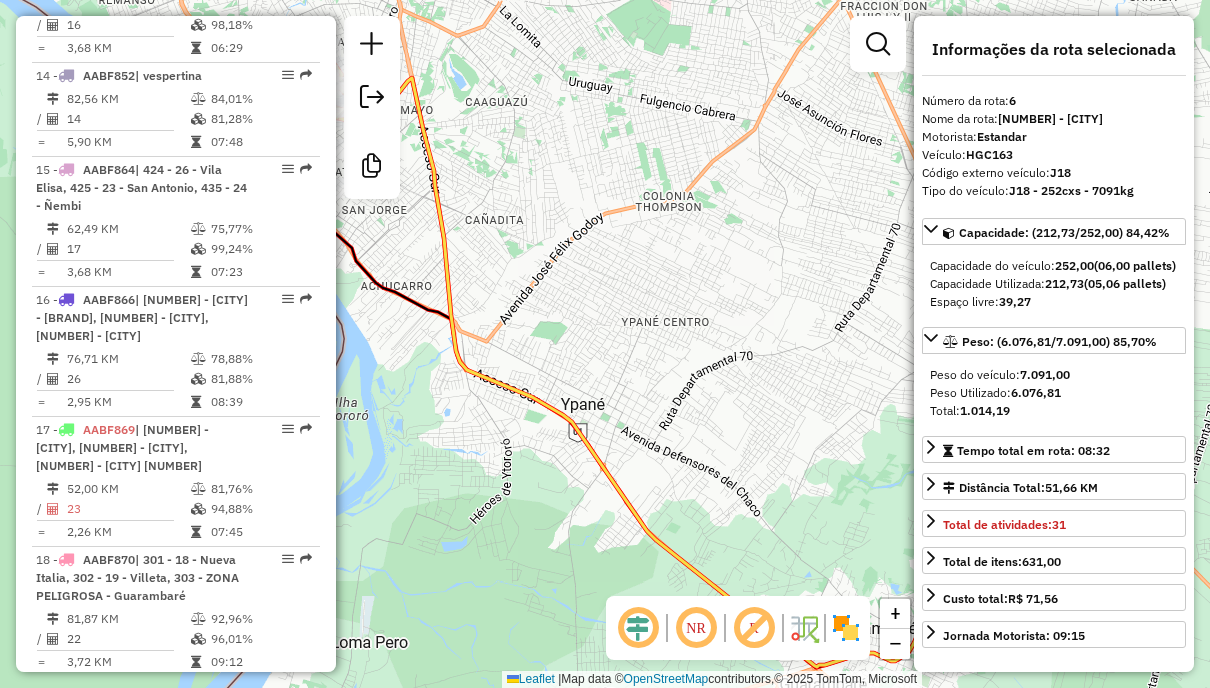 scroll, scrollTop: 2574, scrollLeft: 0, axis: vertical 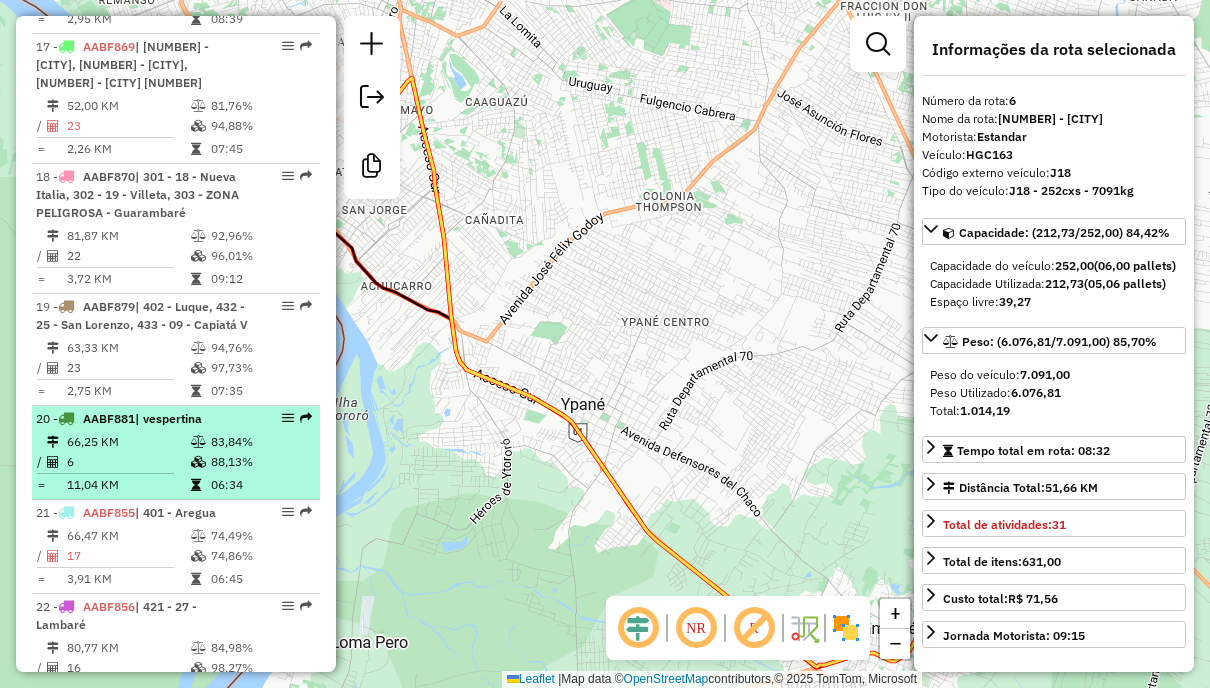 click at bounding box center (200, 485) 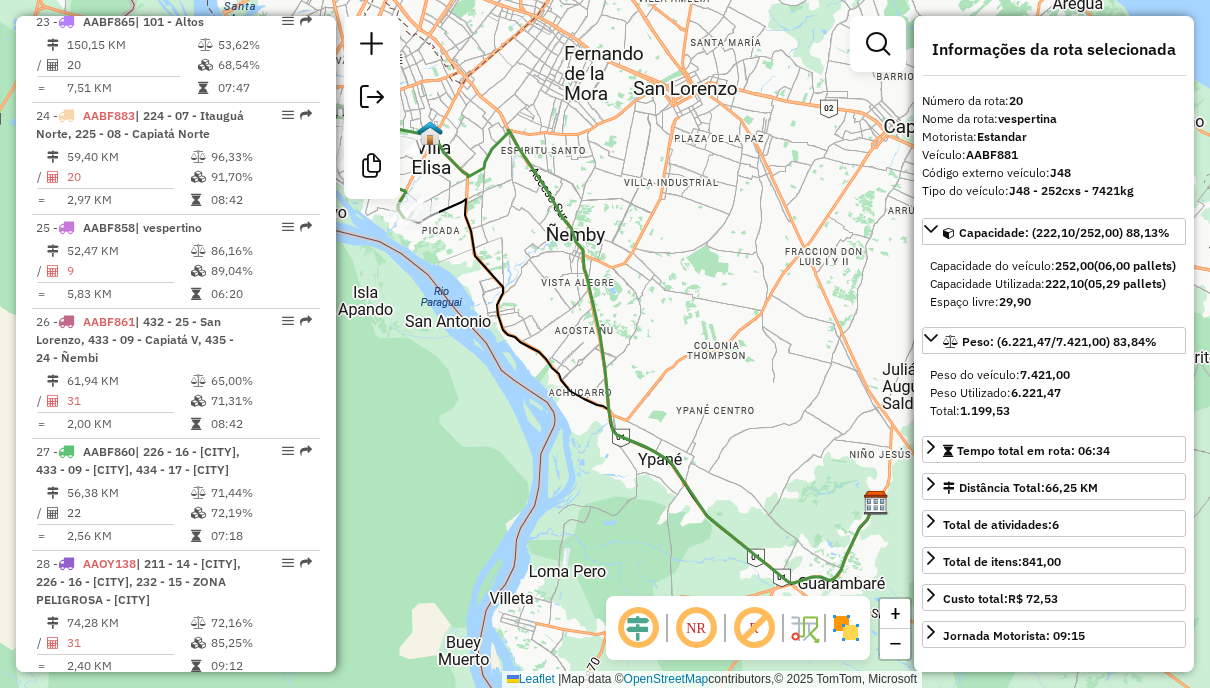scroll, scrollTop: 3274, scrollLeft: 0, axis: vertical 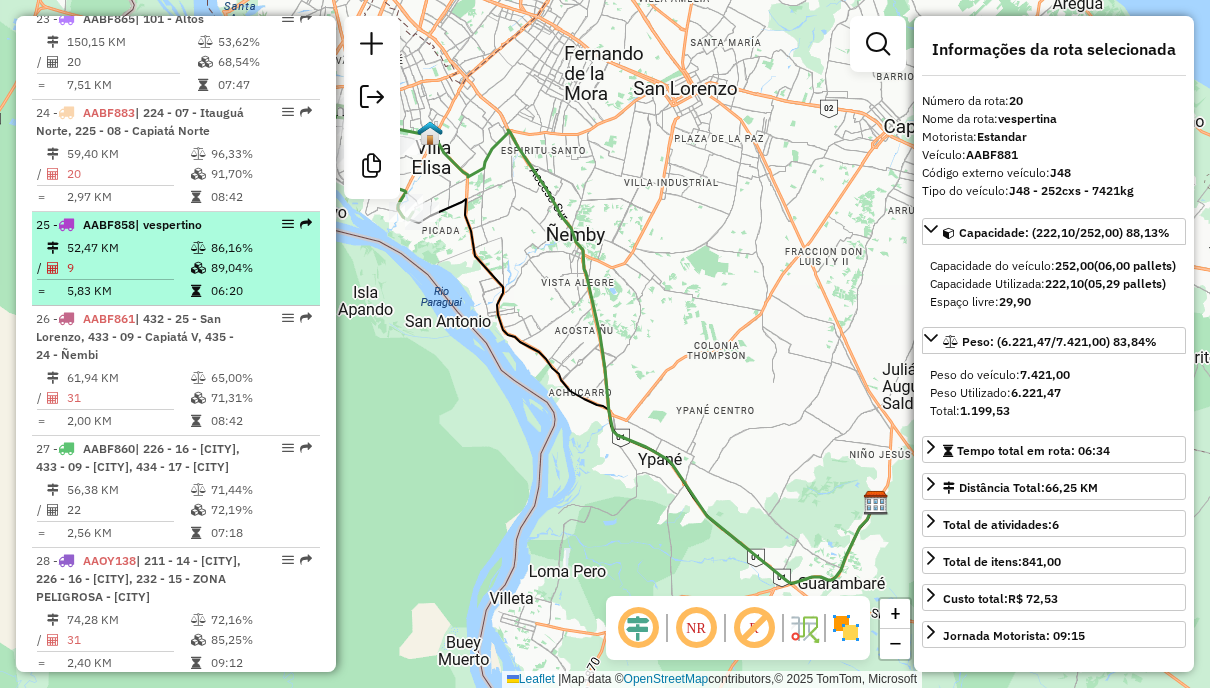 click on "89,04%" at bounding box center [260, 268] 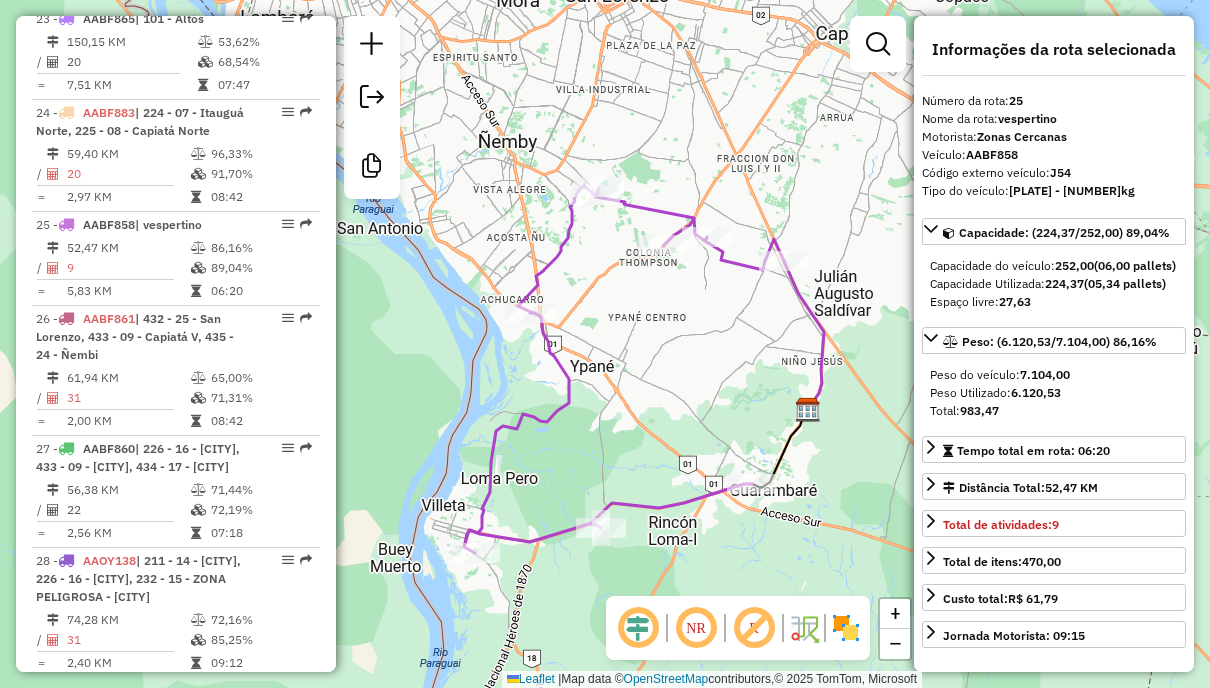 drag, startPoint x: 618, startPoint y: 372, endPoint x: 657, endPoint y: 398, distance: 46.872166 